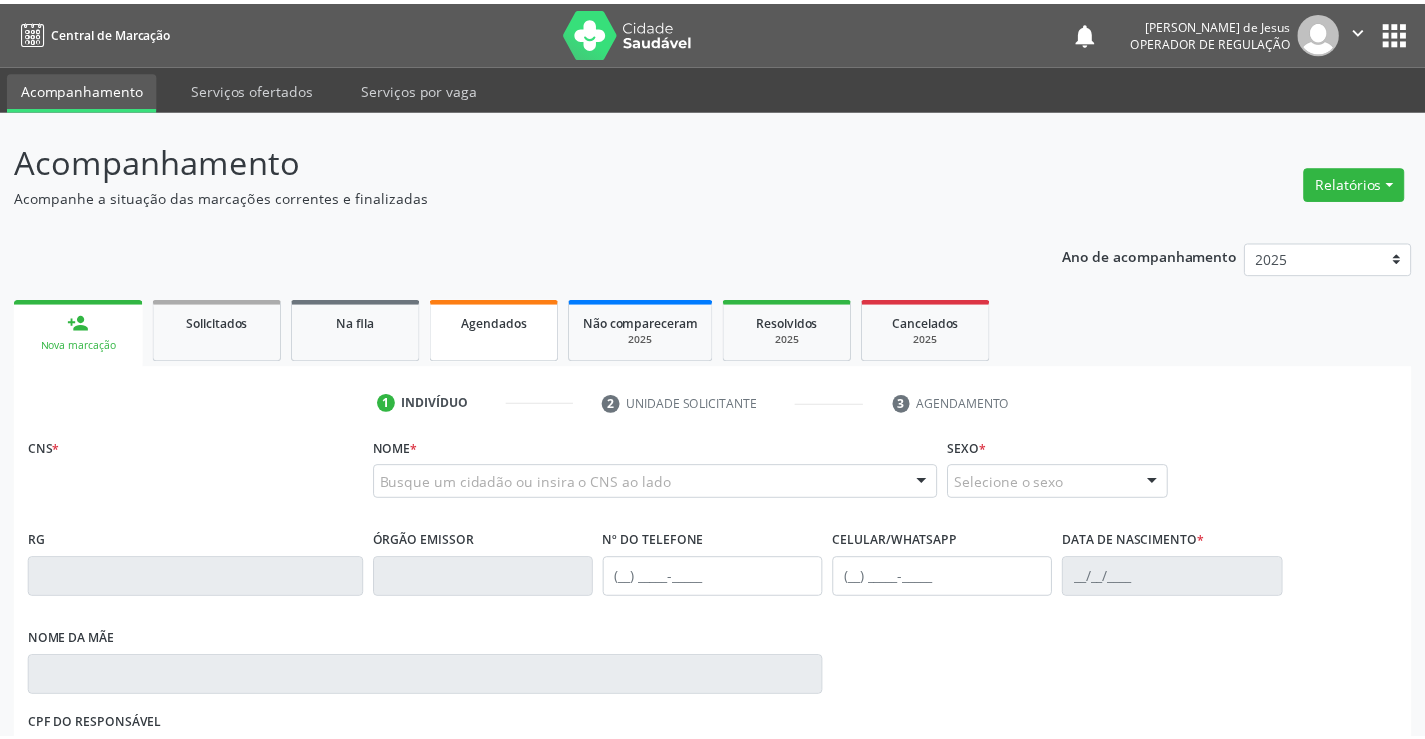 scroll, scrollTop: 0, scrollLeft: 0, axis: both 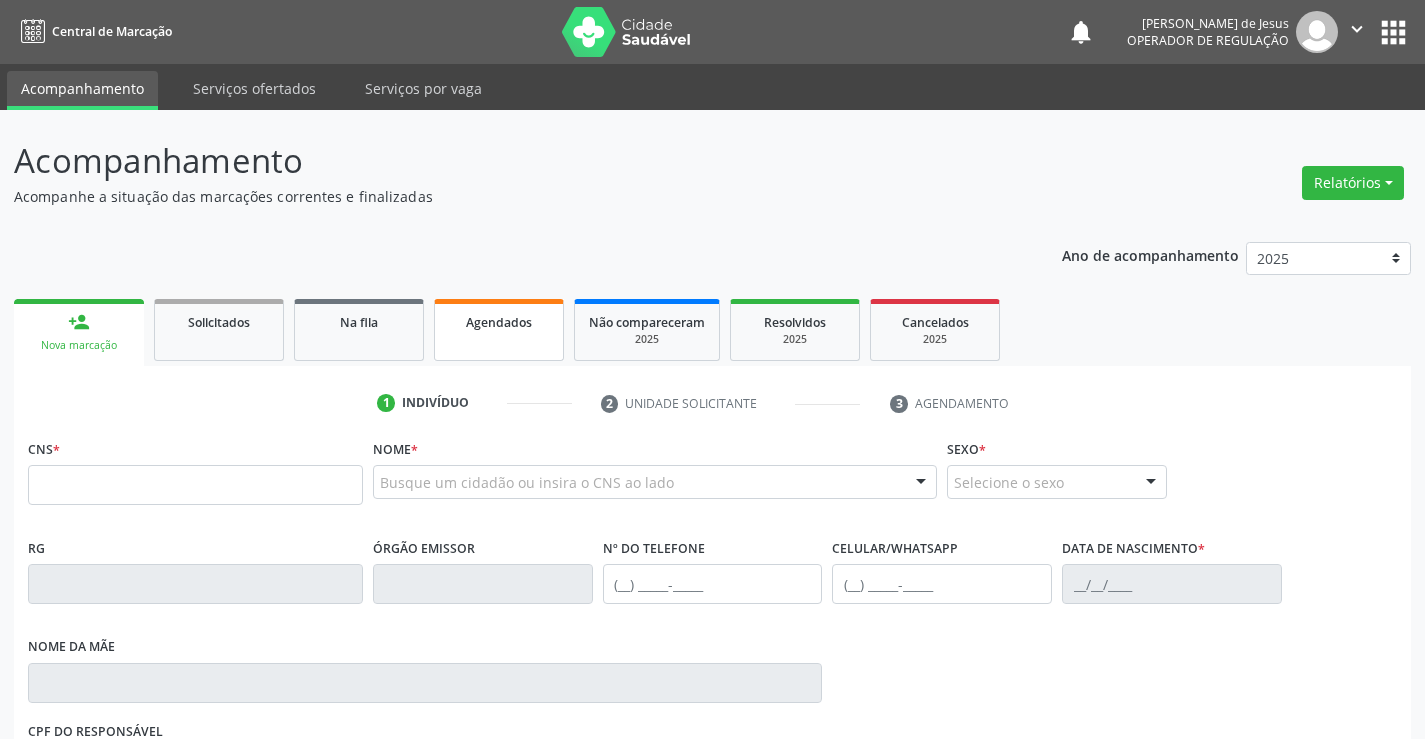 click on "Agendados" at bounding box center (499, 322) 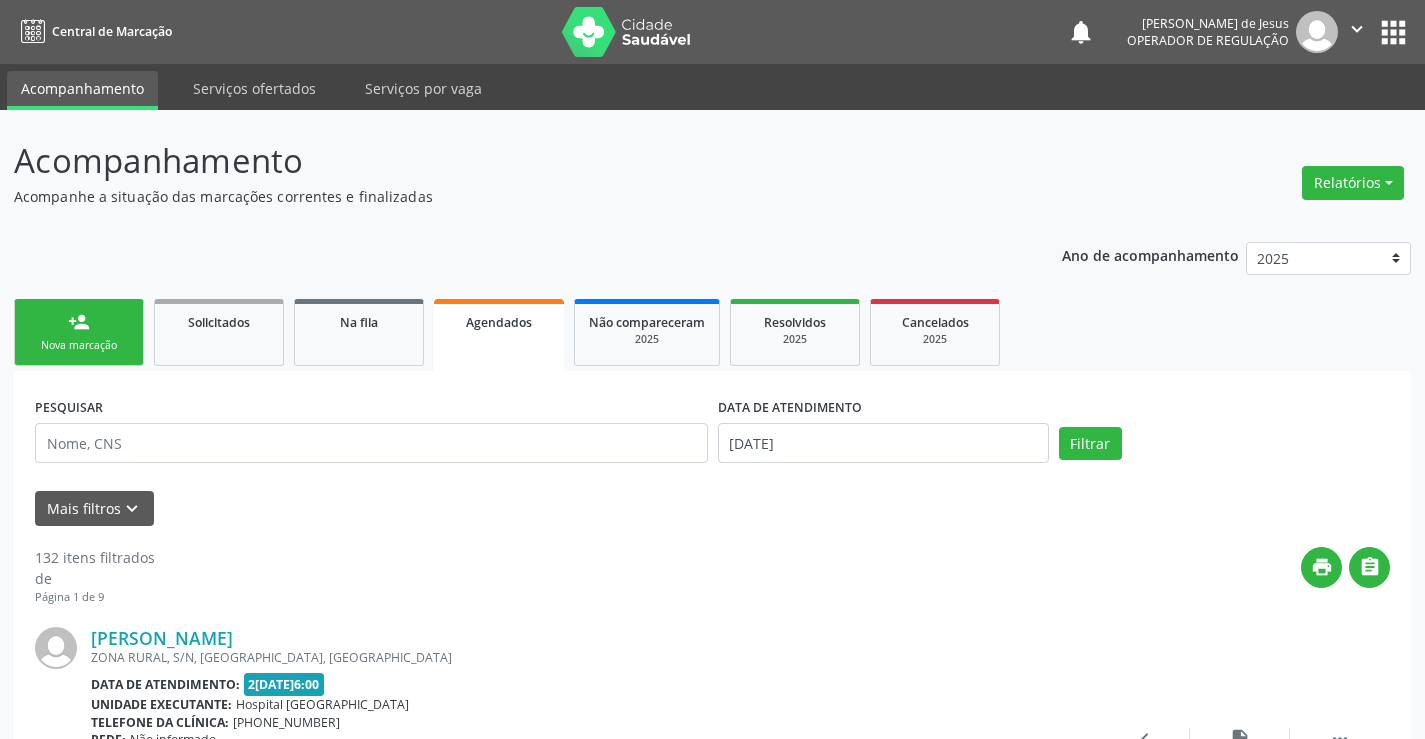 click on "person_add
Nova marcação" at bounding box center (79, 332) 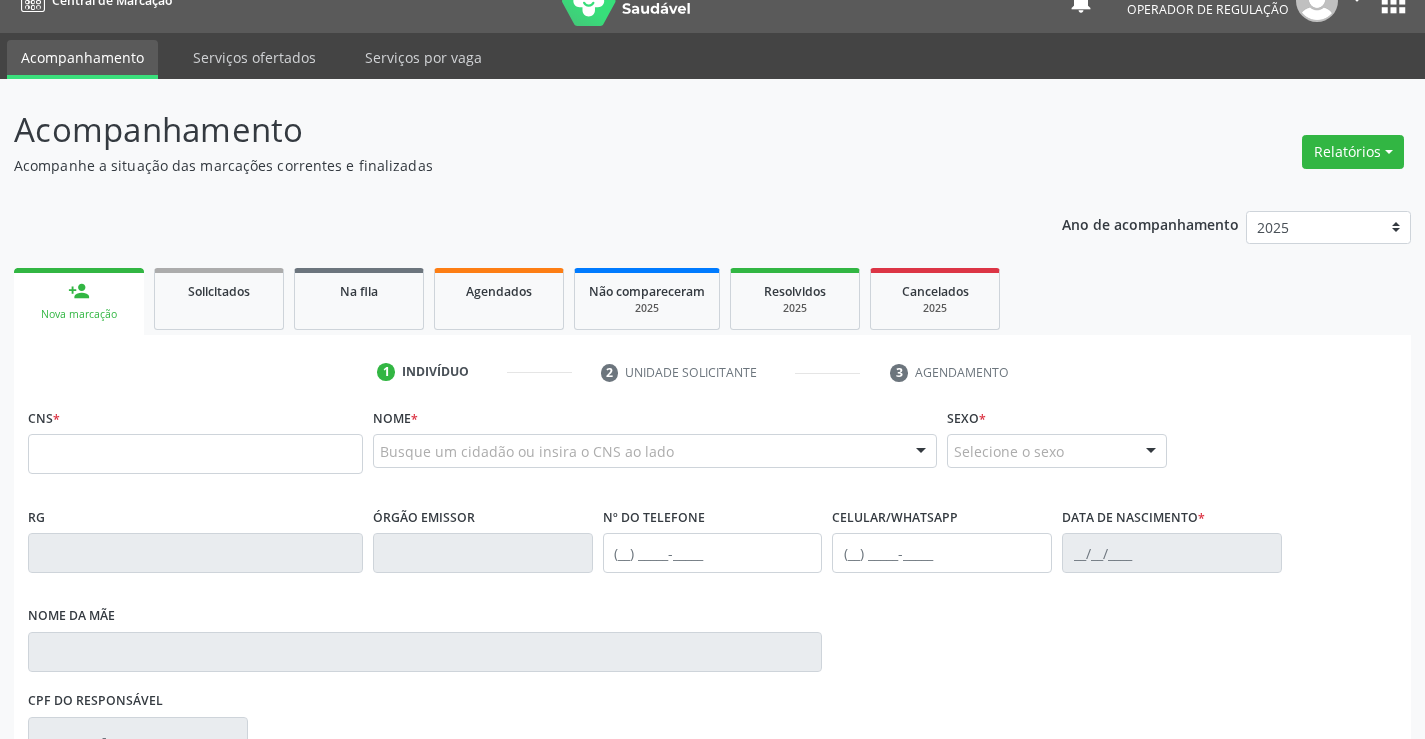 scroll, scrollTop: 0, scrollLeft: 0, axis: both 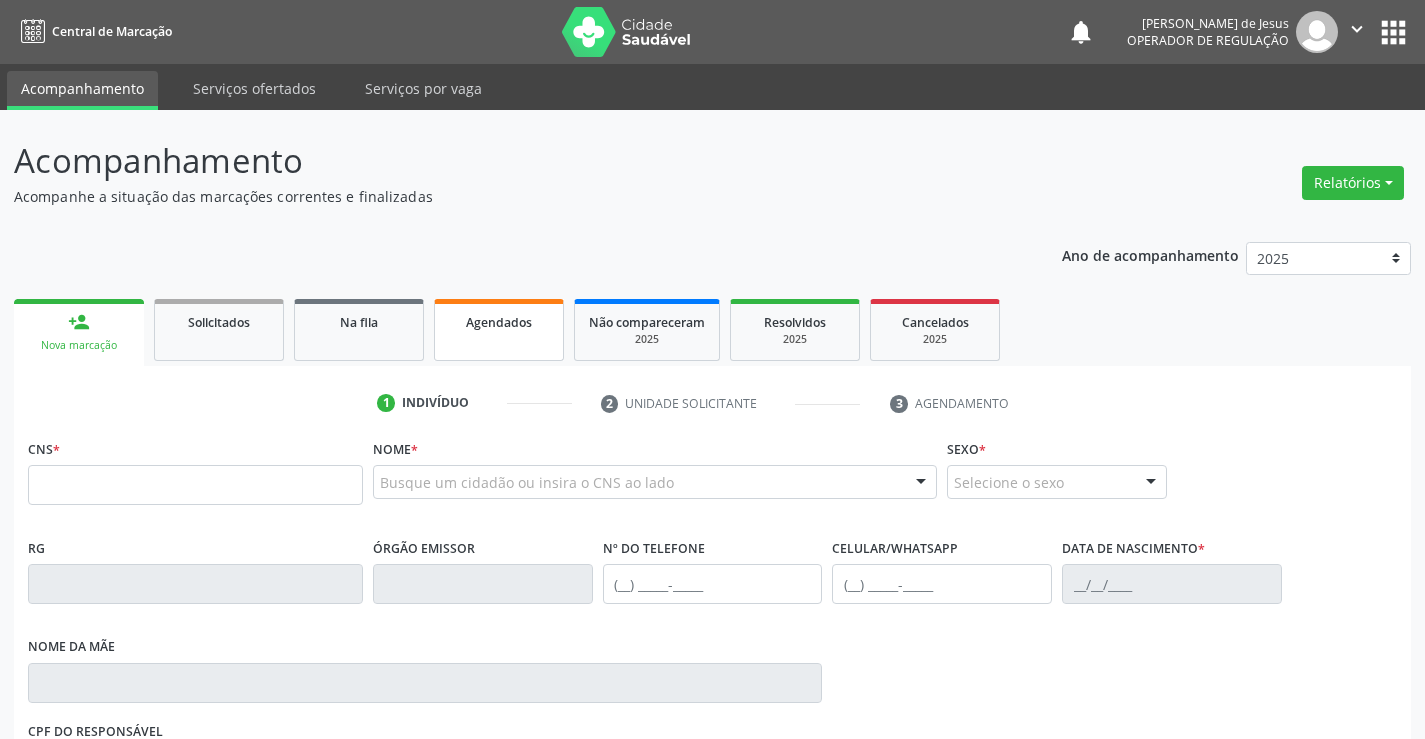 click on "Agendados" at bounding box center [499, 322] 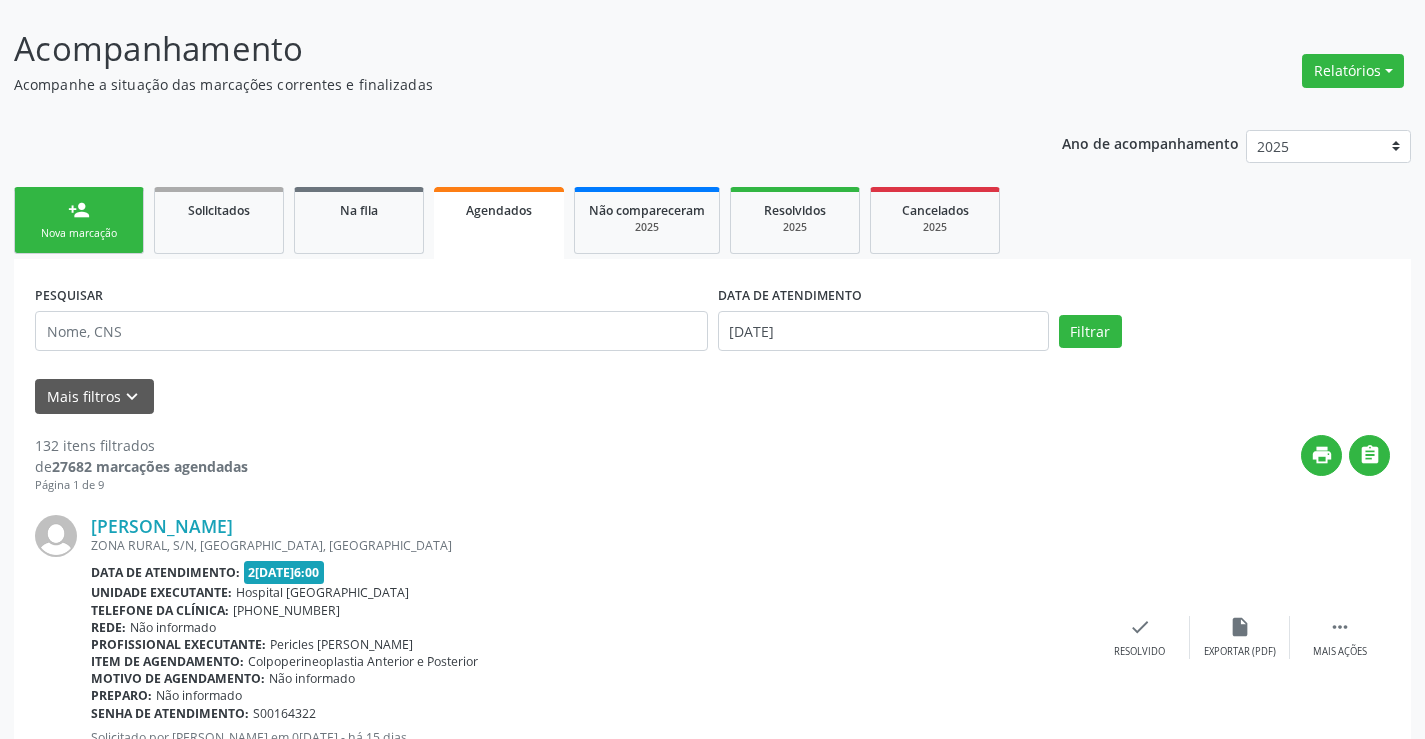 scroll, scrollTop: 100, scrollLeft: 0, axis: vertical 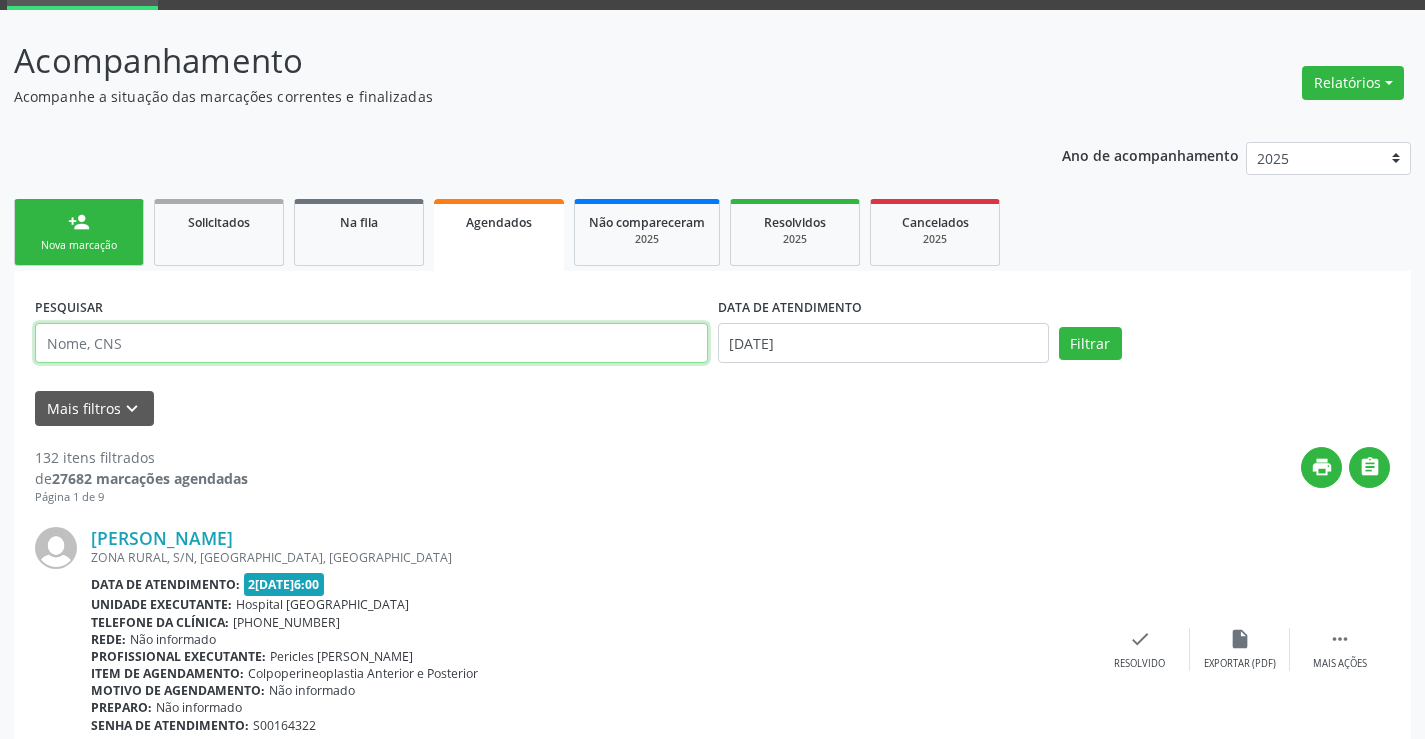 click at bounding box center (371, 343) 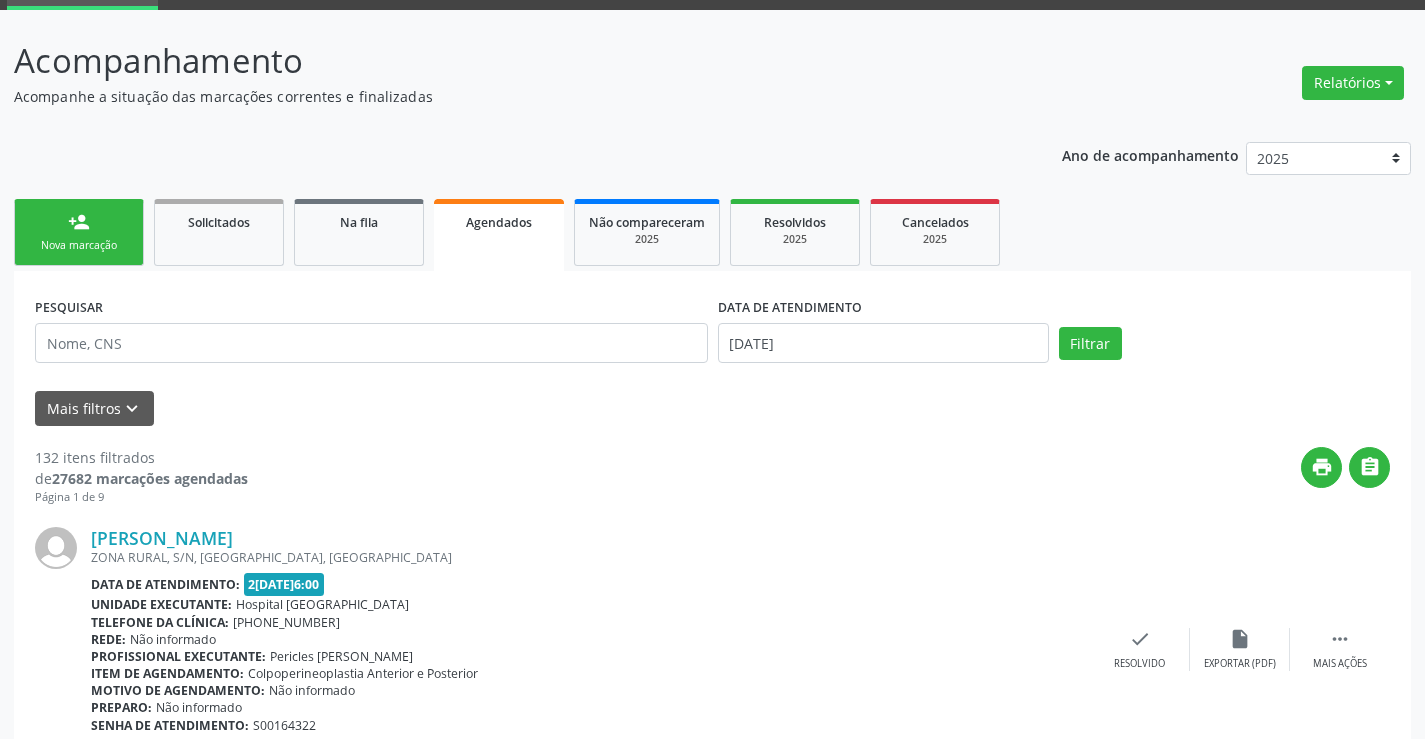 click on "Agendados" at bounding box center [499, 222] 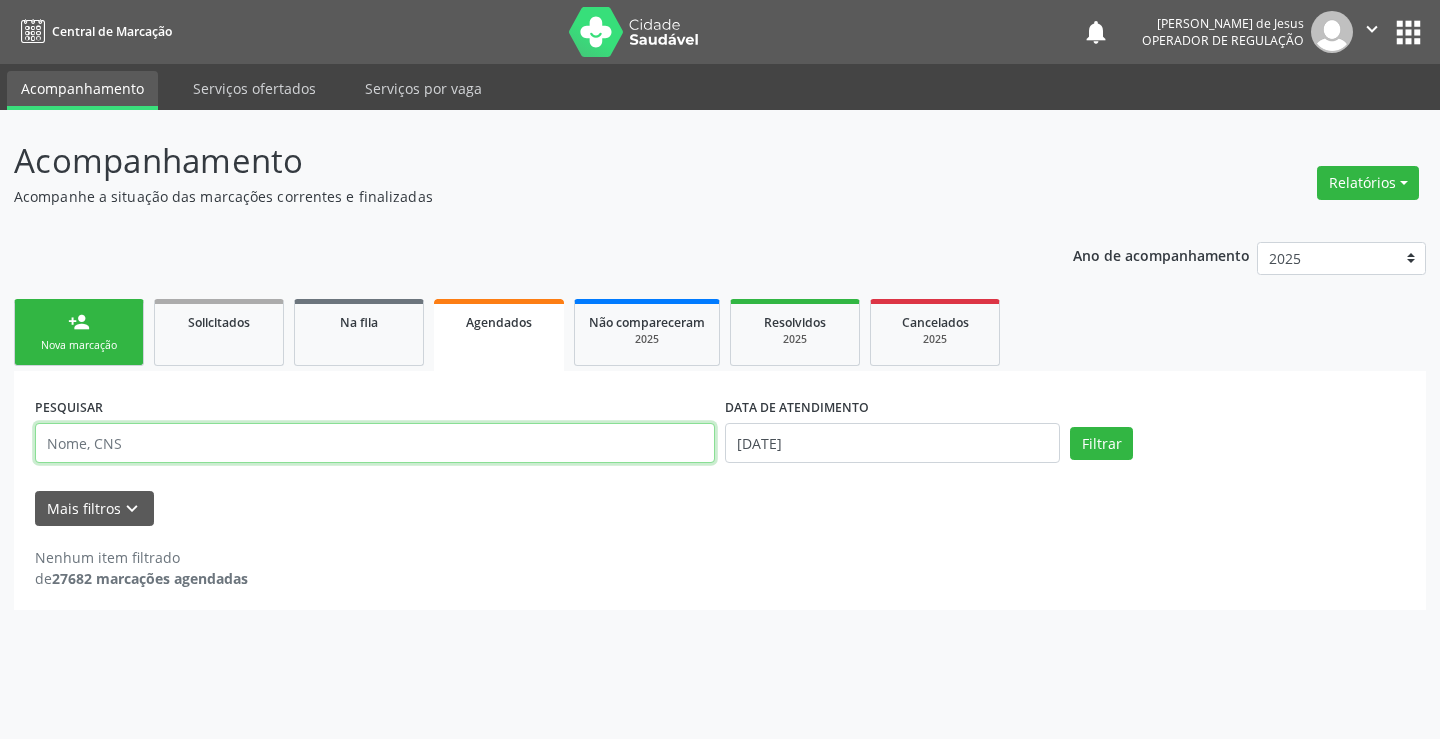 click at bounding box center (375, 443) 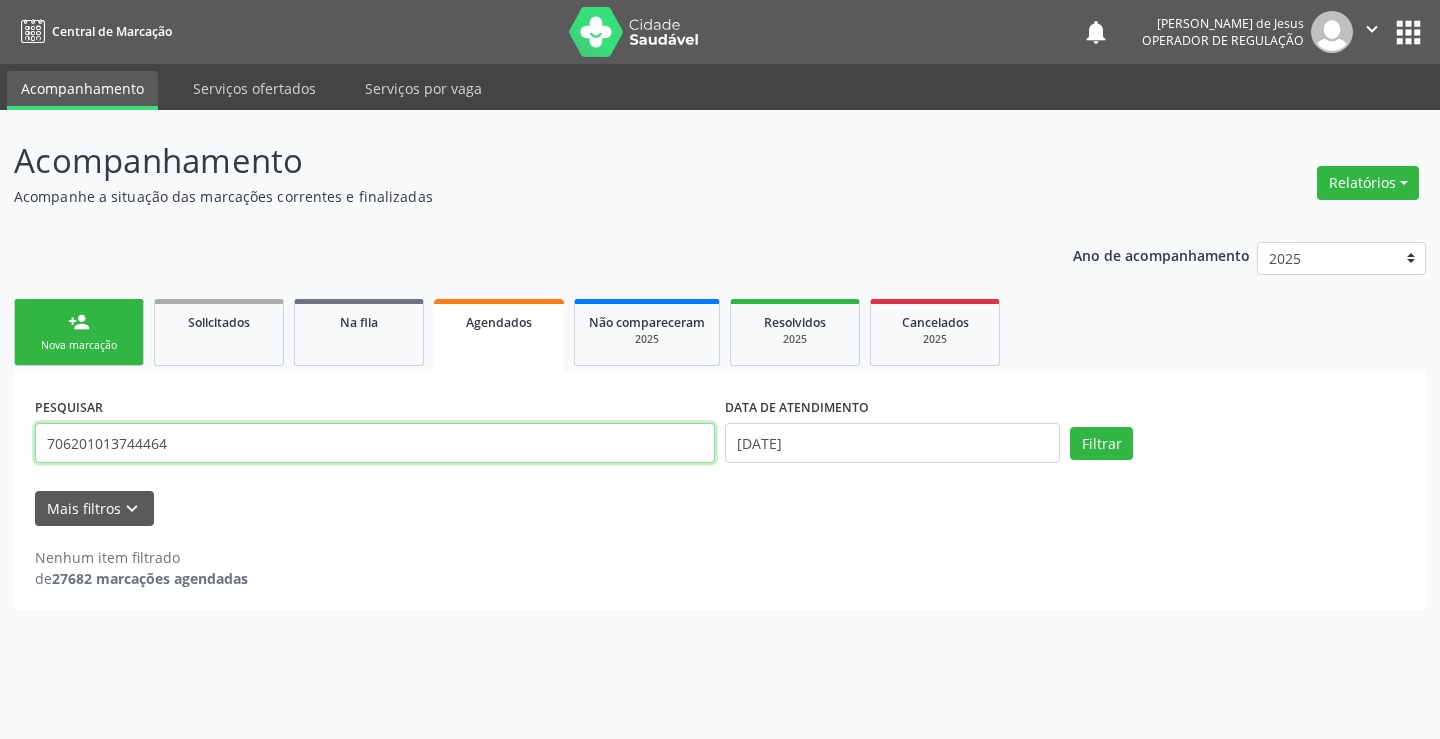 type on "706201013744464" 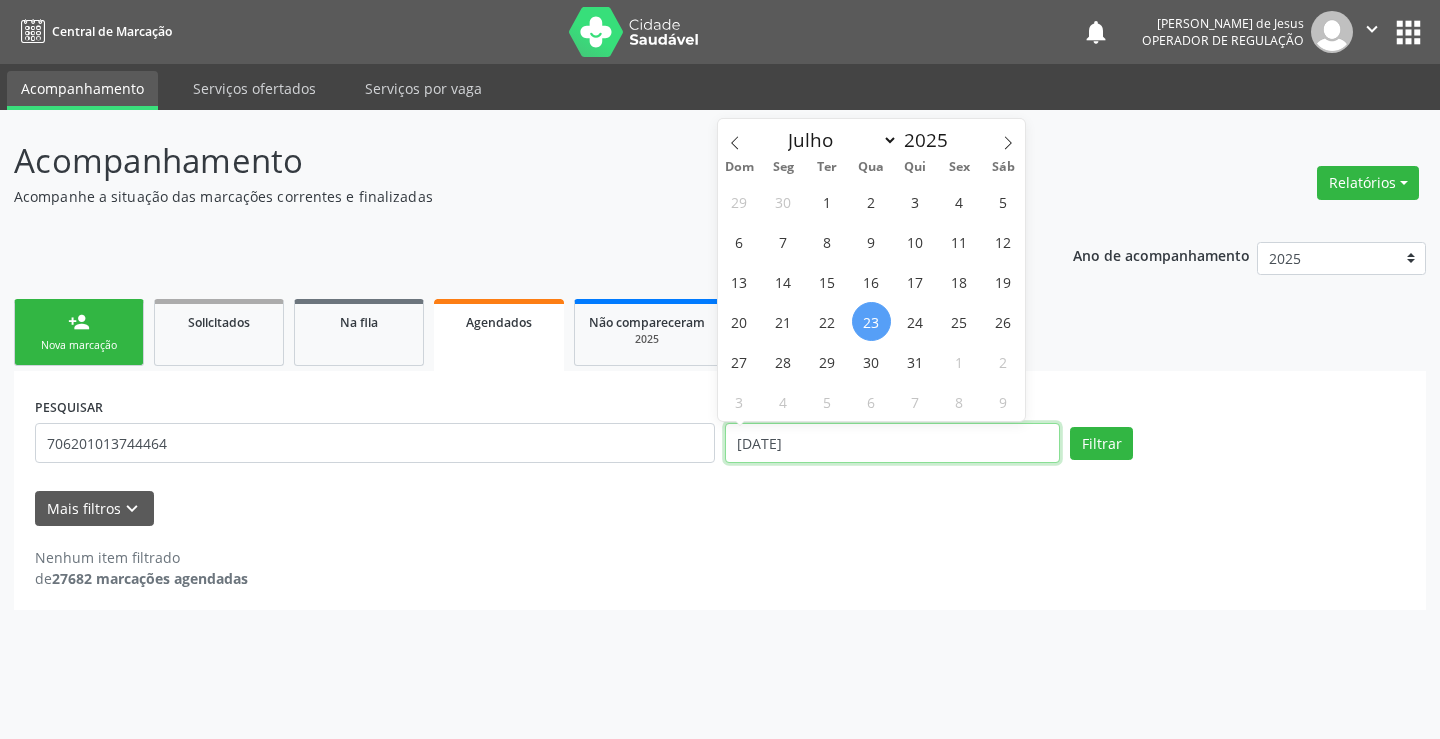 click on "[DATE]" at bounding box center (892, 443) 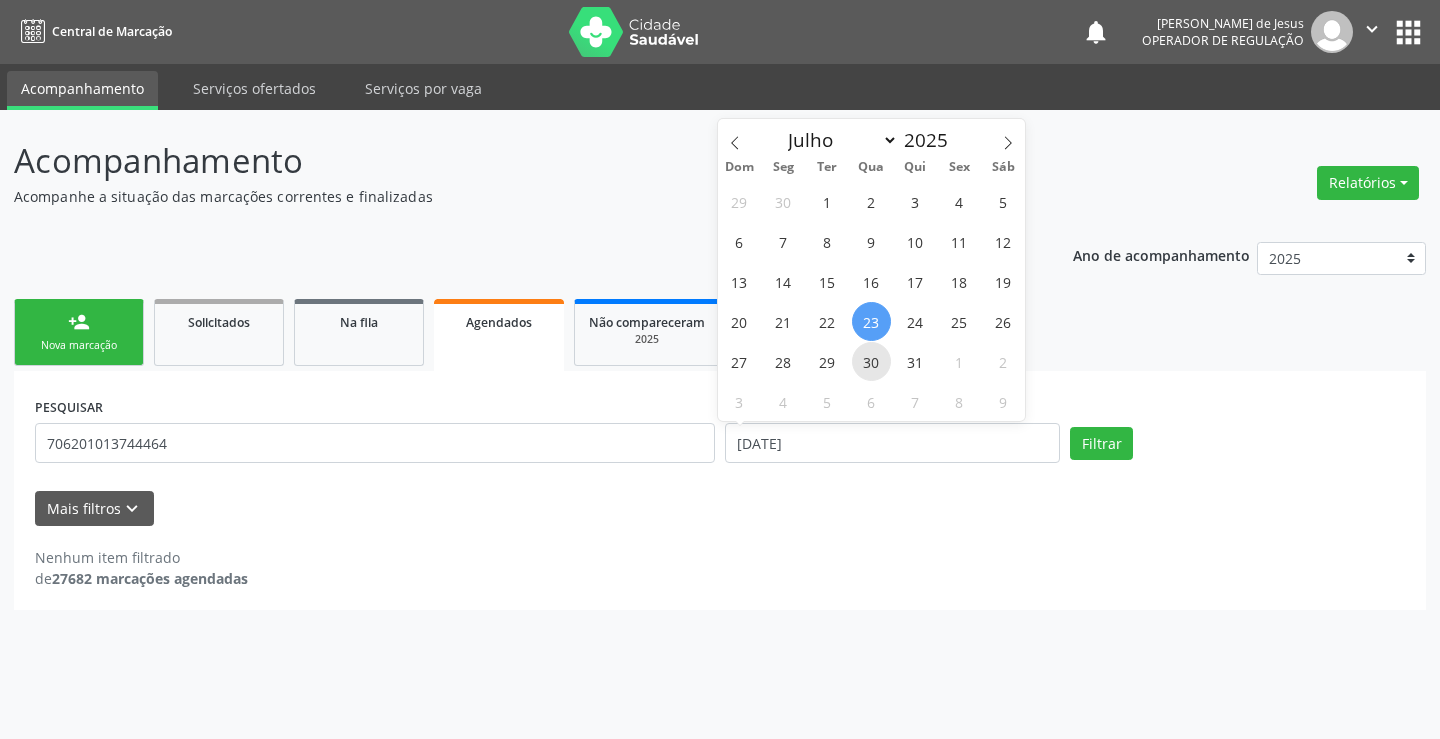 click on "30" at bounding box center (871, 361) 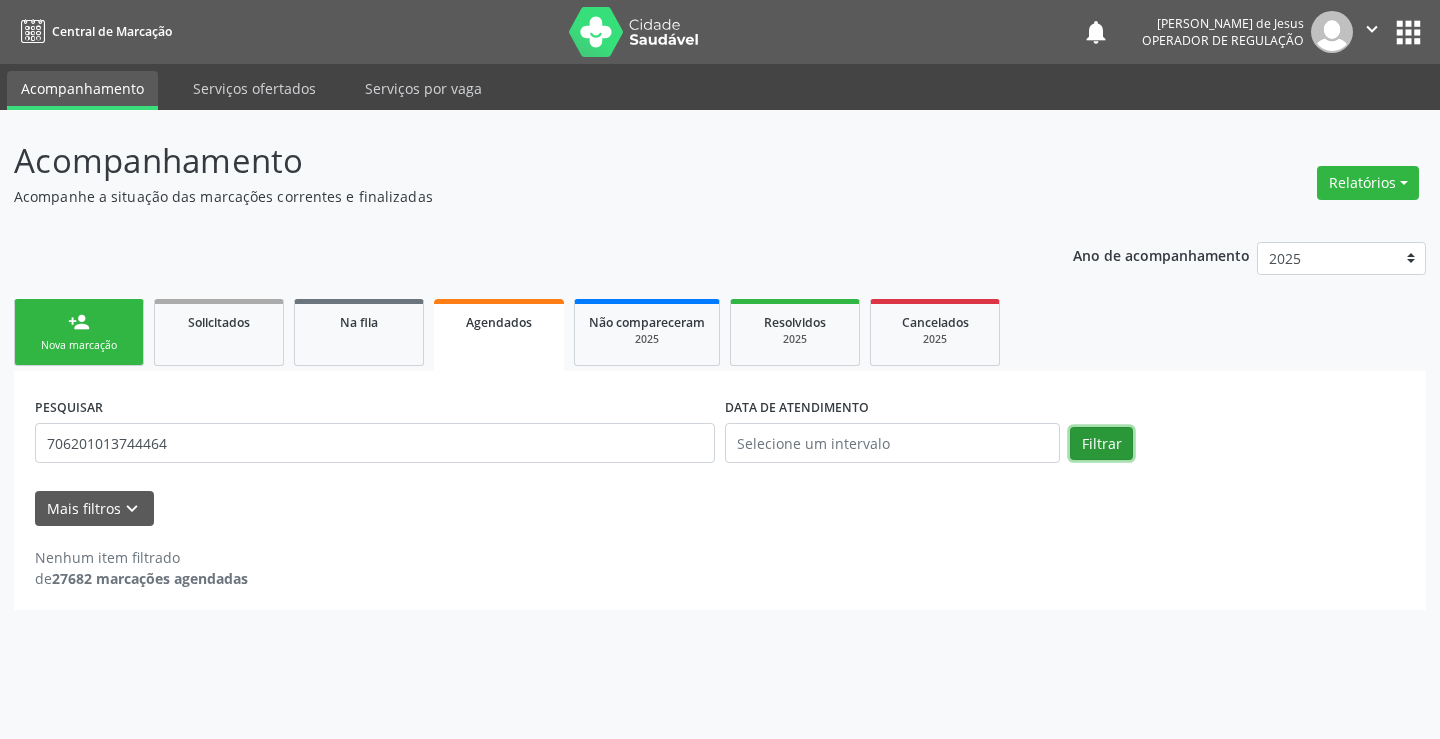 click on "Filtrar" at bounding box center [1101, 444] 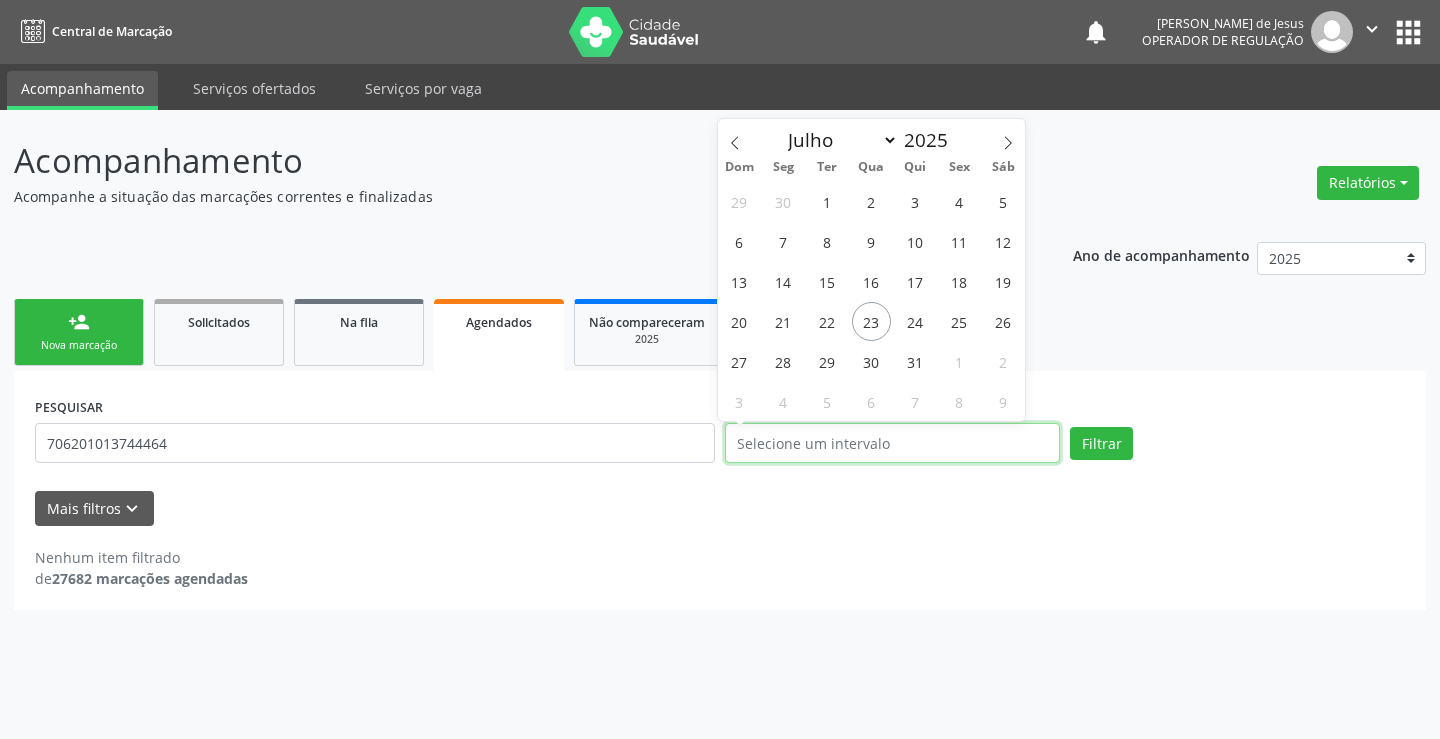 click at bounding box center (892, 443) 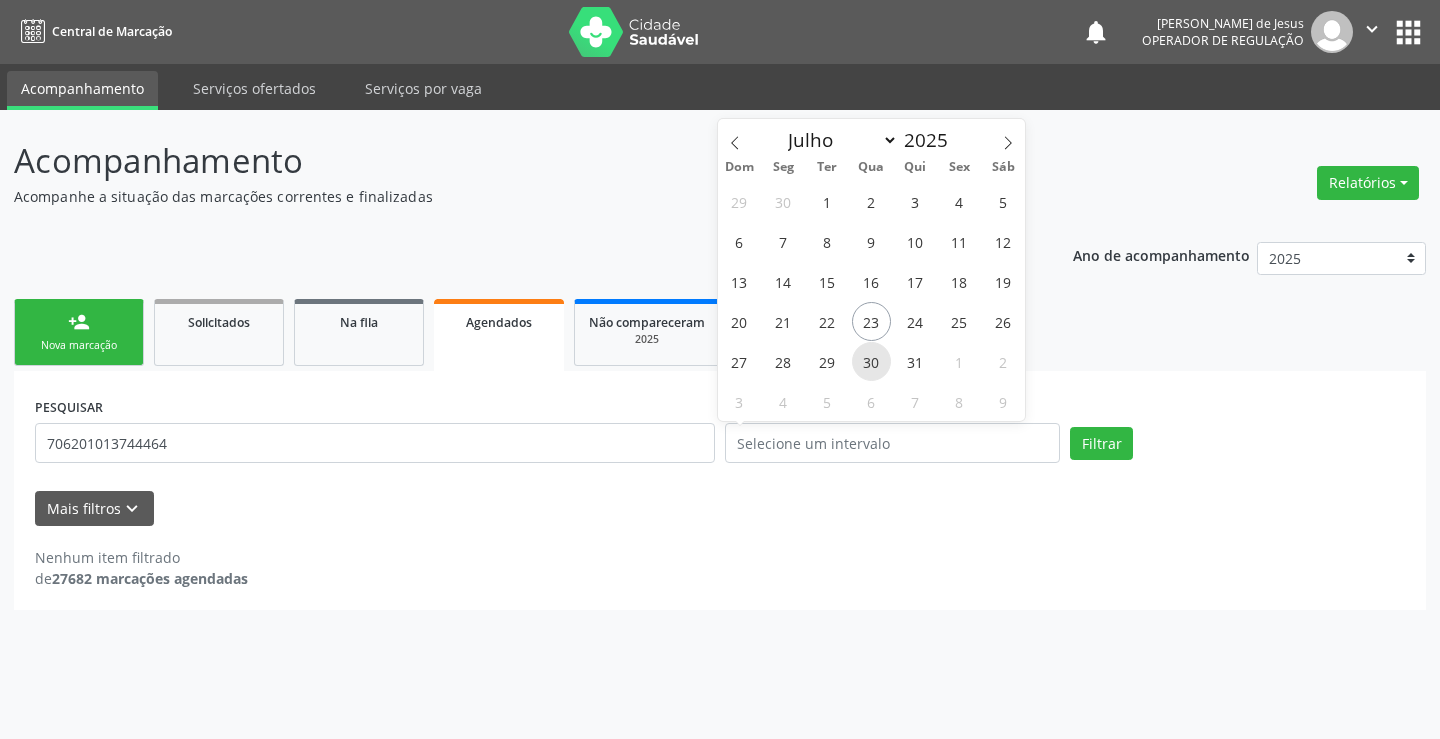 click on "30" at bounding box center [871, 361] 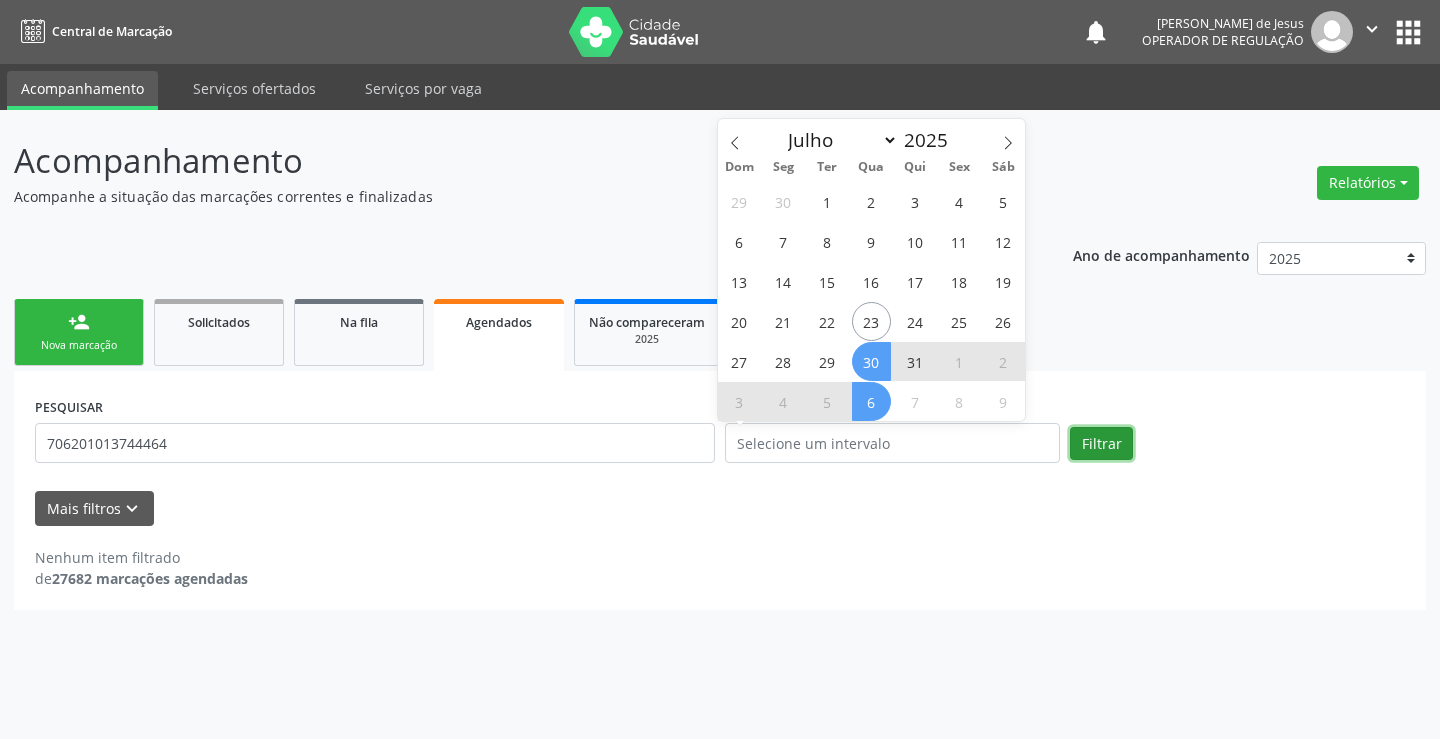 click on "Filtrar" at bounding box center (1101, 444) 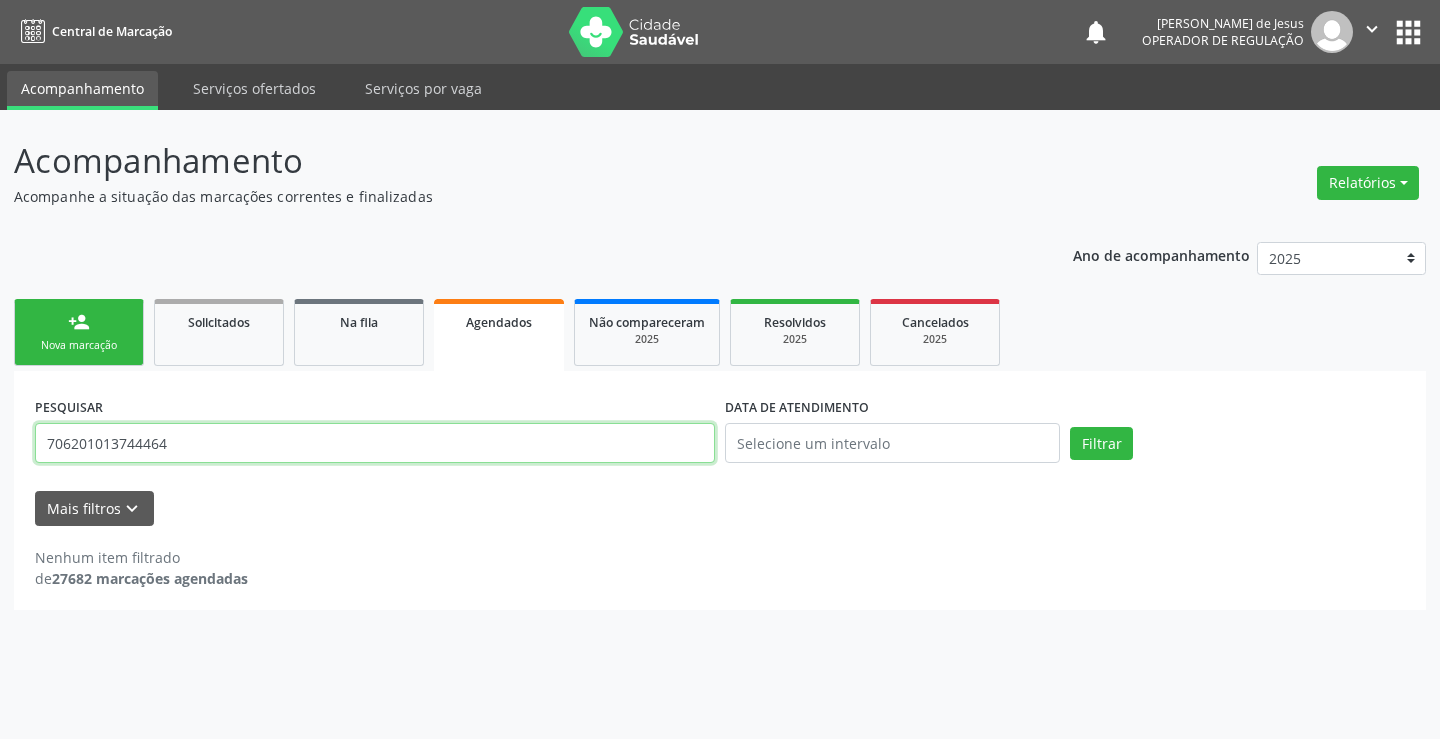 click on "706201013744464" at bounding box center [375, 443] 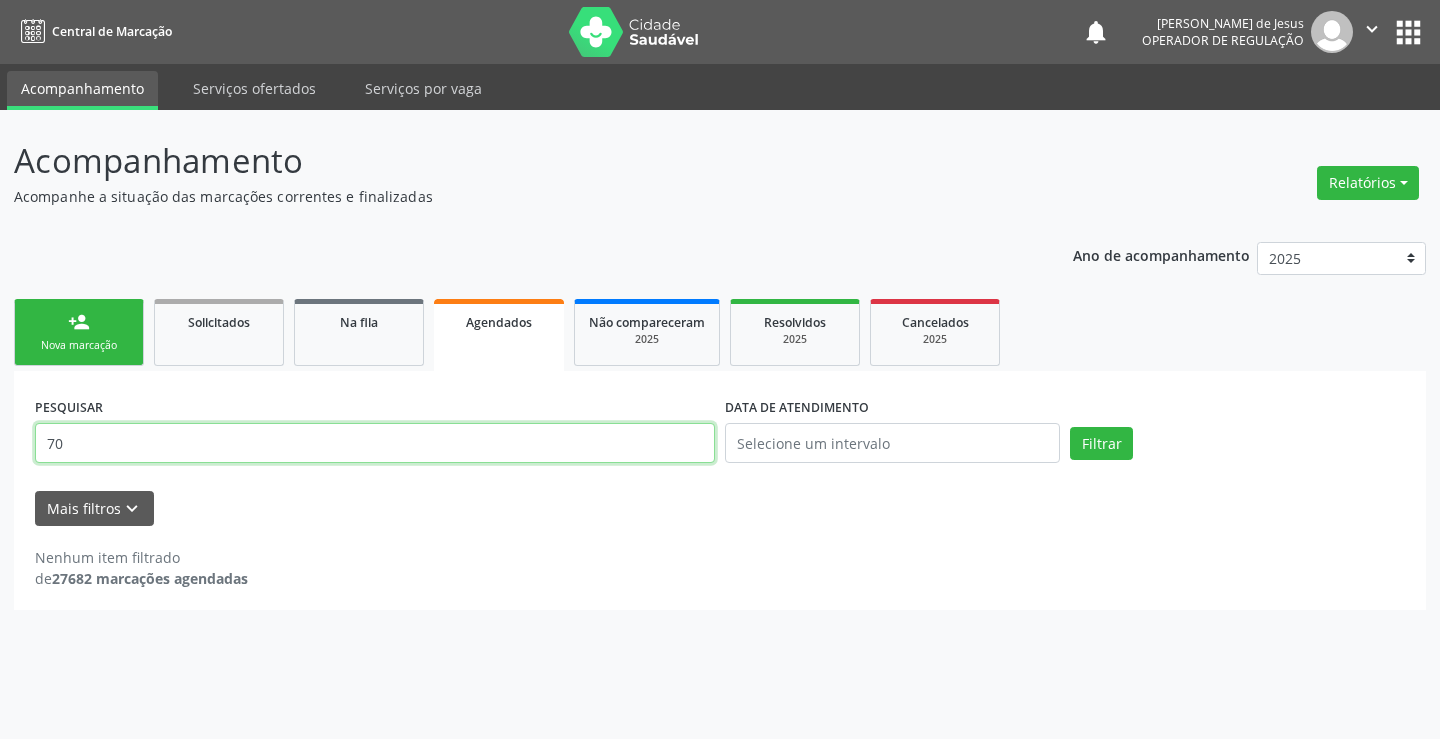 type on "7" 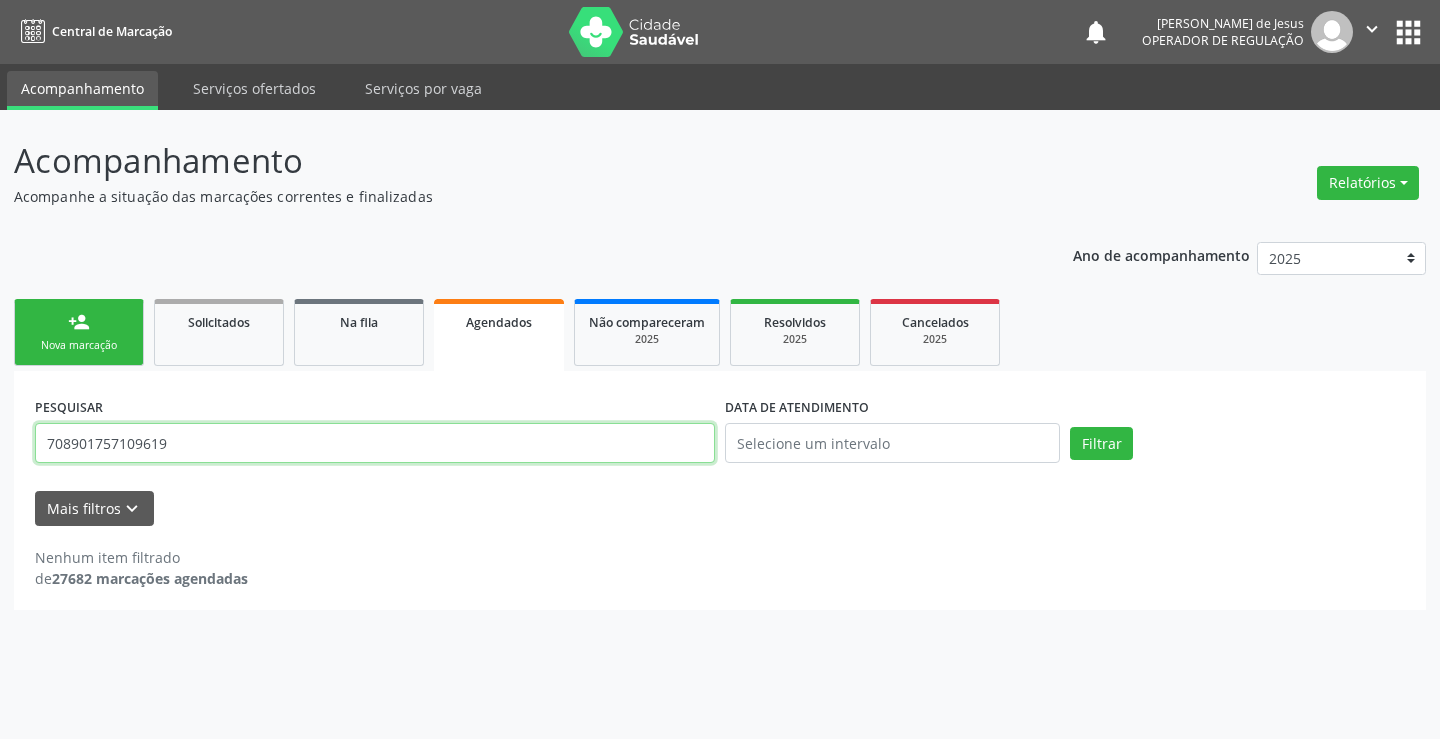 type on "708901757109619" 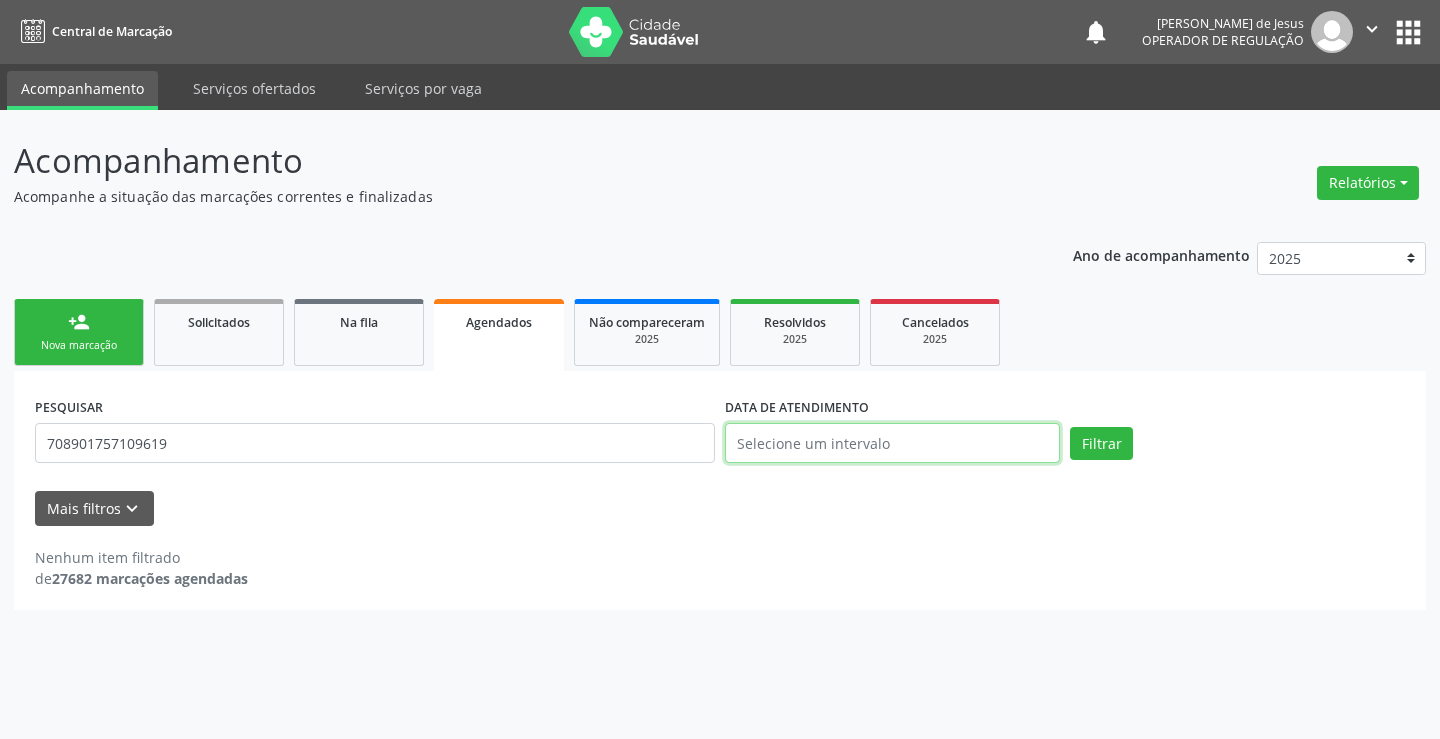 click at bounding box center (892, 443) 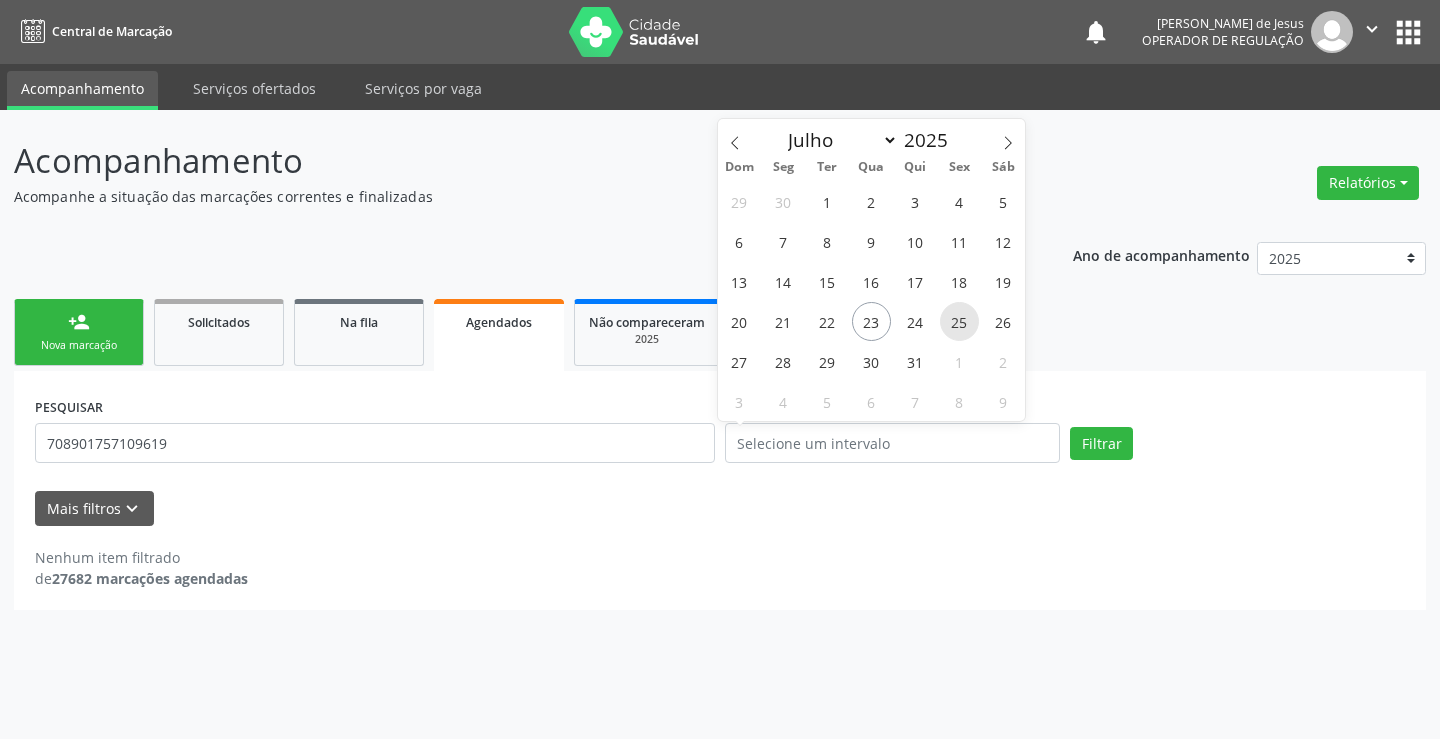 click on "25" at bounding box center (959, 321) 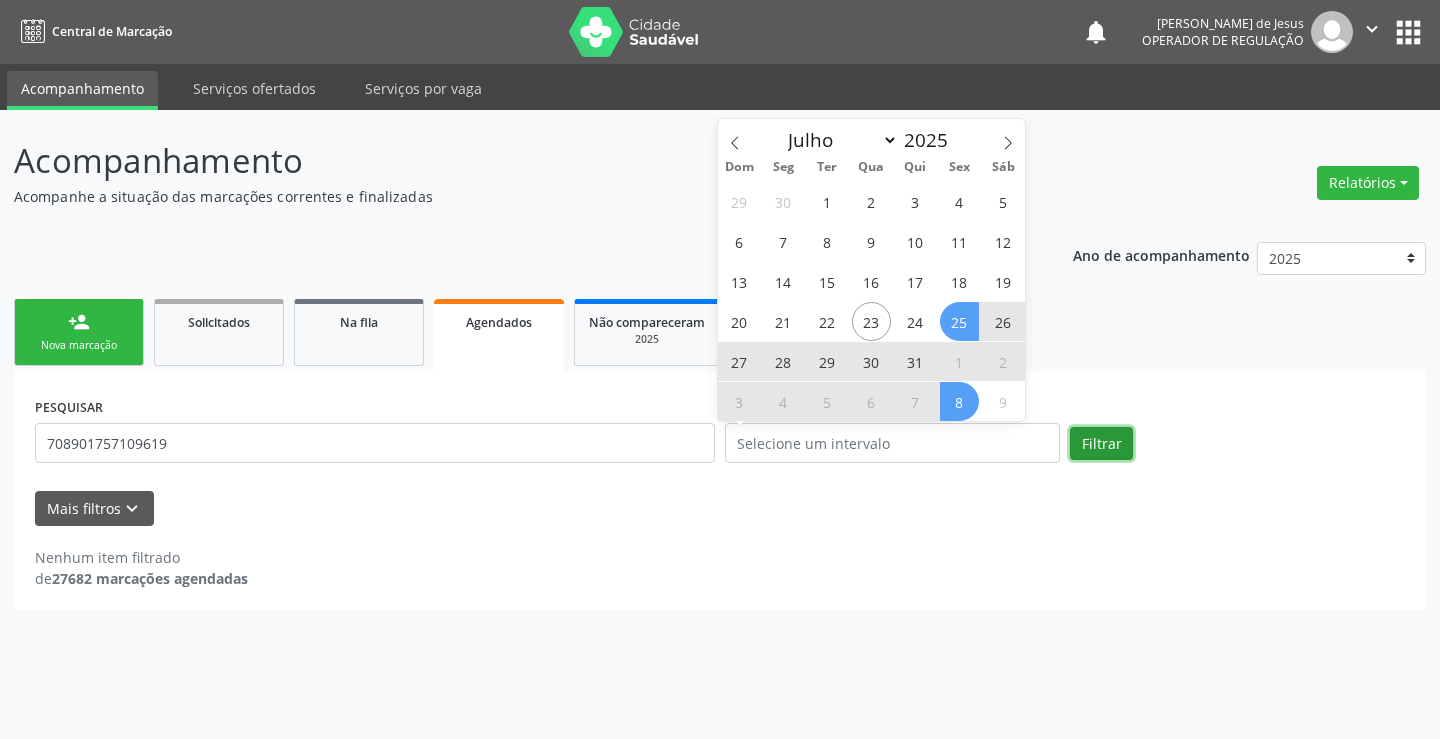 click on "Filtrar" at bounding box center (1101, 444) 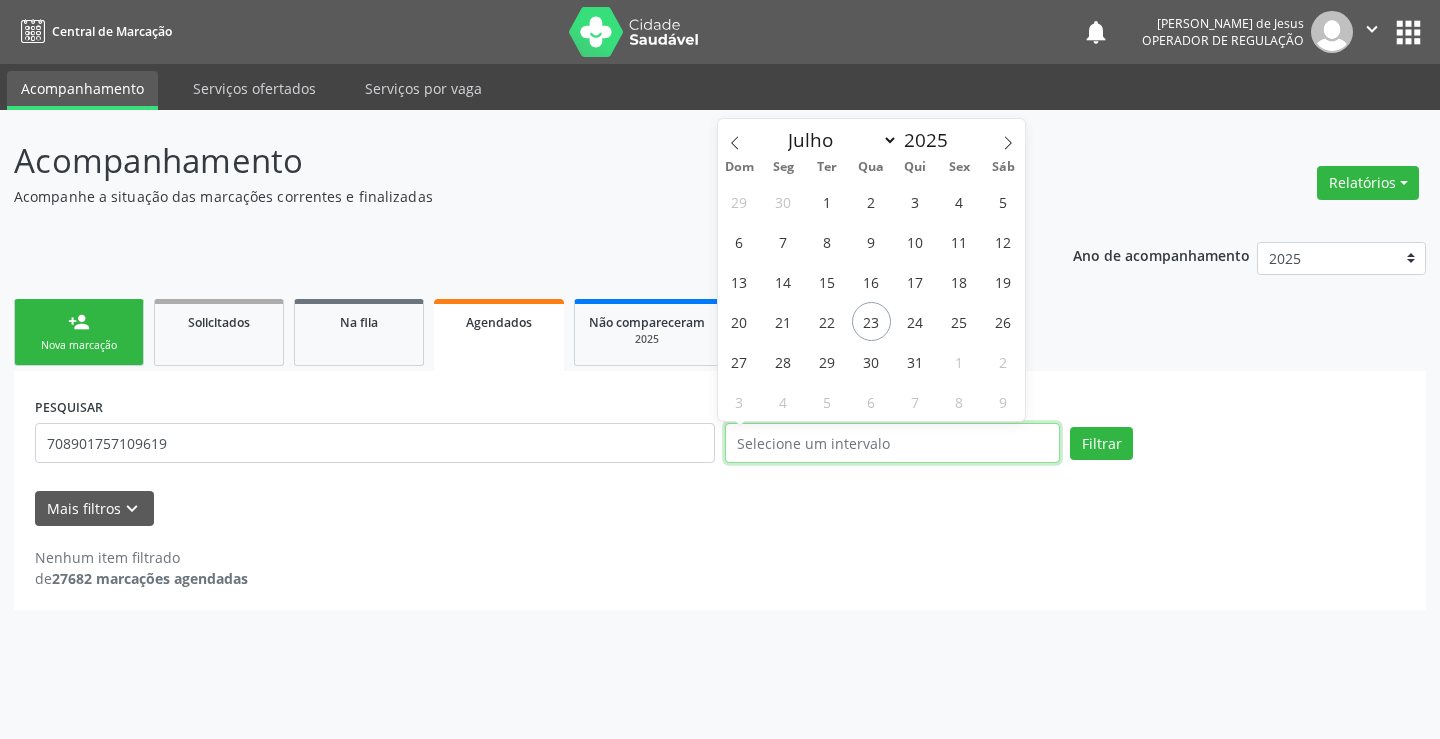 click at bounding box center (892, 443) 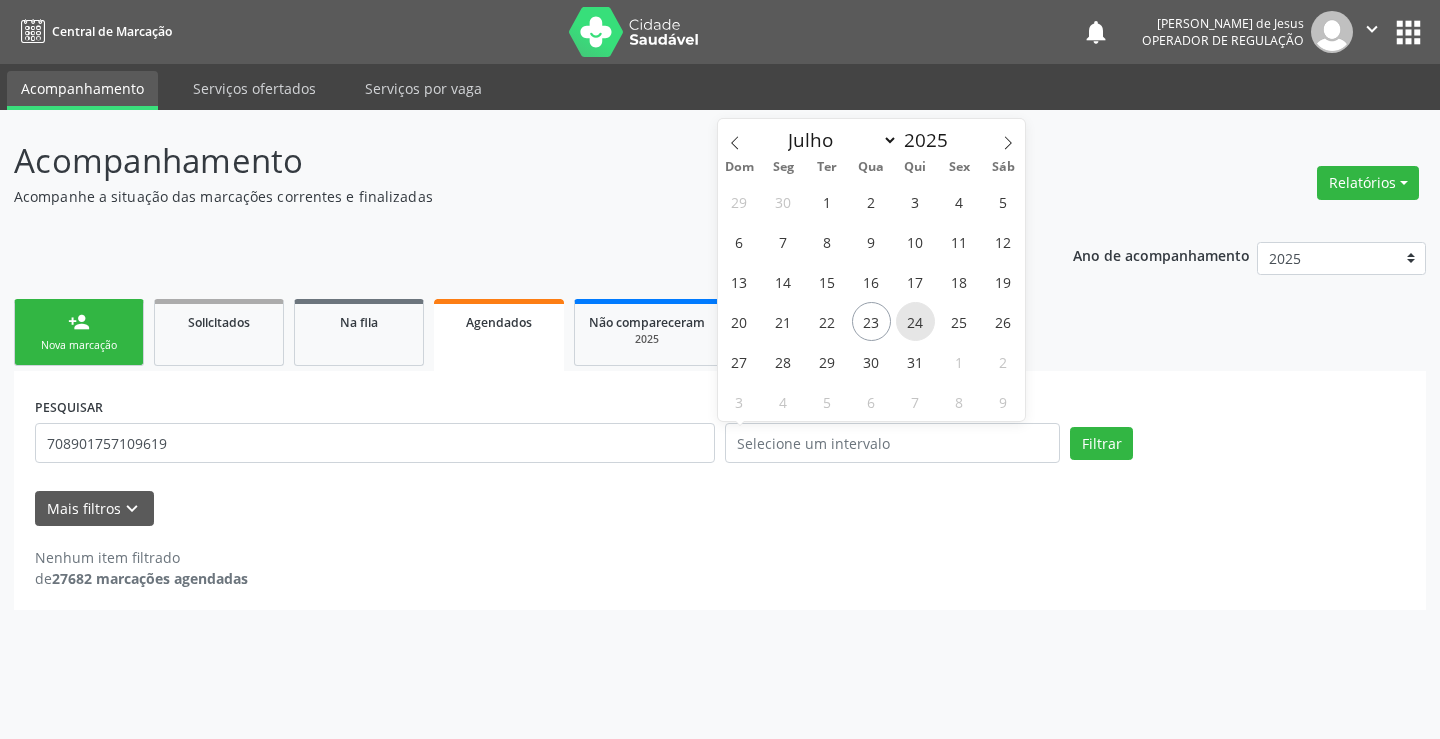 click on "24" at bounding box center [915, 321] 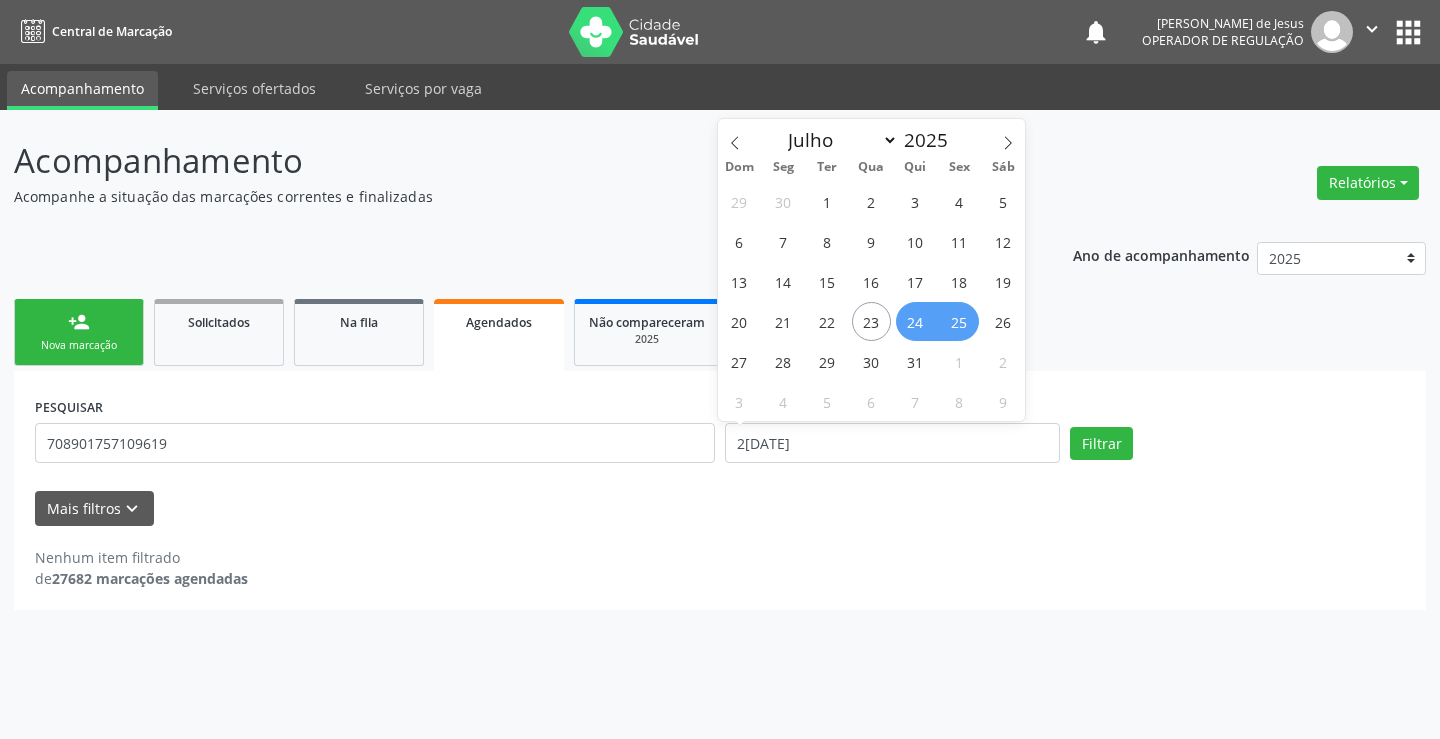click on "25" at bounding box center [959, 321] 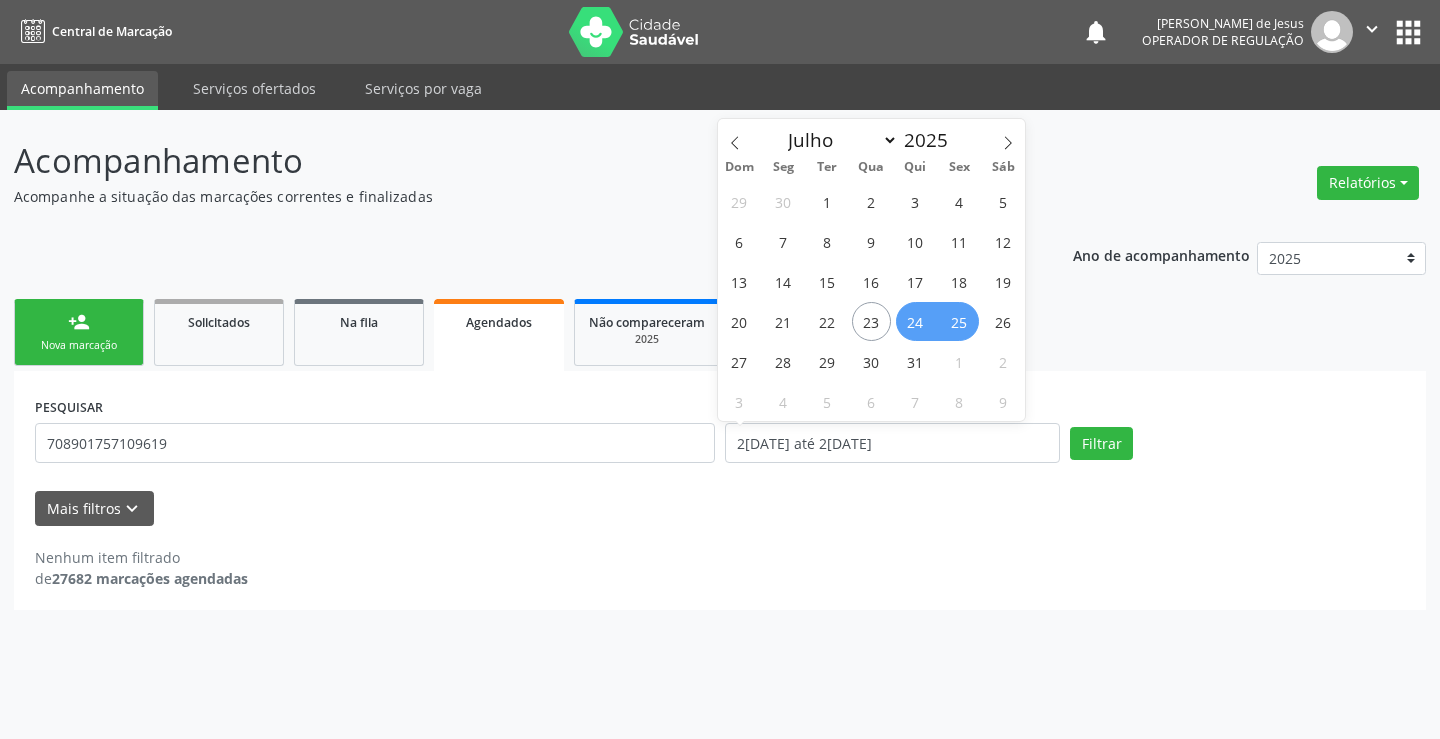 select on "6" 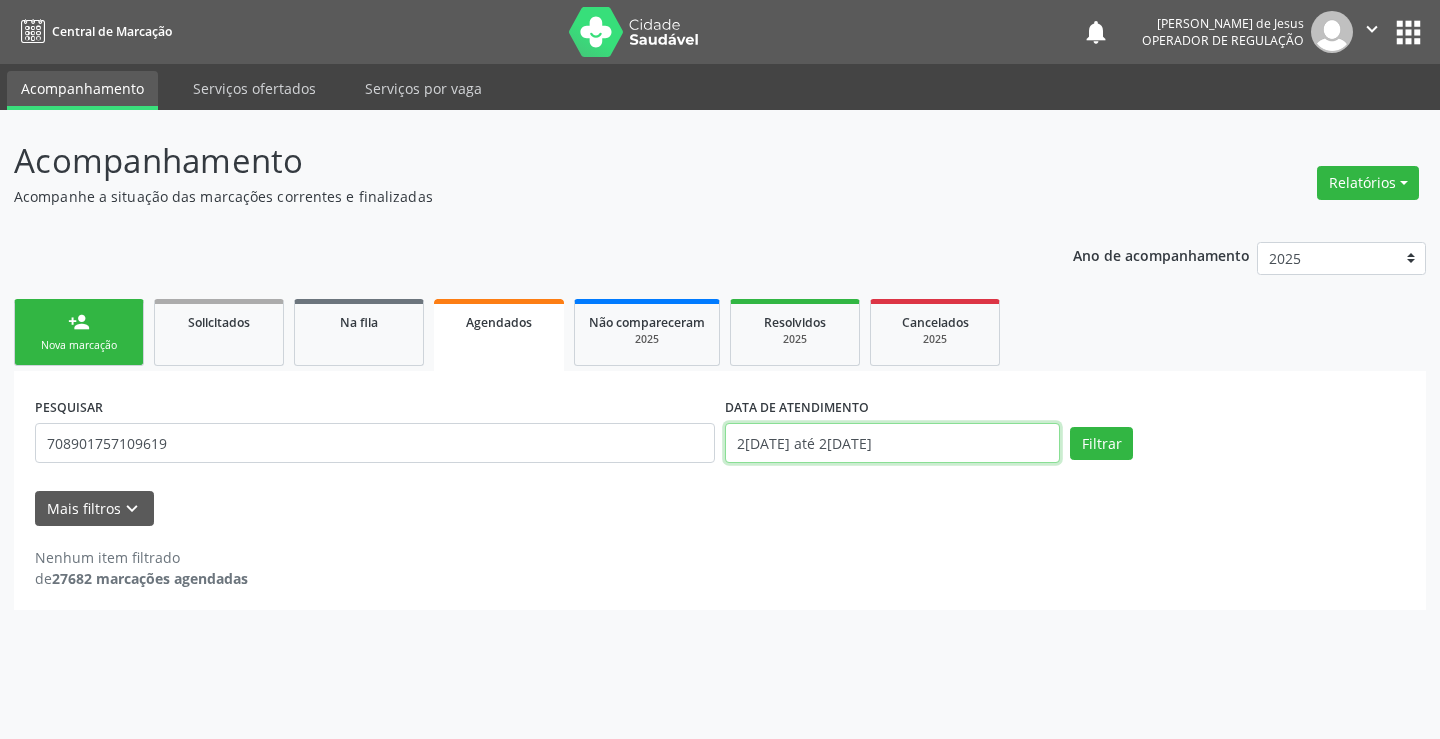click on "2[DATE] até 2[DATE]" at bounding box center (892, 443) 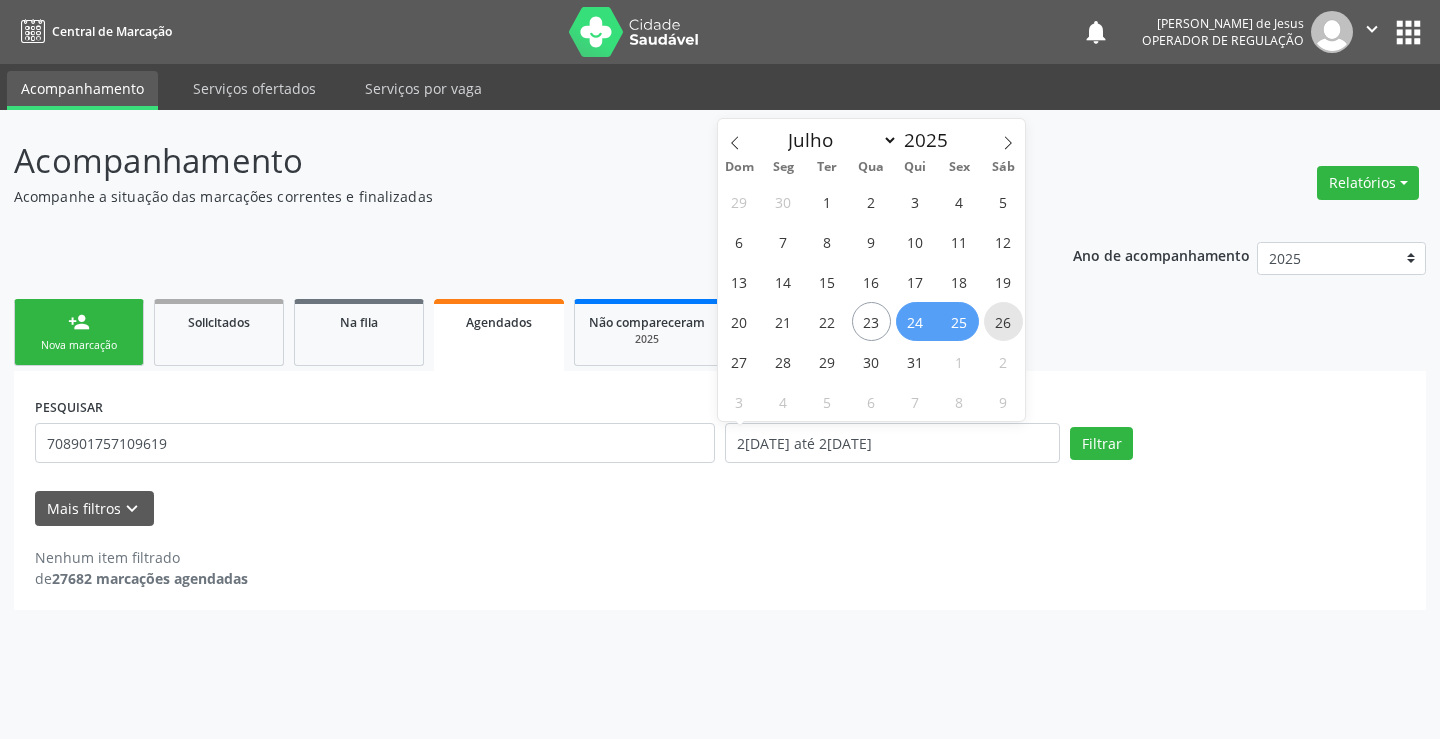 click on "26" at bounding box center (1003, 321) 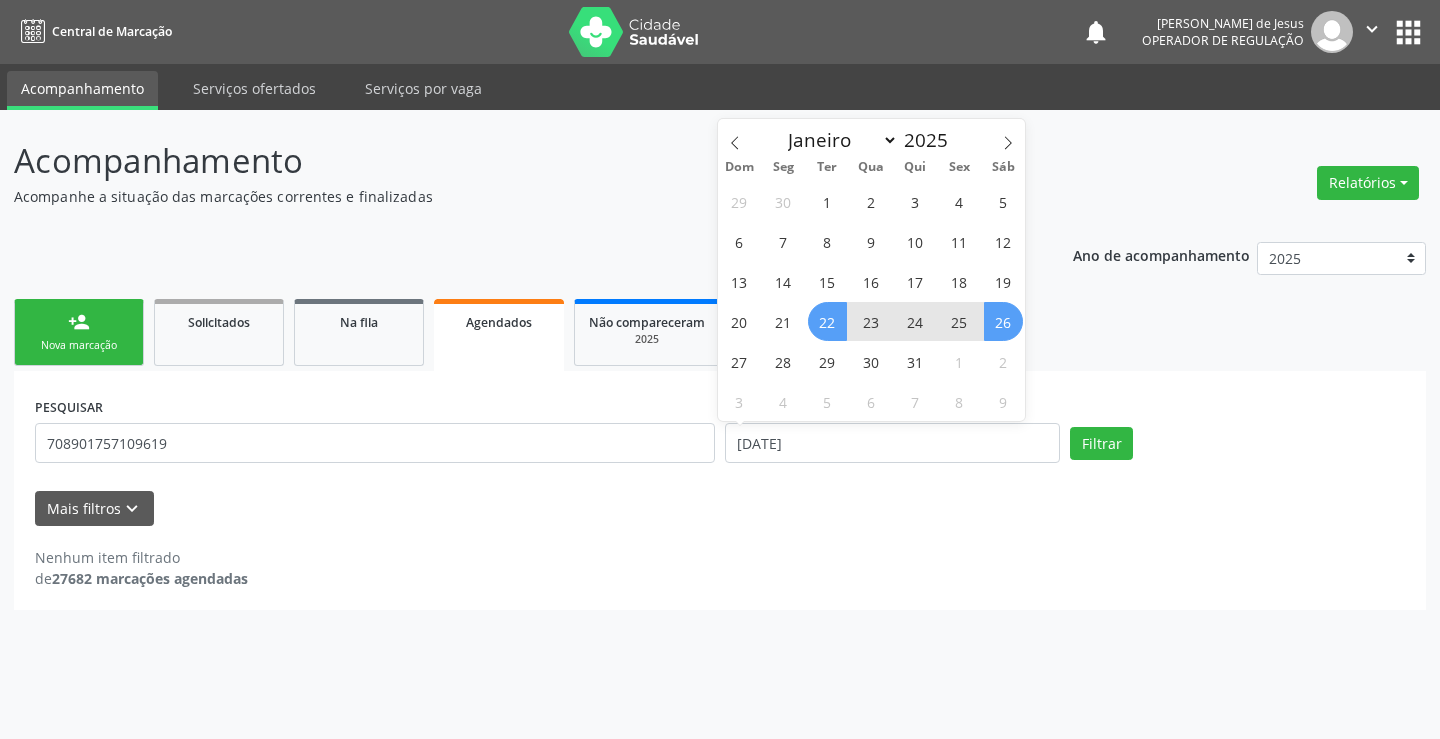 click on "22" at bounding box center [827, 321] 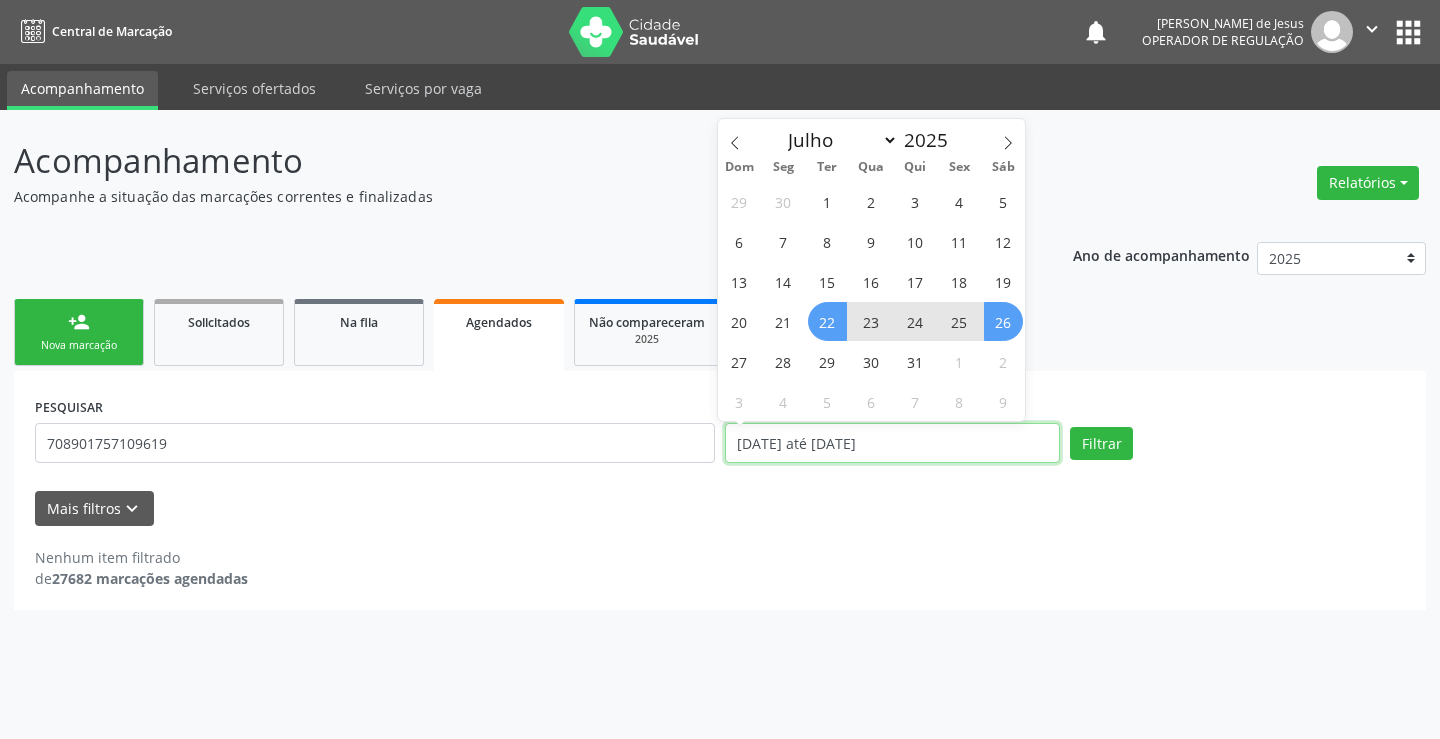click on "[DATE] até [DATE]" at bounding box center [892, 443] 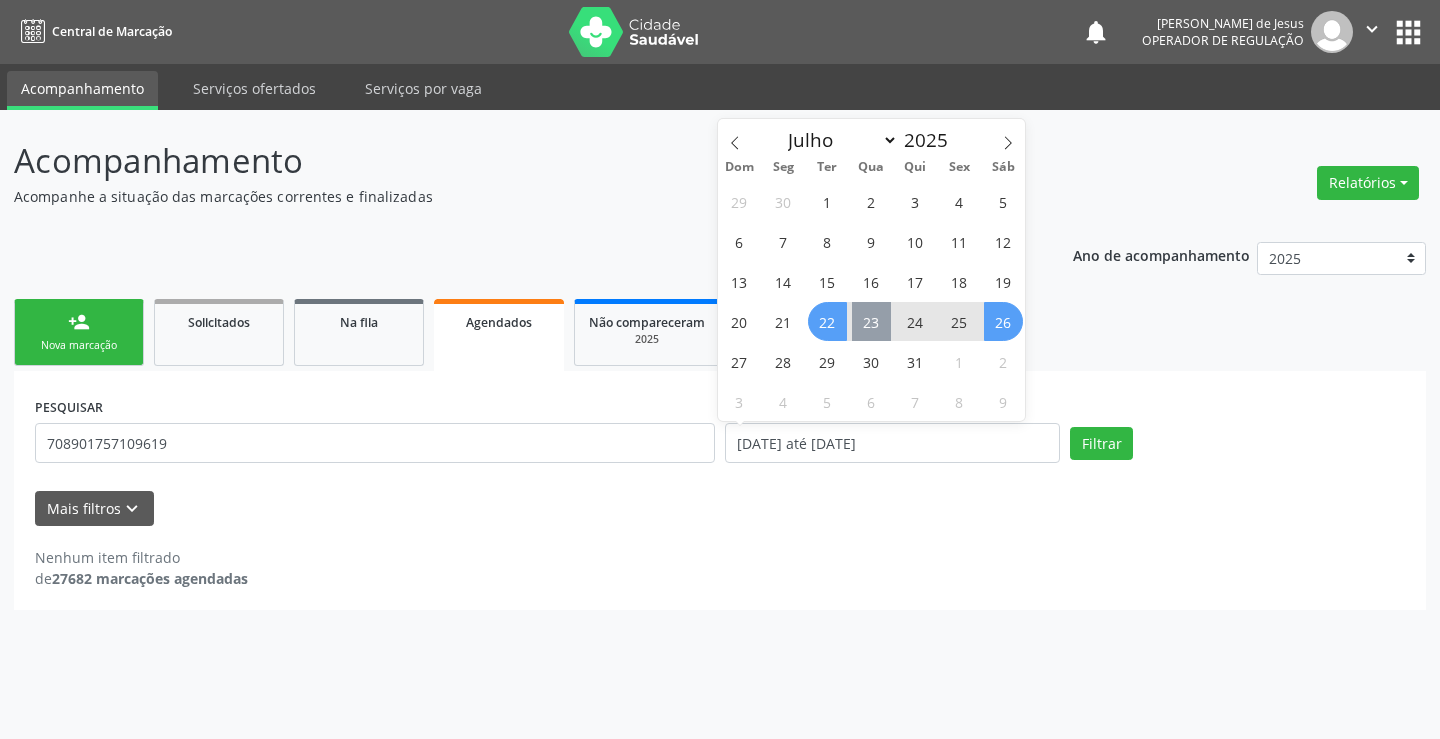 click on "23" at bounding box center [871, 321] 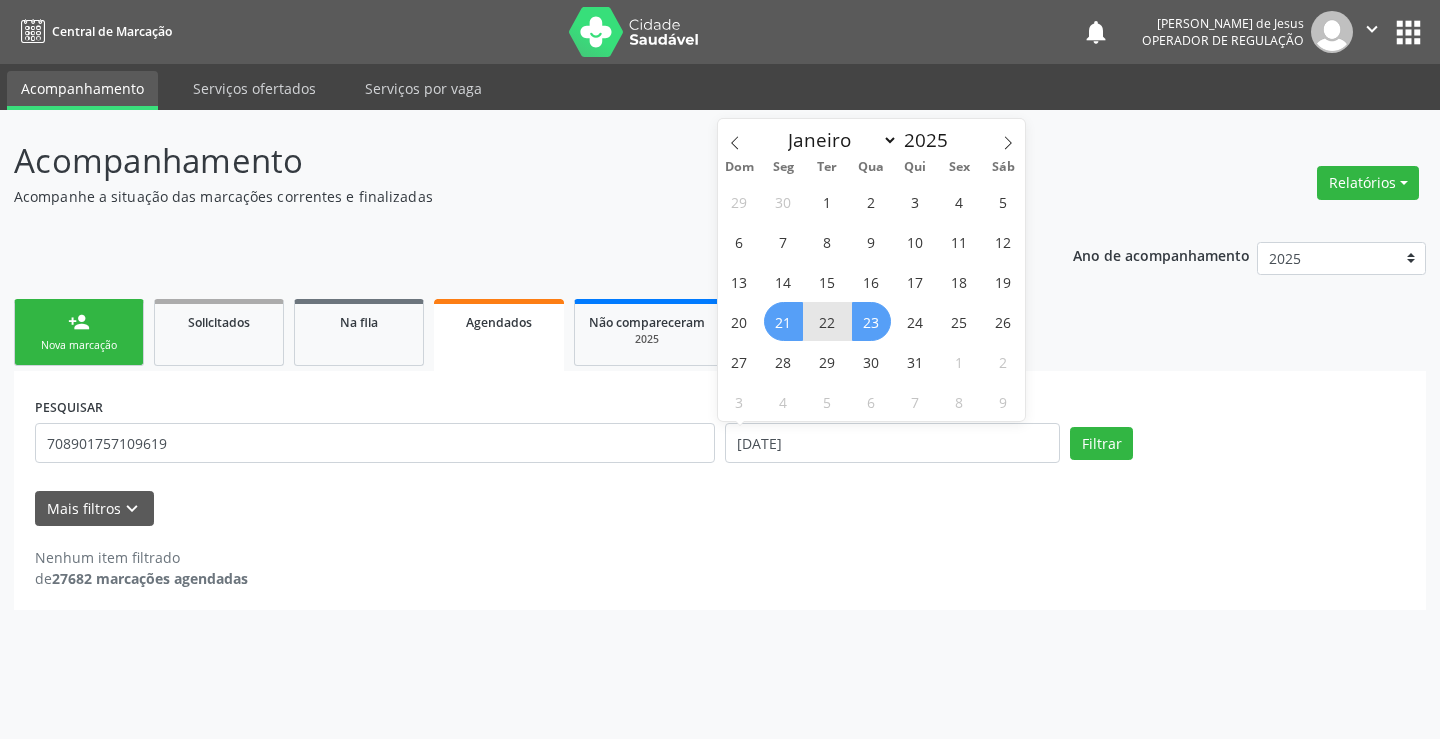 click on "21" at bounding box center [783, 321] 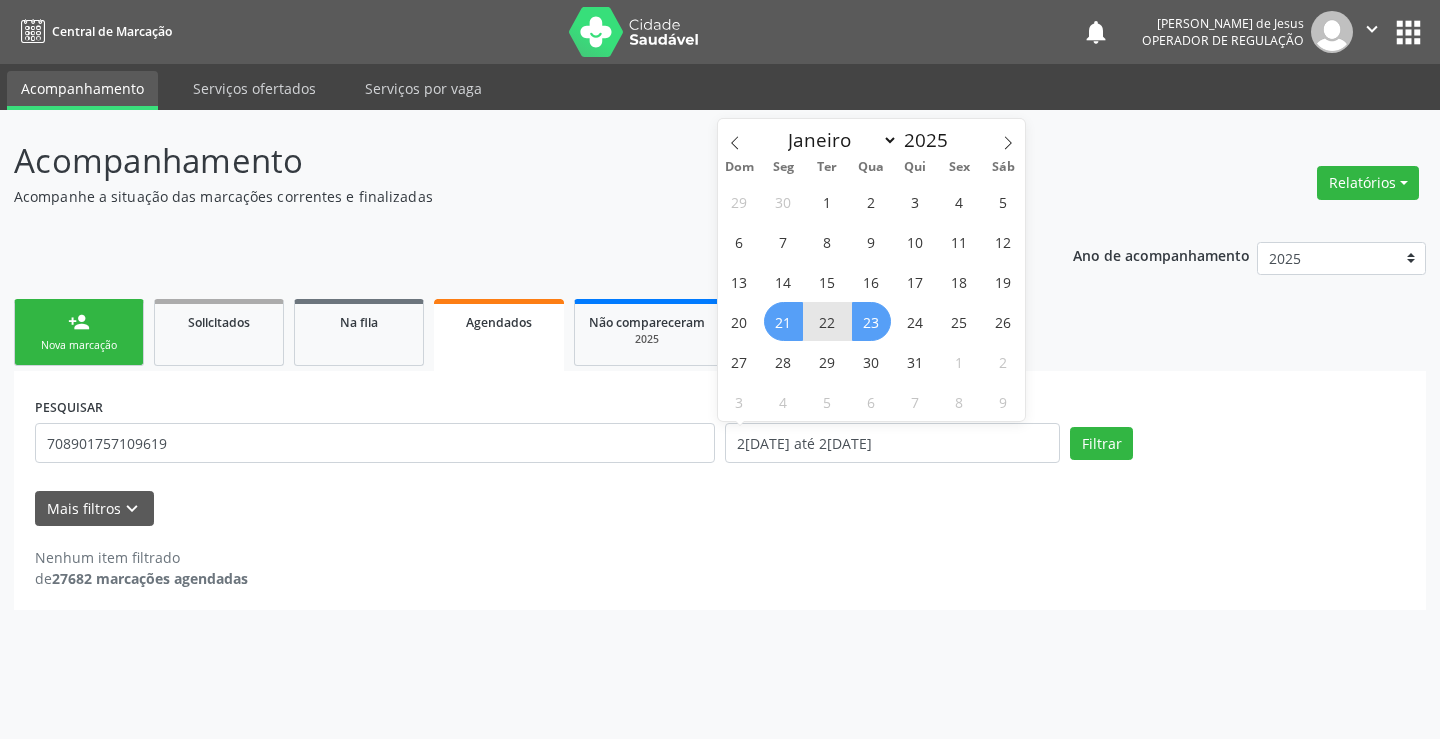 select on "6" 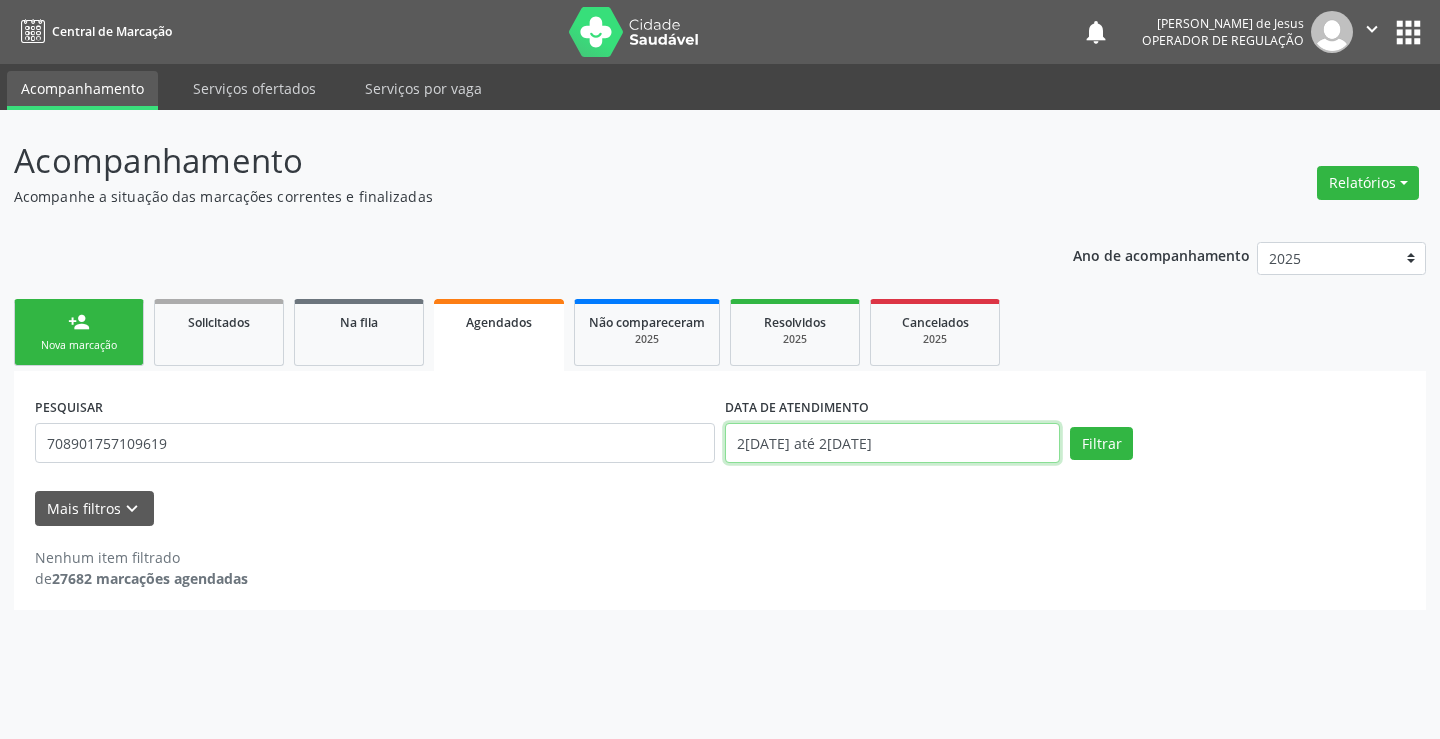 click on "2[DATE] até 2[DATE]" at bounding box center (892, 443) 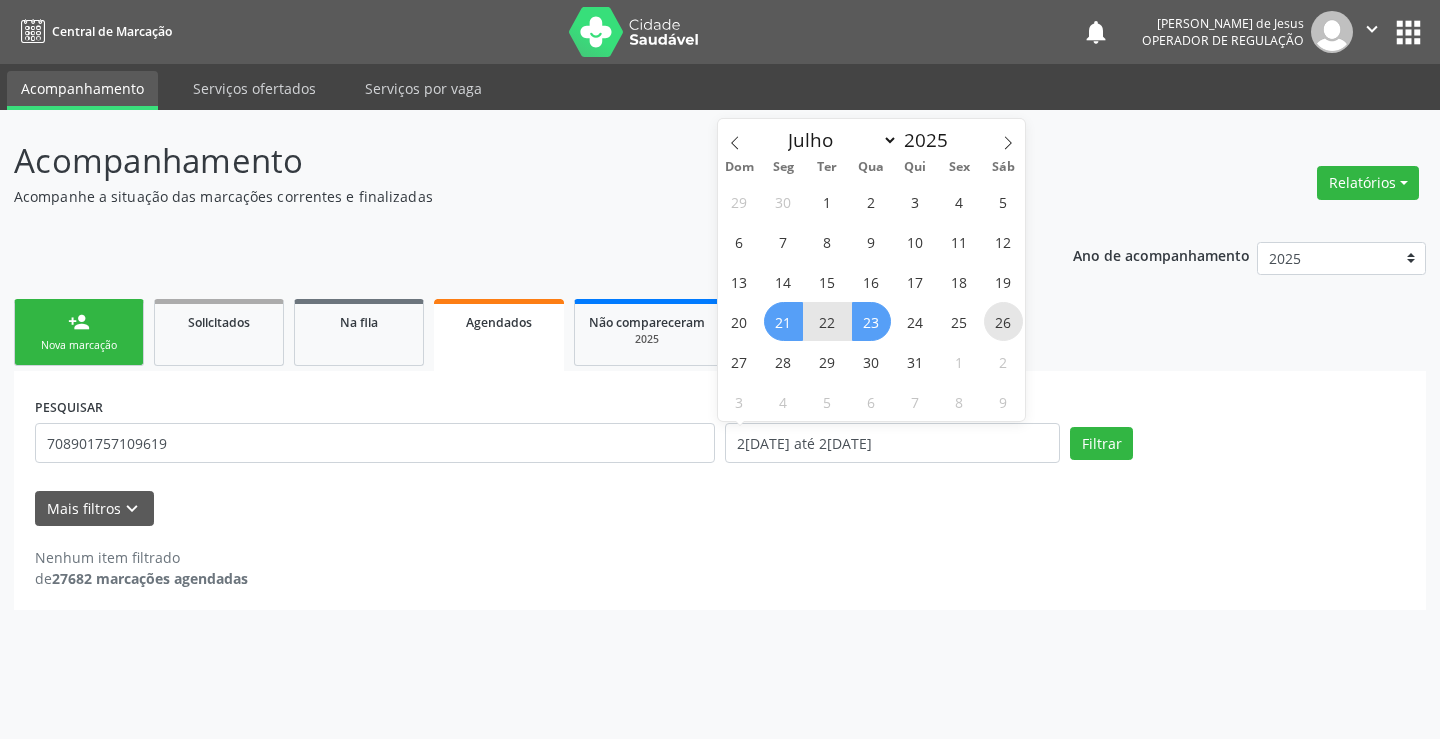 click on "26" at bounding box center [1003, 321] 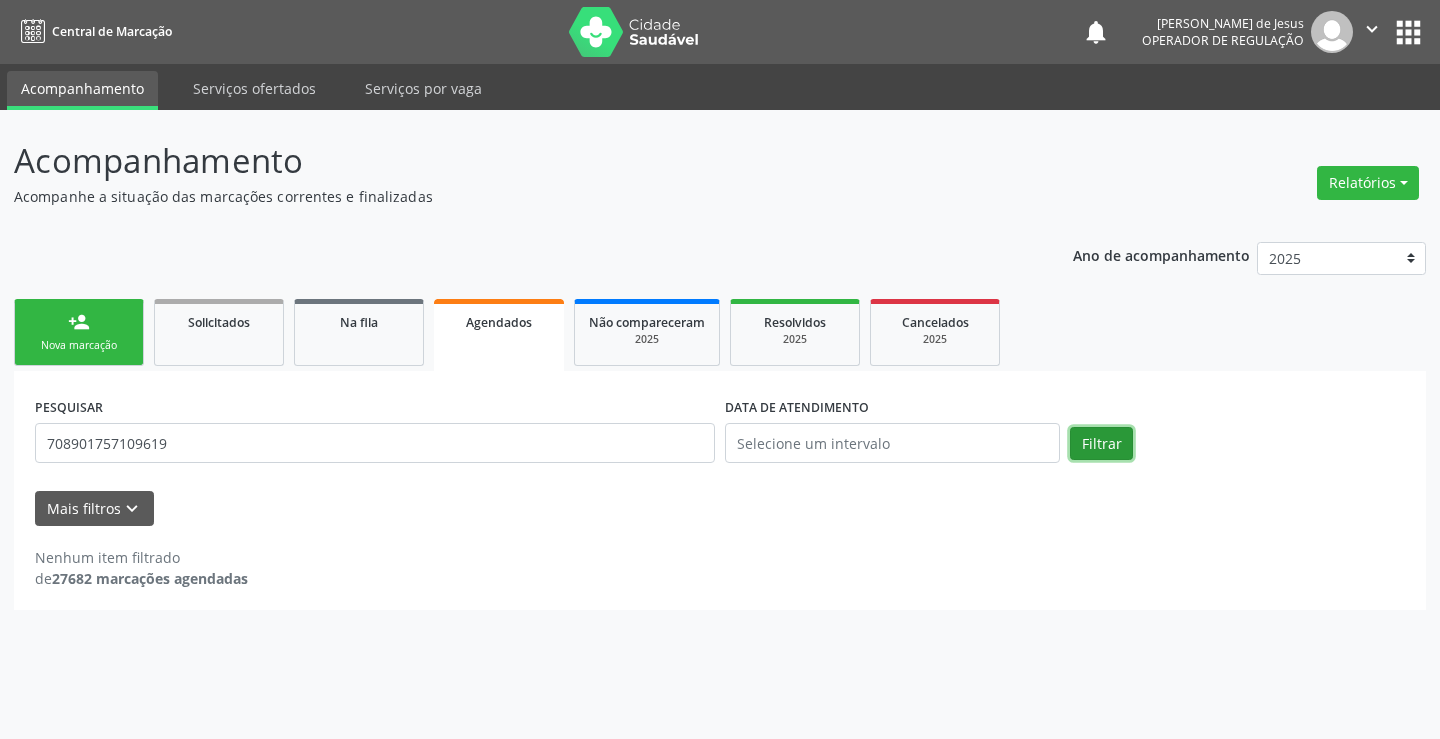 click on "Filtrar" at bounding box center (1101, 444) 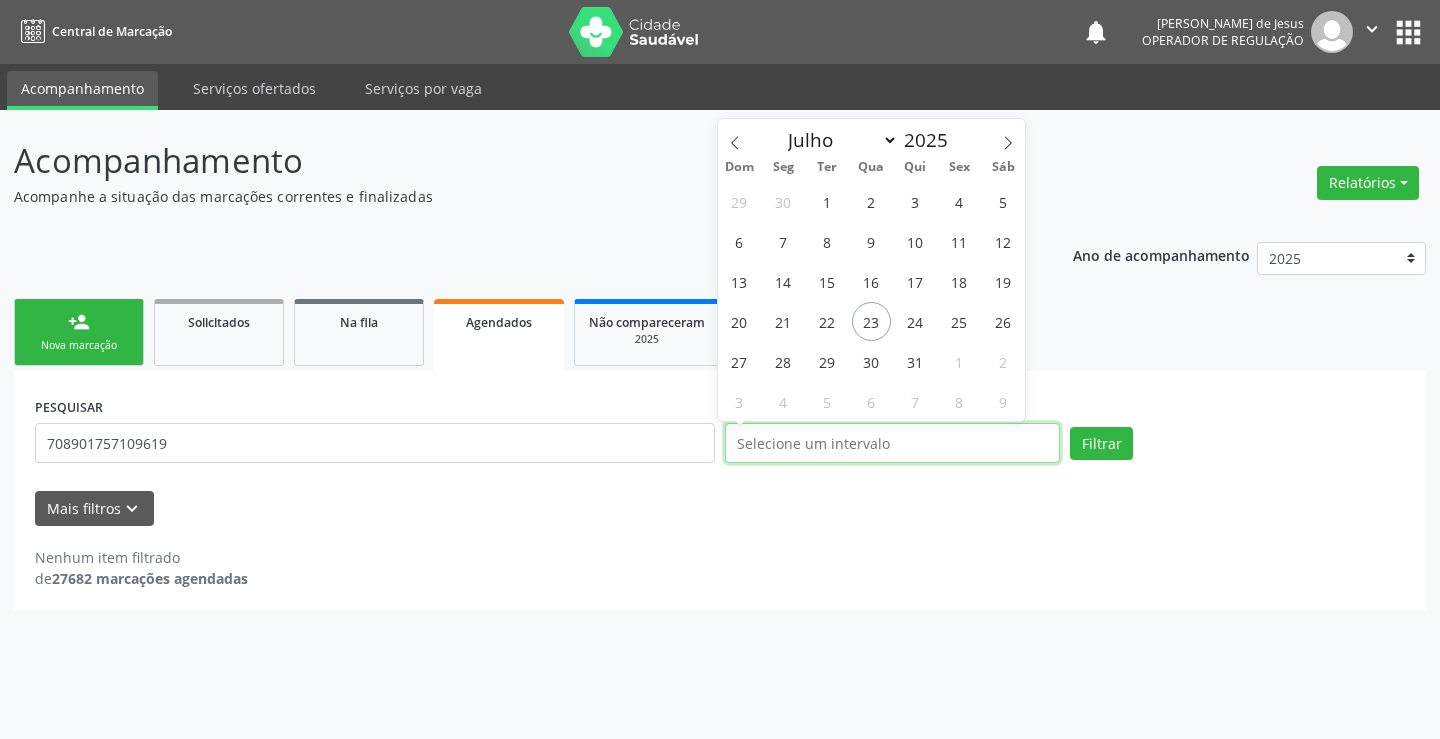 click at bounding box center (892, 443) 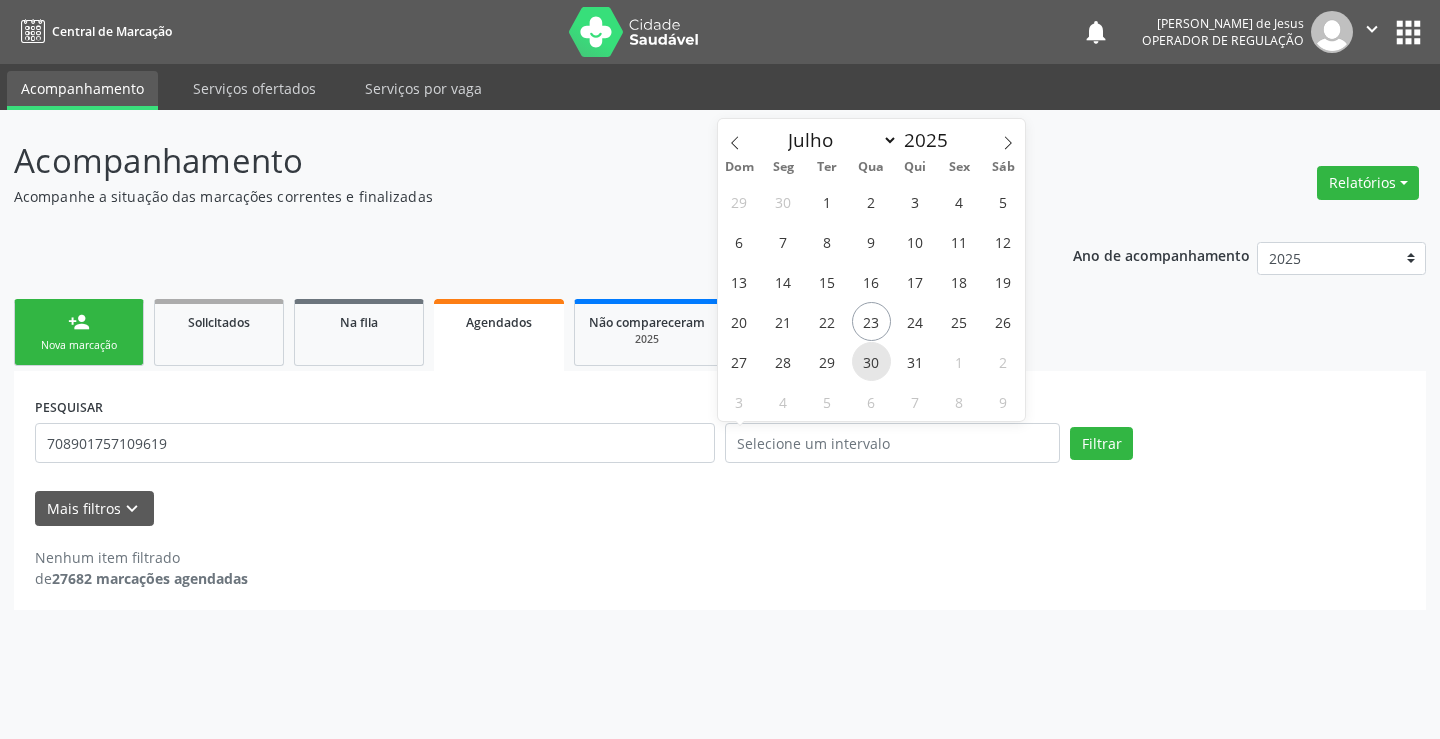 click on "30" at bounding box center (871, 361) 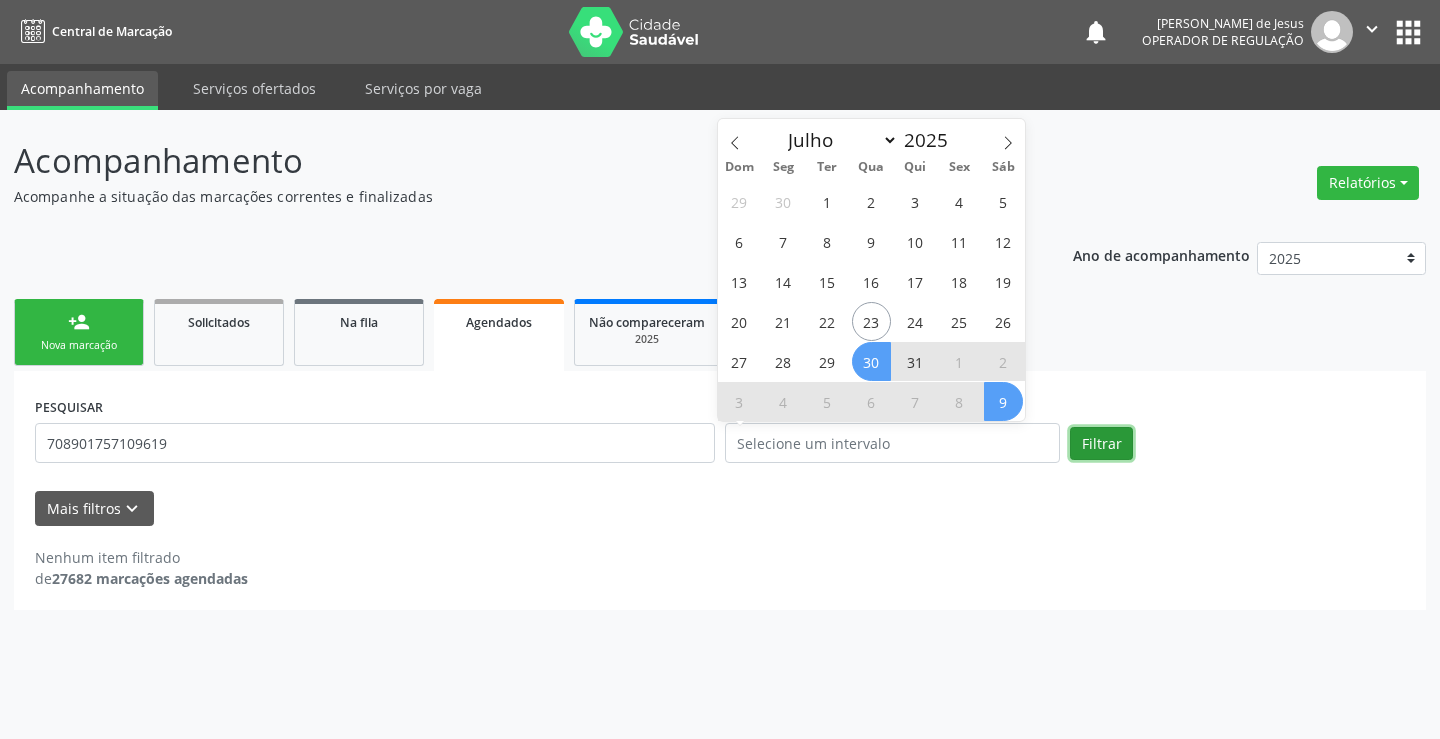 click on "Filtrar" at bounding box center (1101, 444) 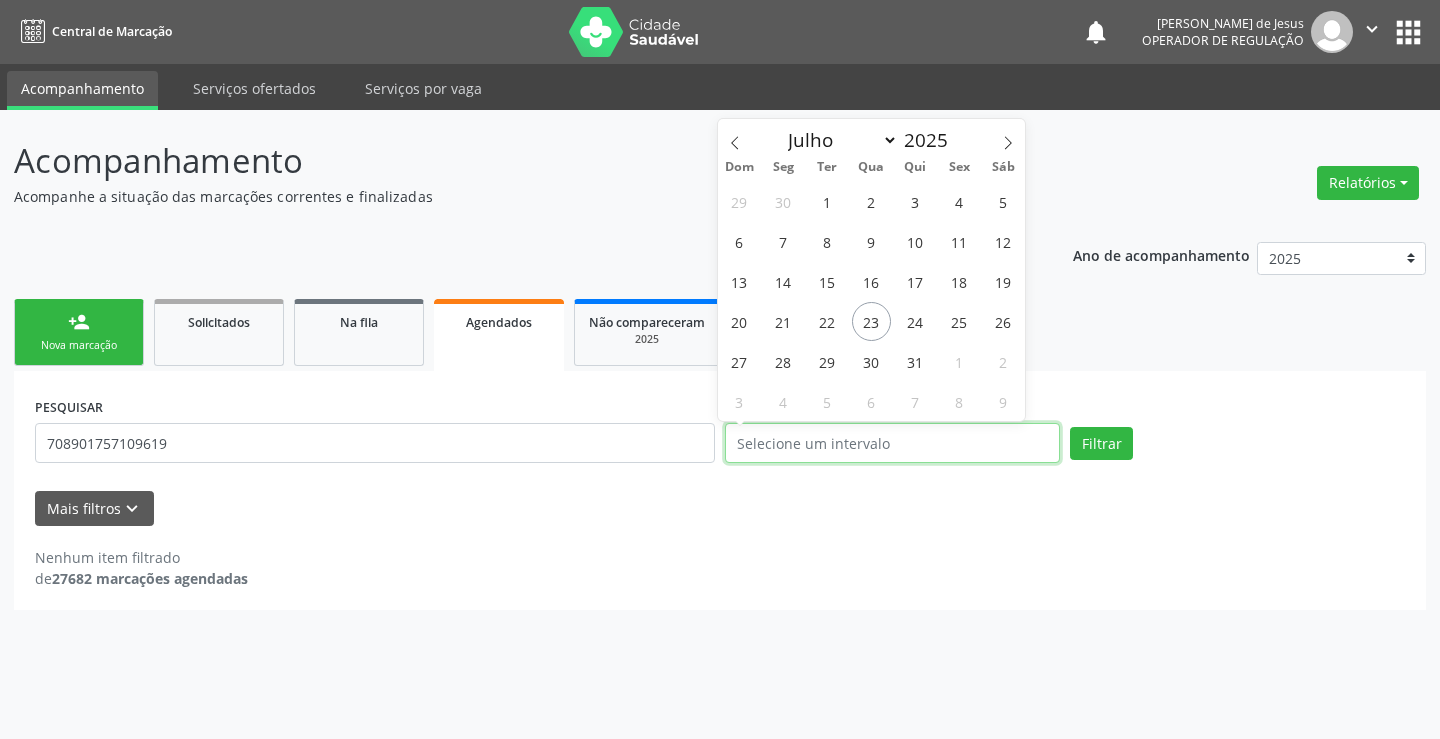 click at bounding box center (892, 443) 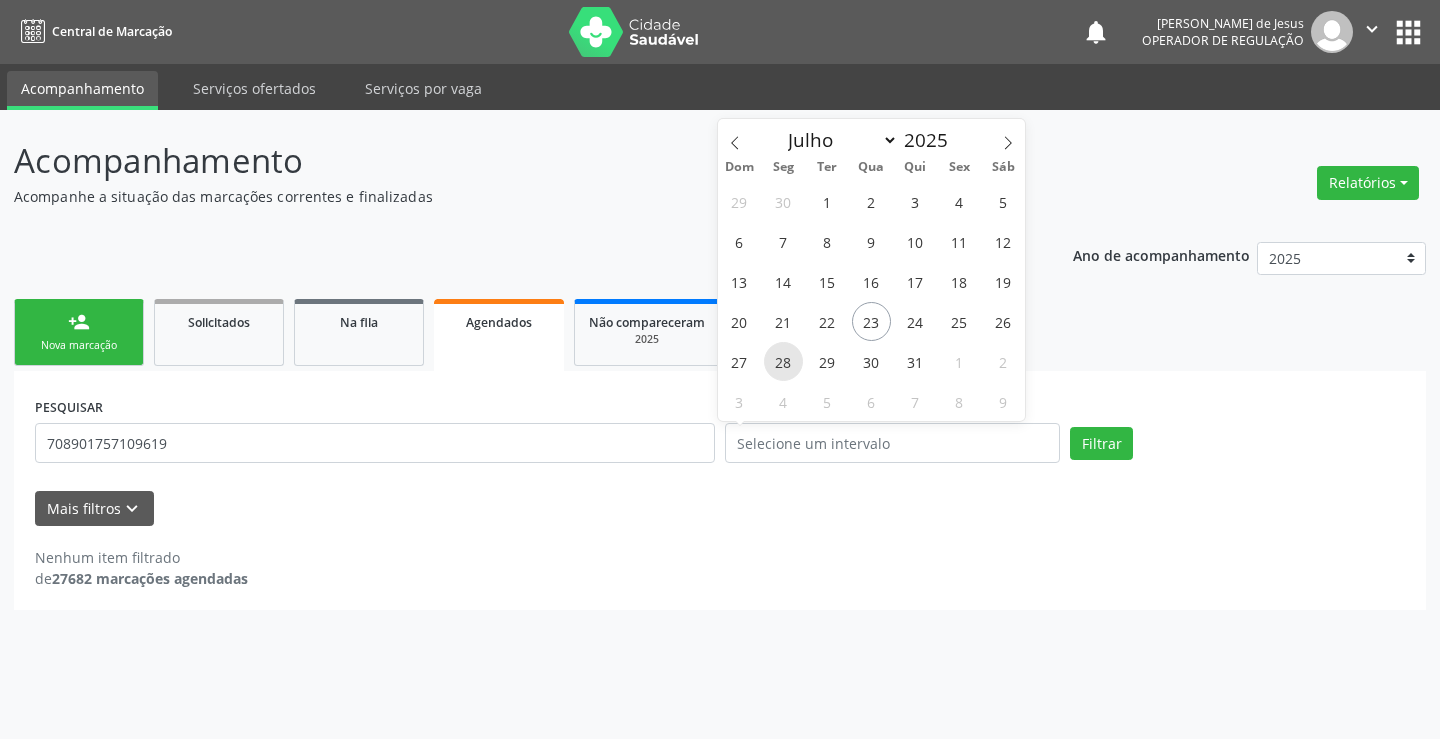 click on "28" at bounding box center (783, 361) 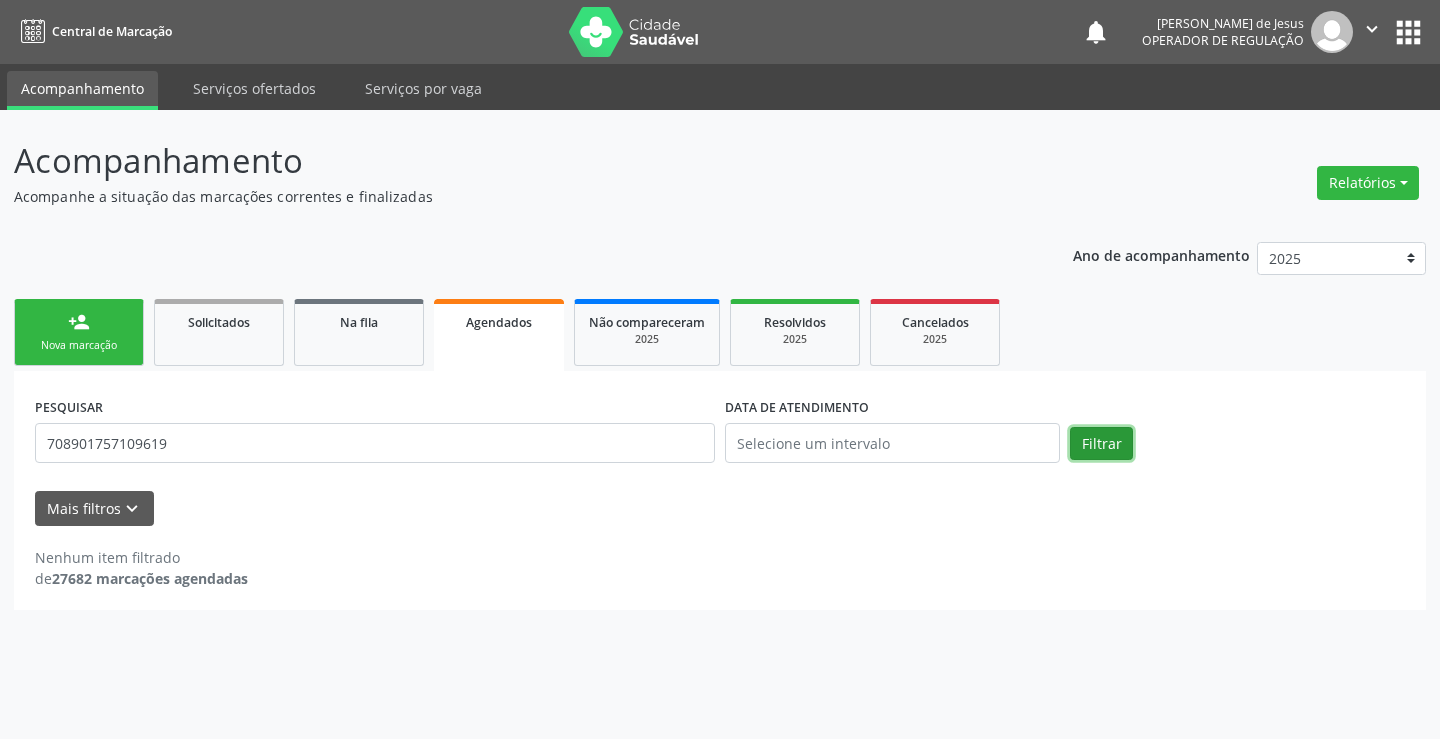 drag, startPoint x: 1120, startPoint y: 428, endPoint x: 1103, endPoint y: 424, distance: 17.464249 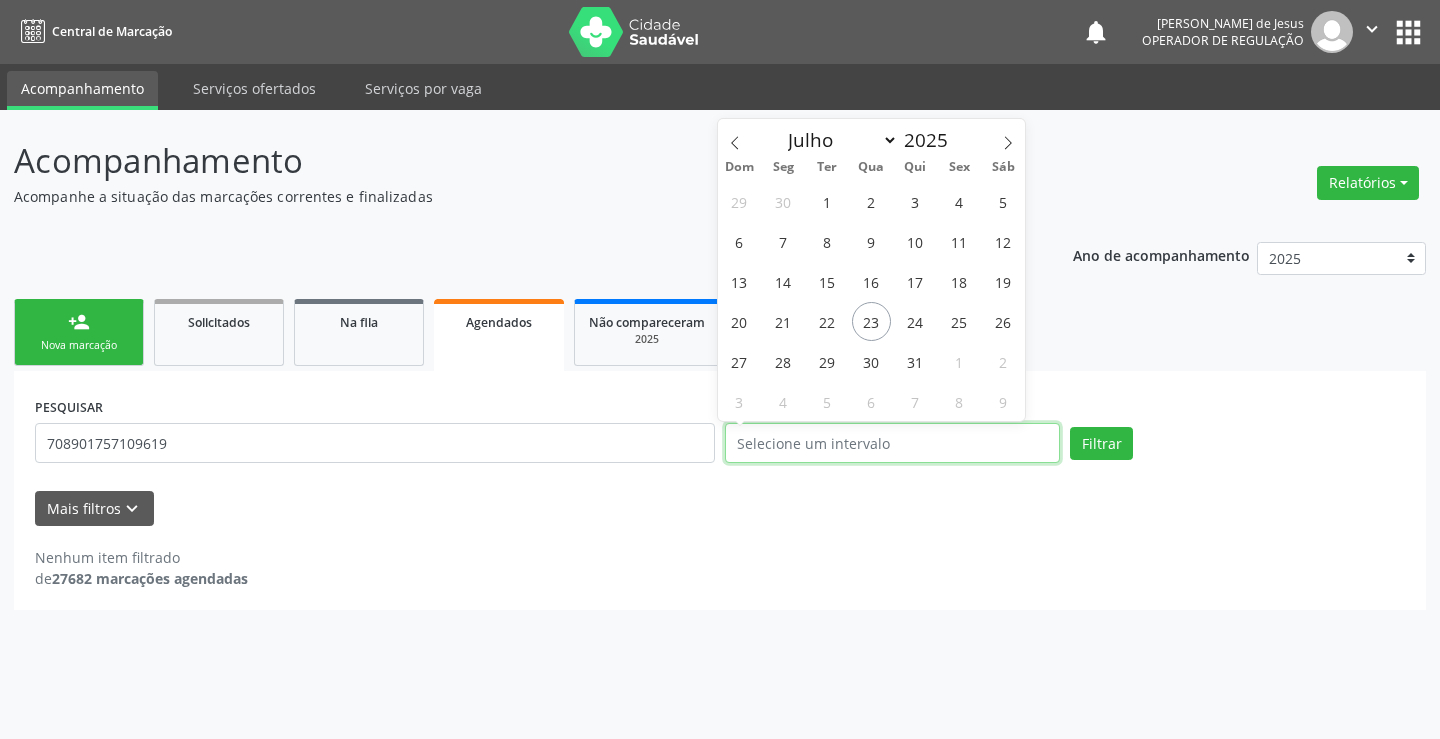 click at bounding box center [892, 443] 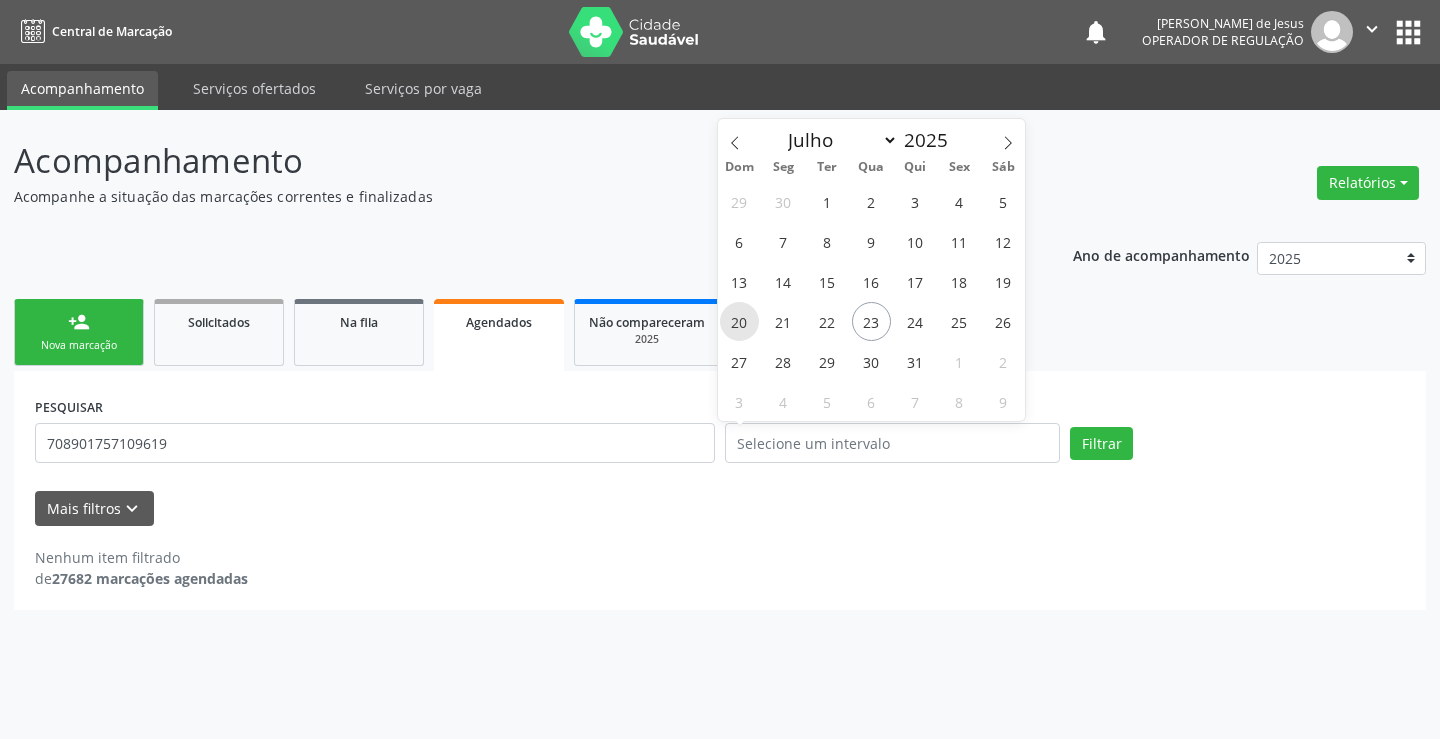 click on "20" at bounding box center (739, 321) 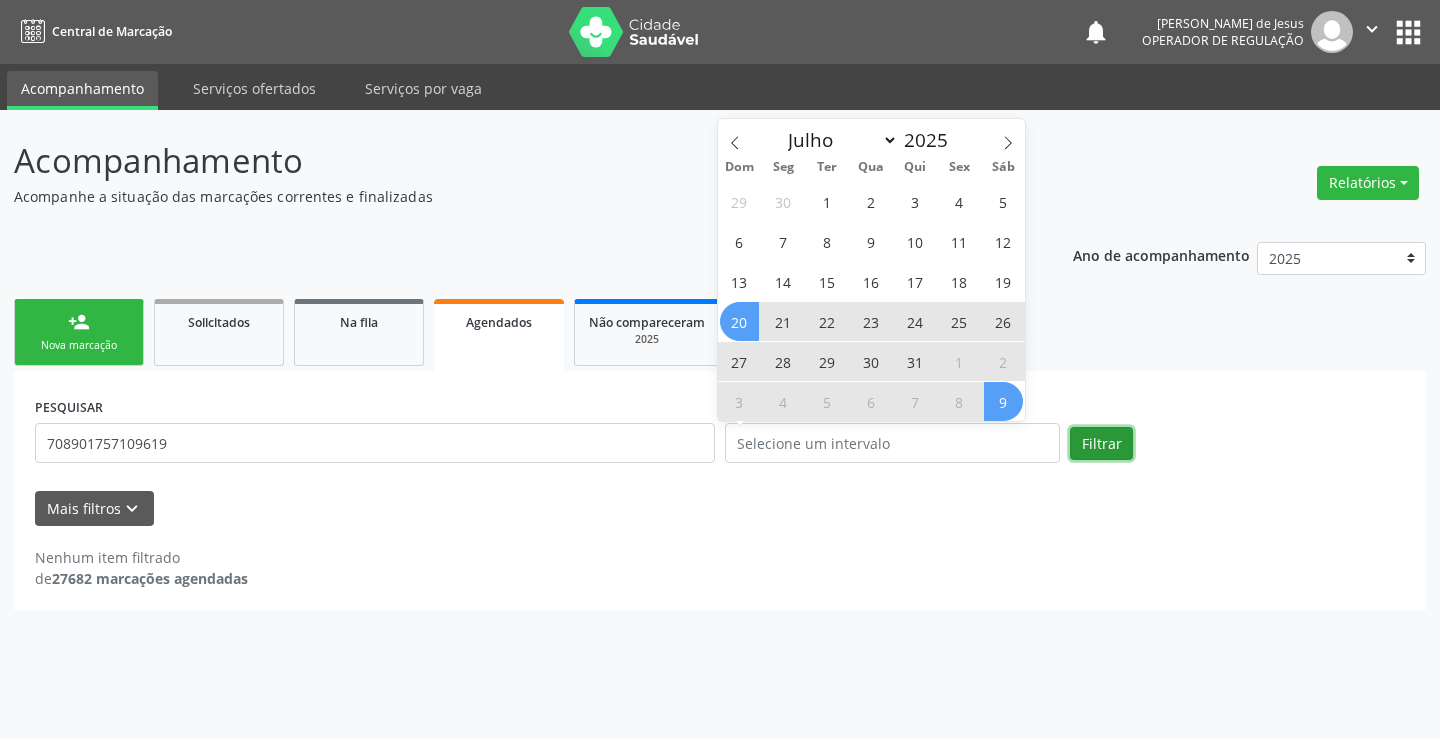 select on "6" 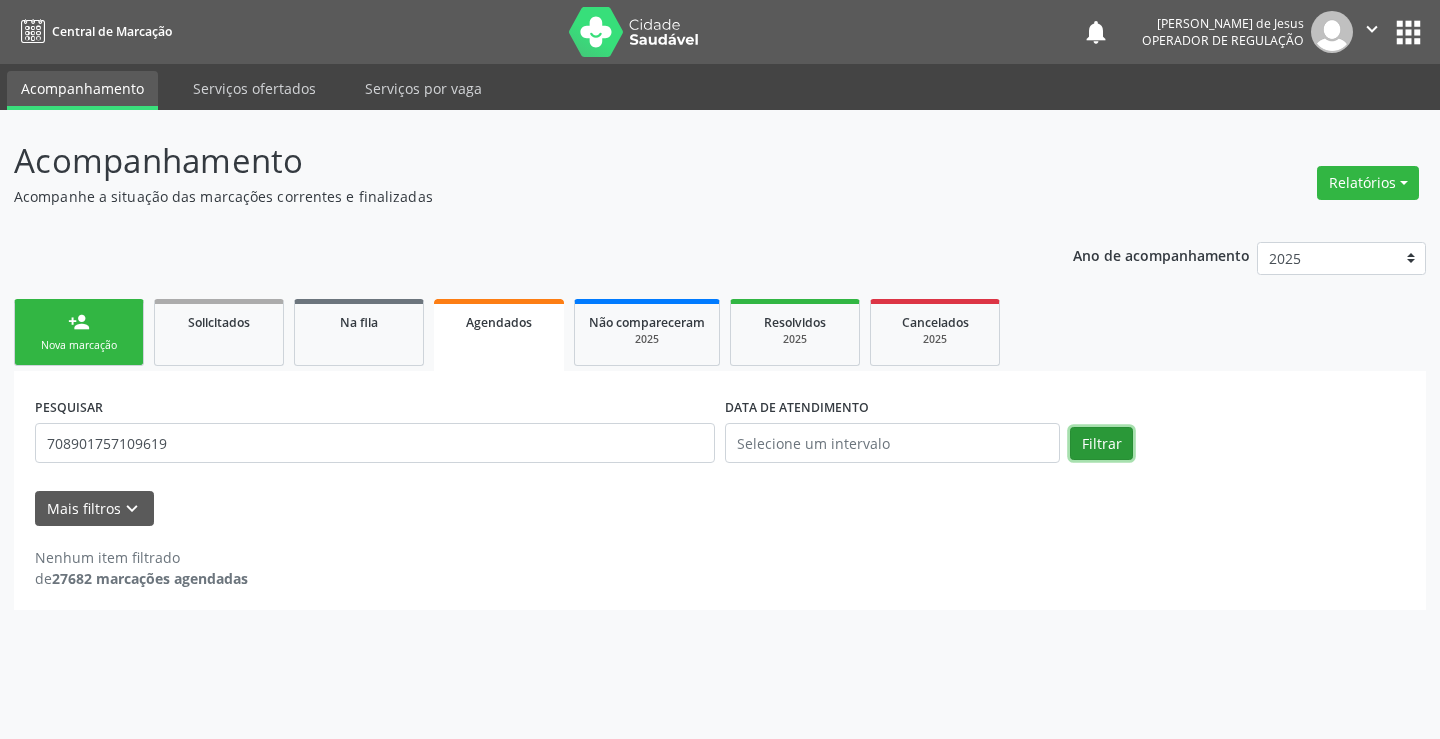 click on "Filtrar" at bounding box center (1101, 444) 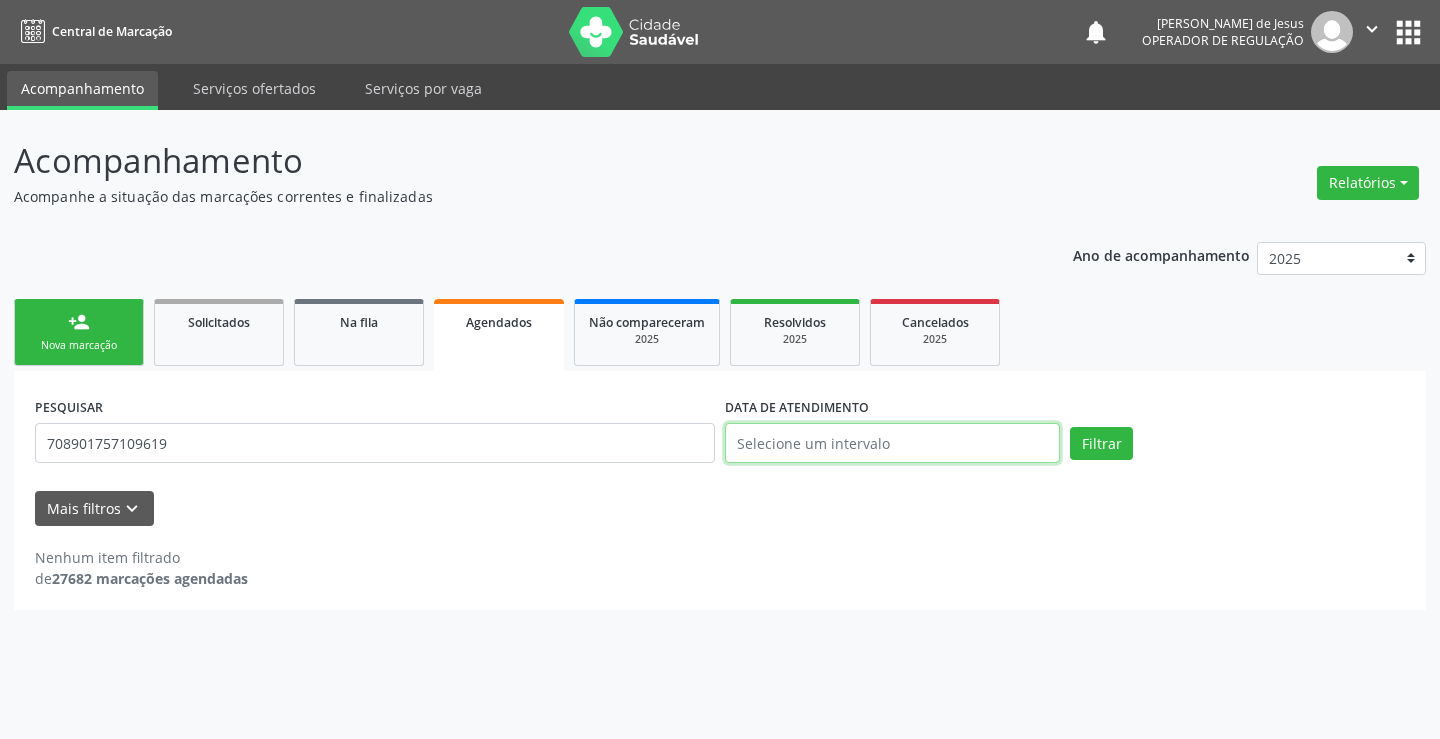 click at bounding box center [892, 443] 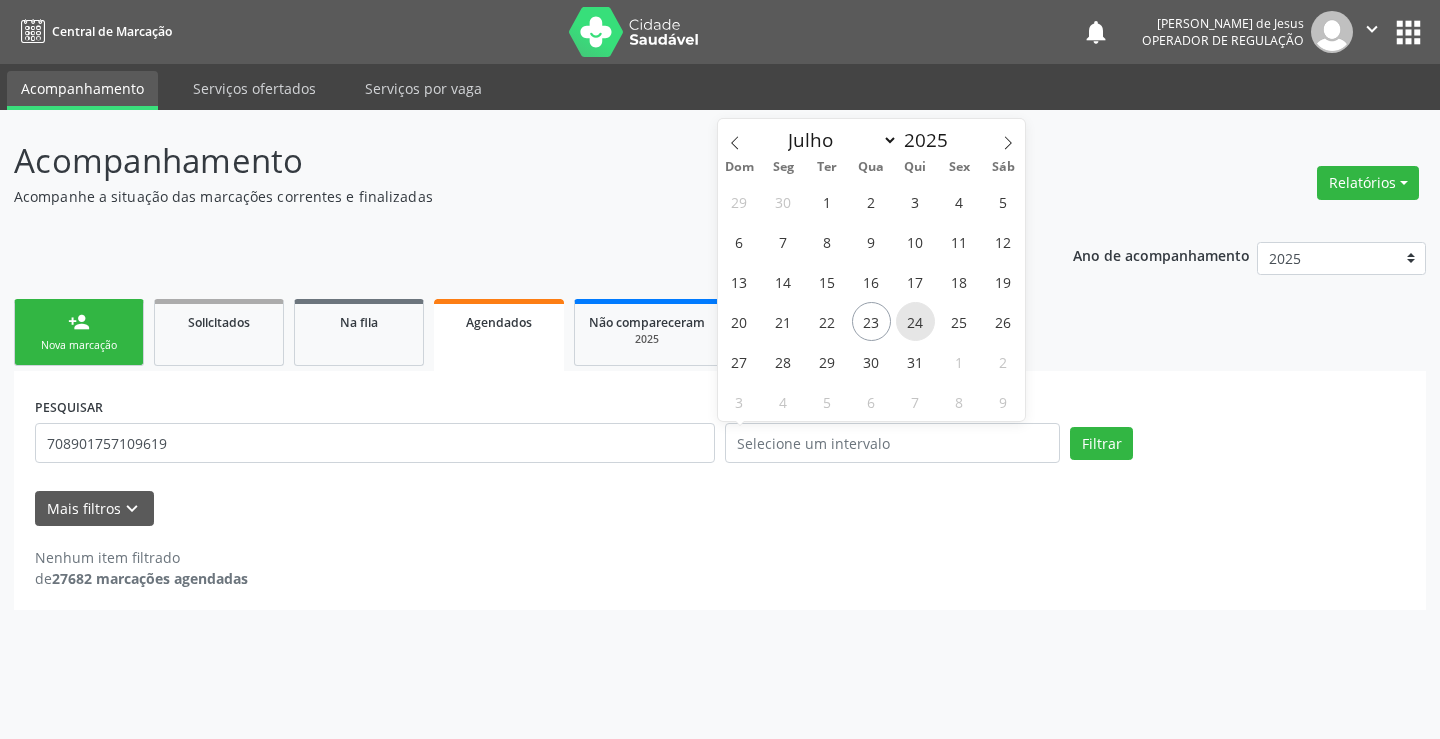 click on "24" at bounding box center [915, 321] 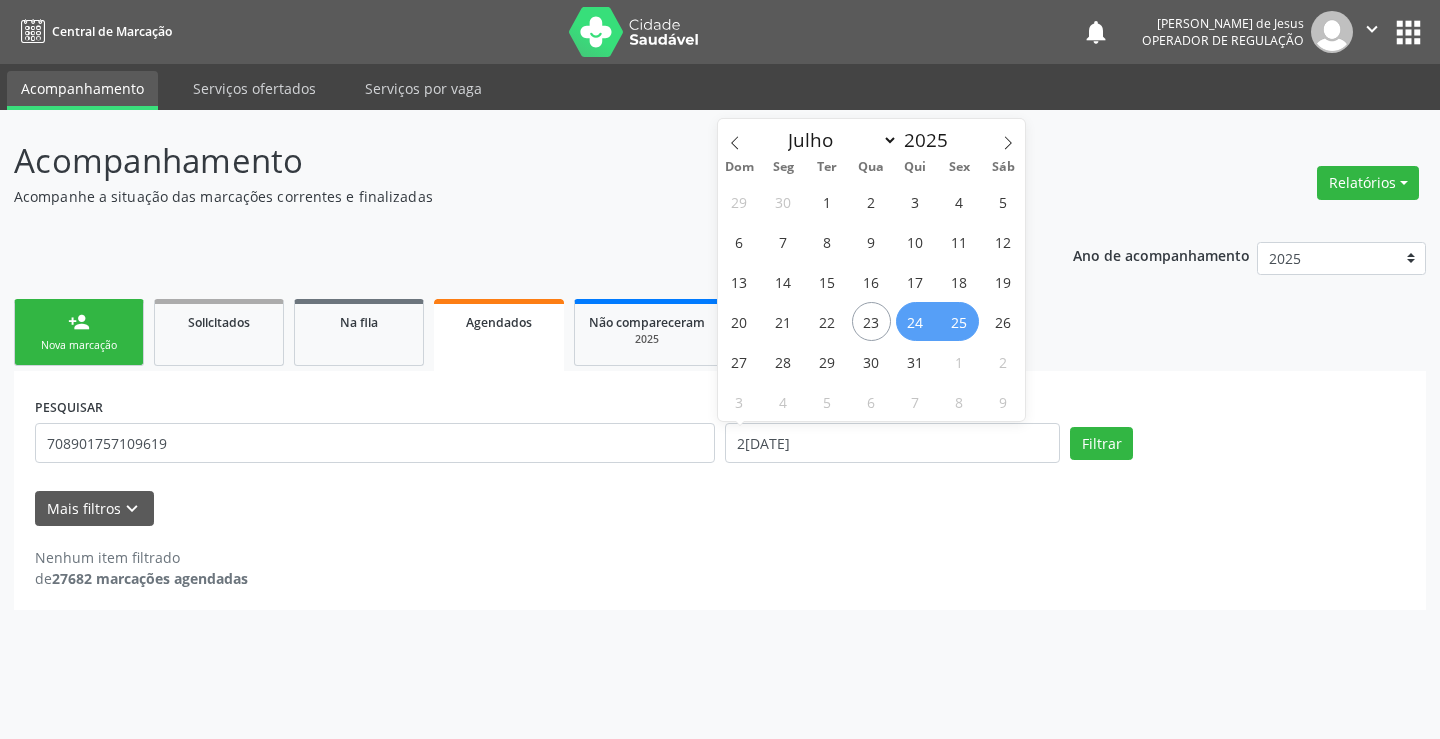 click on "25" at bounding box center [959, 321] 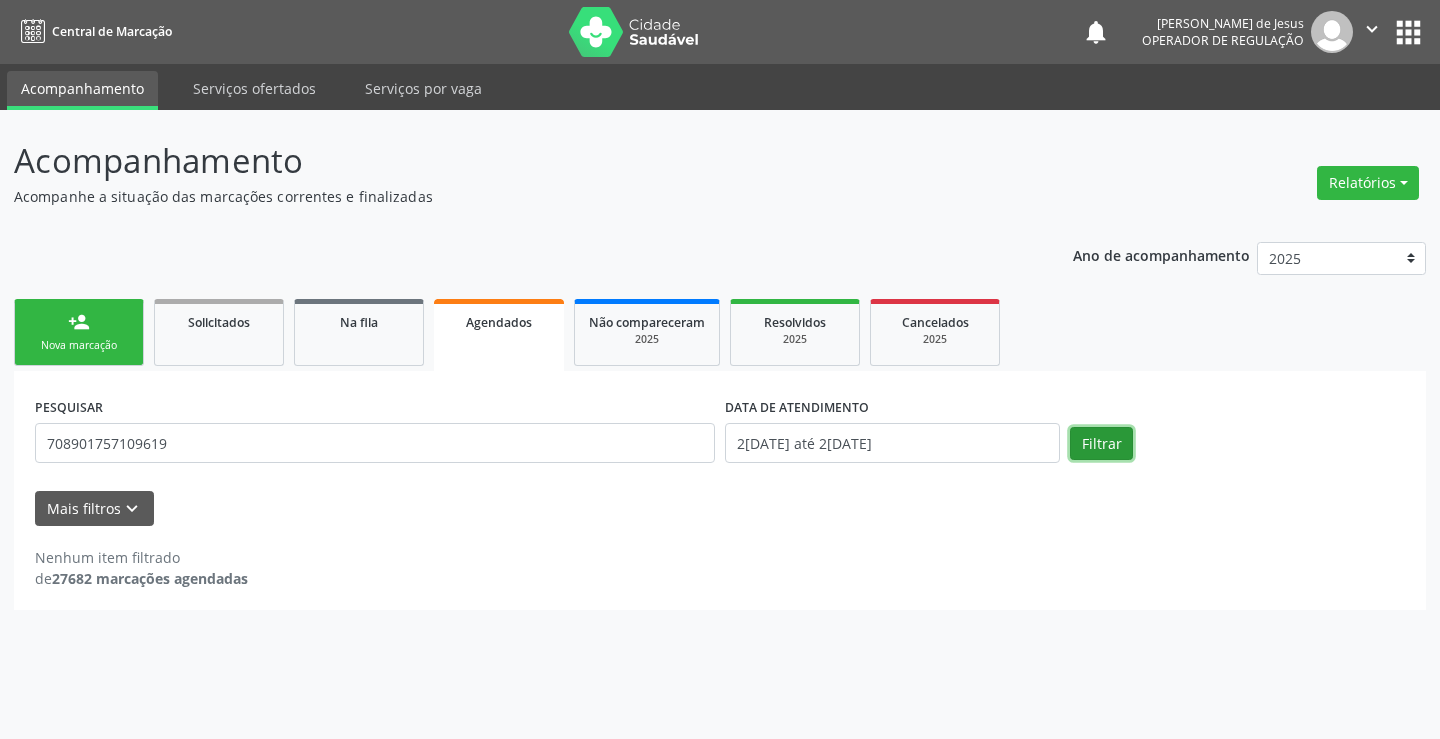 drag, startPoint x: 1094, startPoint y: 449, endPoint x: 1060, endPoint y: 430, distance: 38.948685 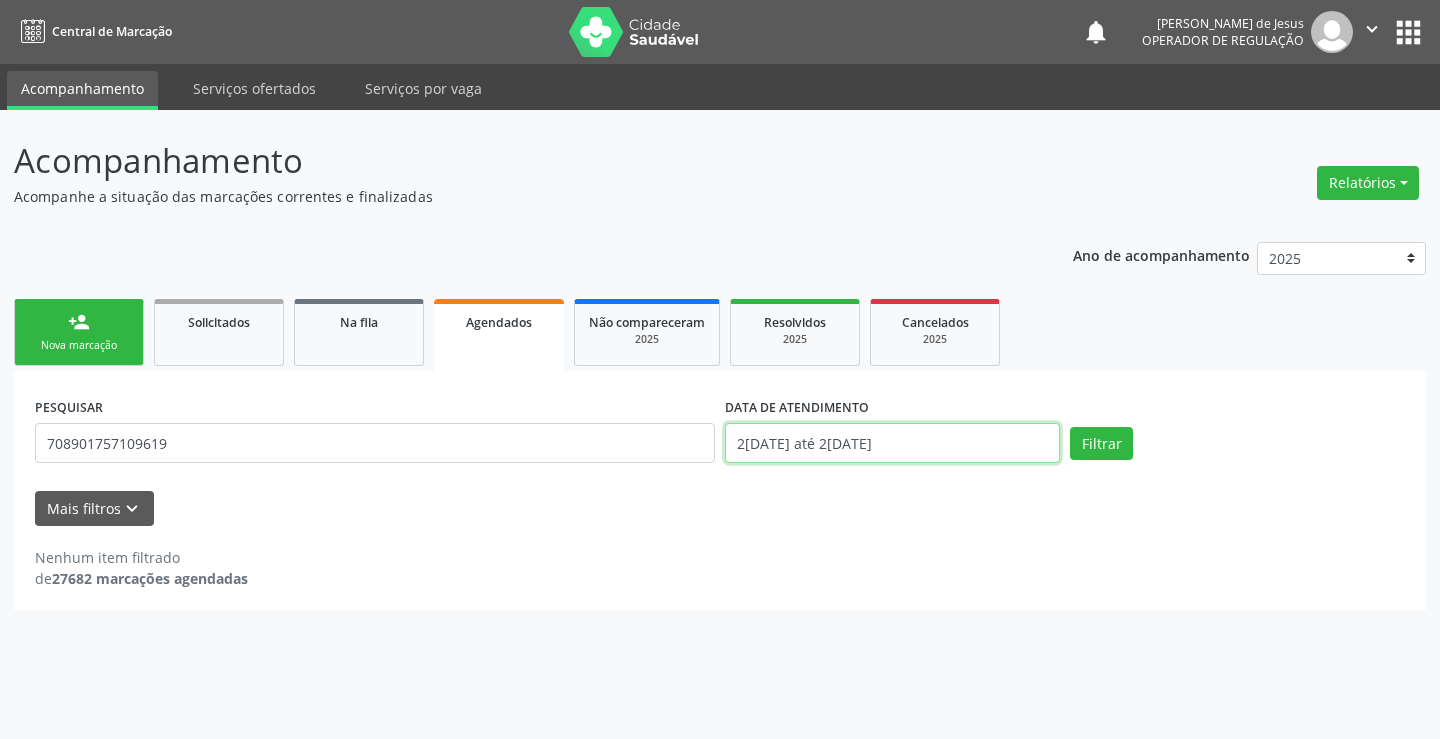 click on "2[DATE] até 2[DATE]" at bounding box center [892, 443] 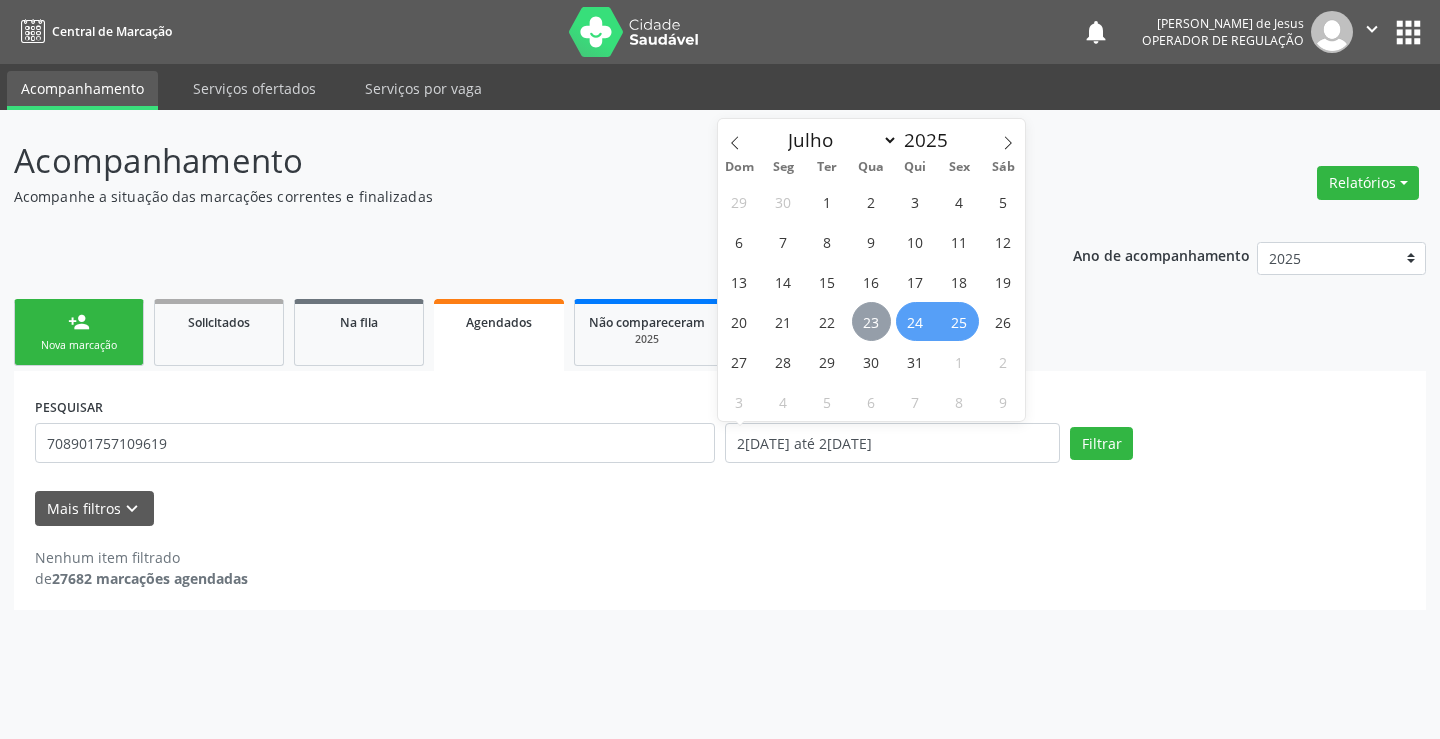 click on "23" at bounding box center [871, 321] 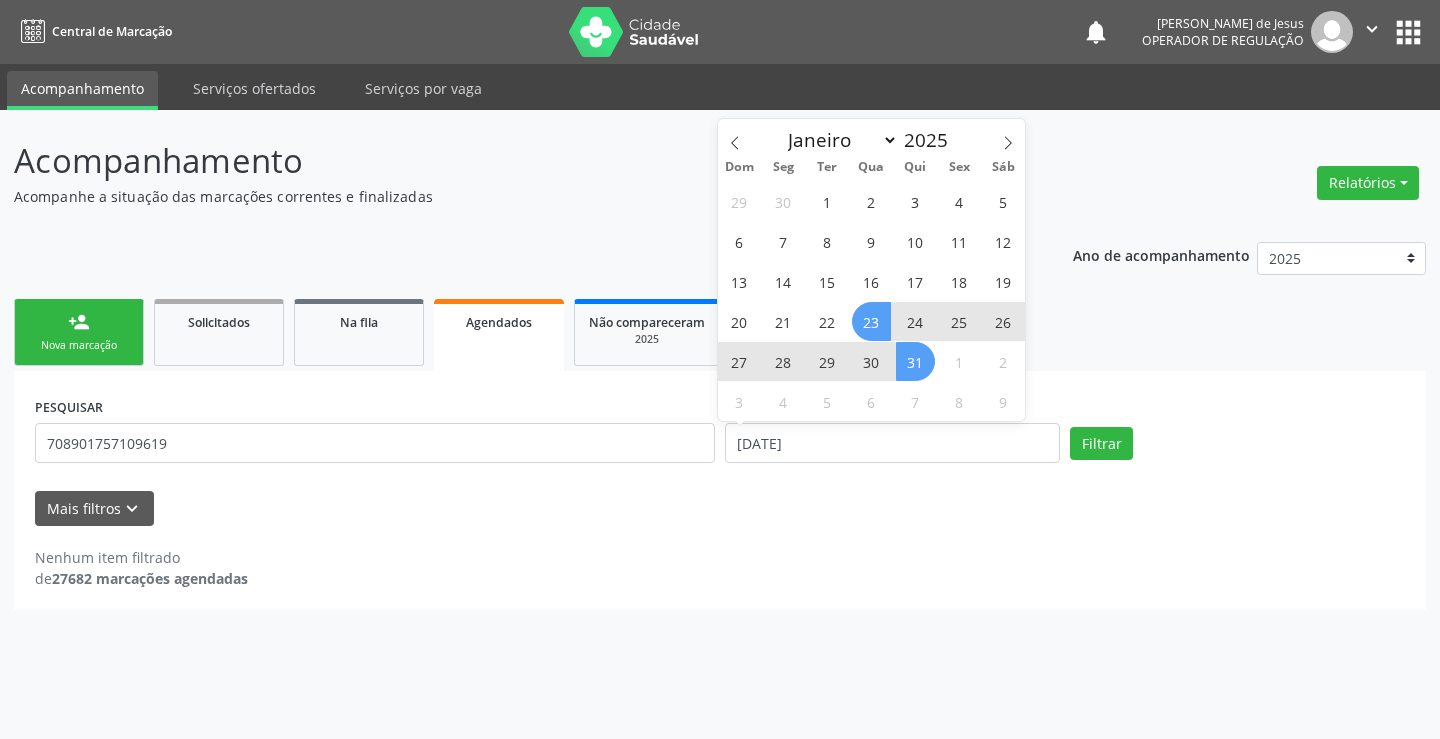click on "31" at bounding box center [915, 361] 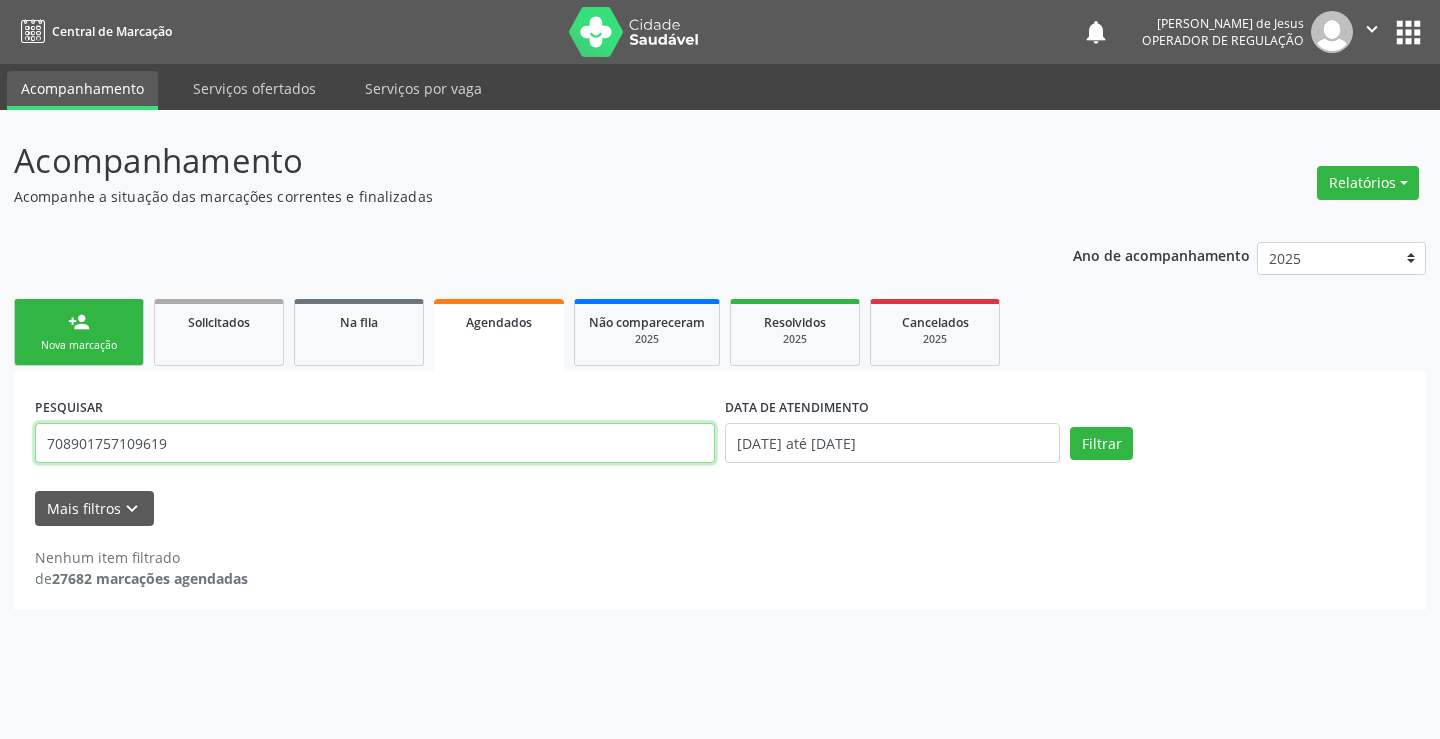 click on "708901757109619" at bounding box center (375, 443) 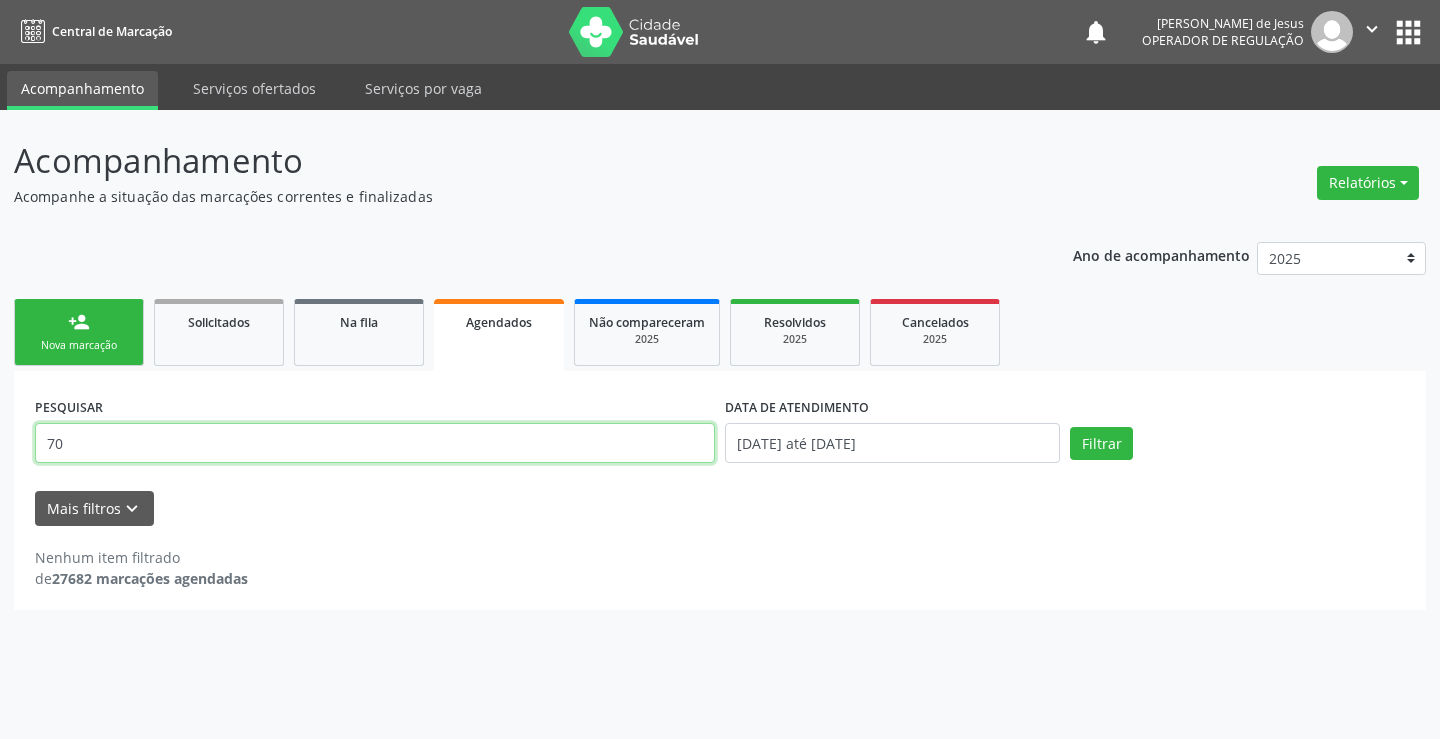 type on "7" 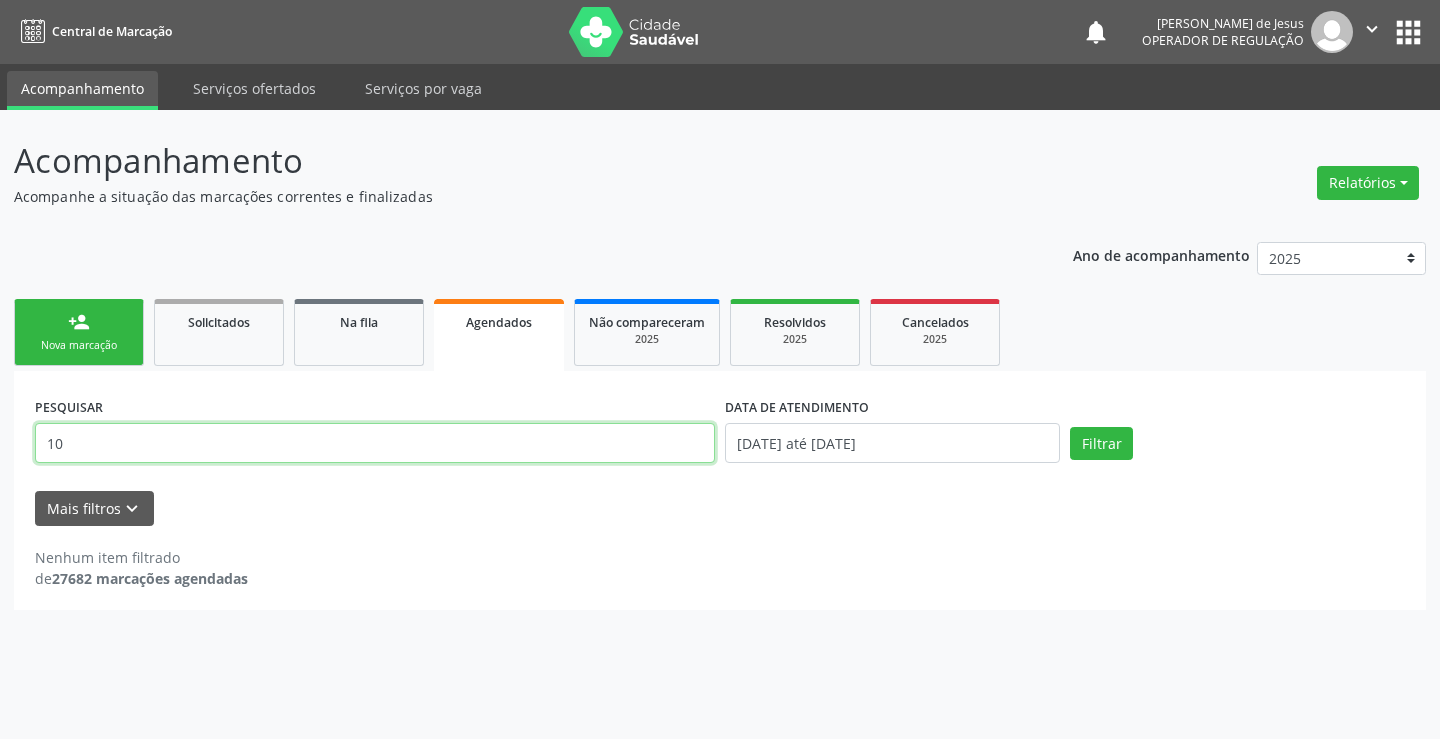 type on "1" 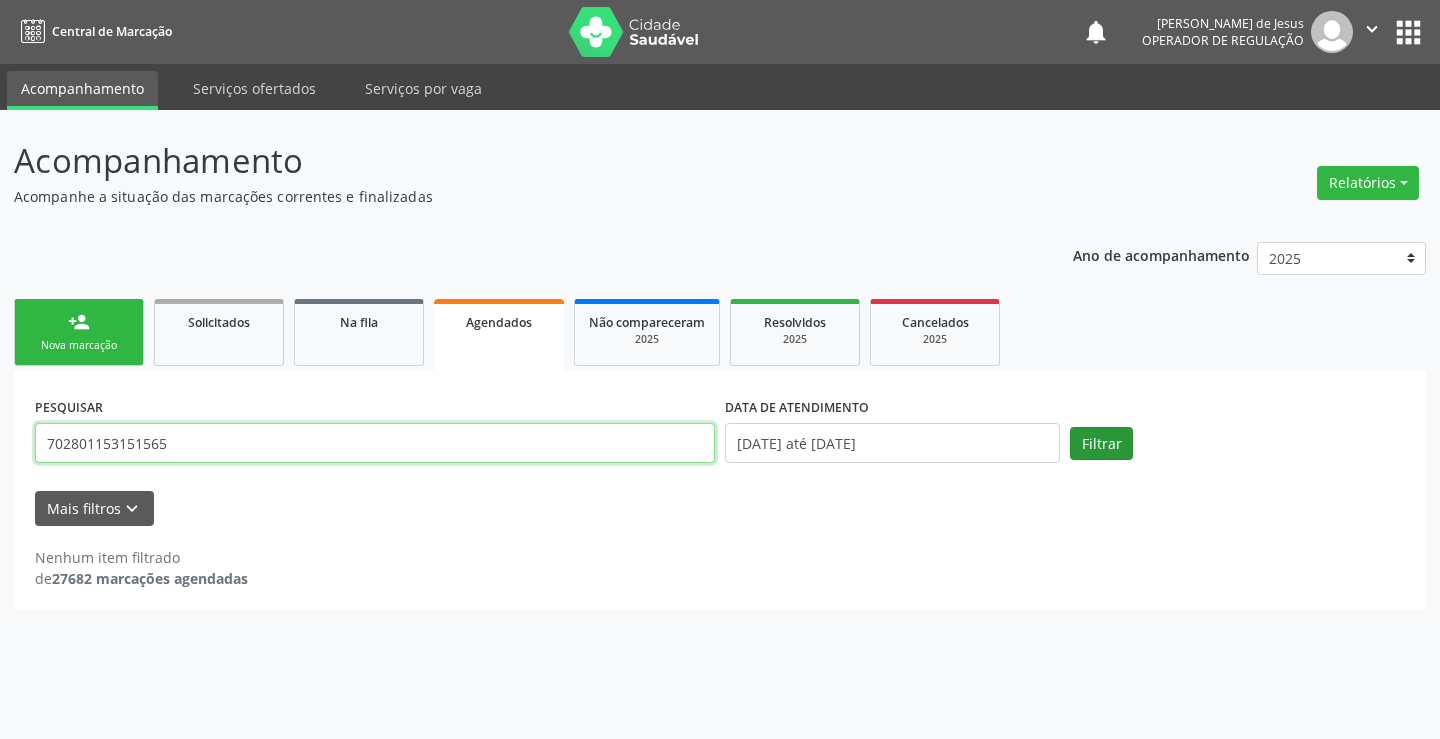 type on "702801153151565" 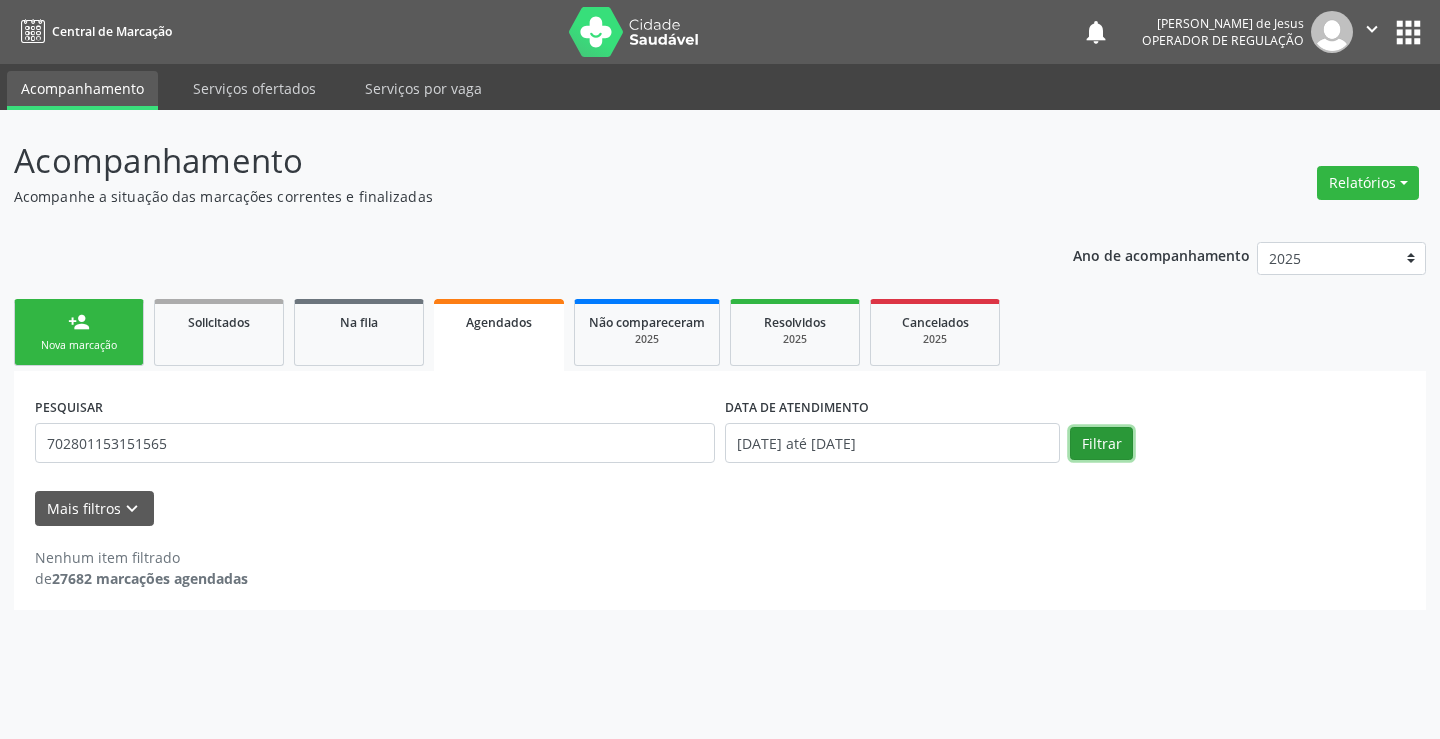 click on "Filtrar" at bounding box center [1101, 444] 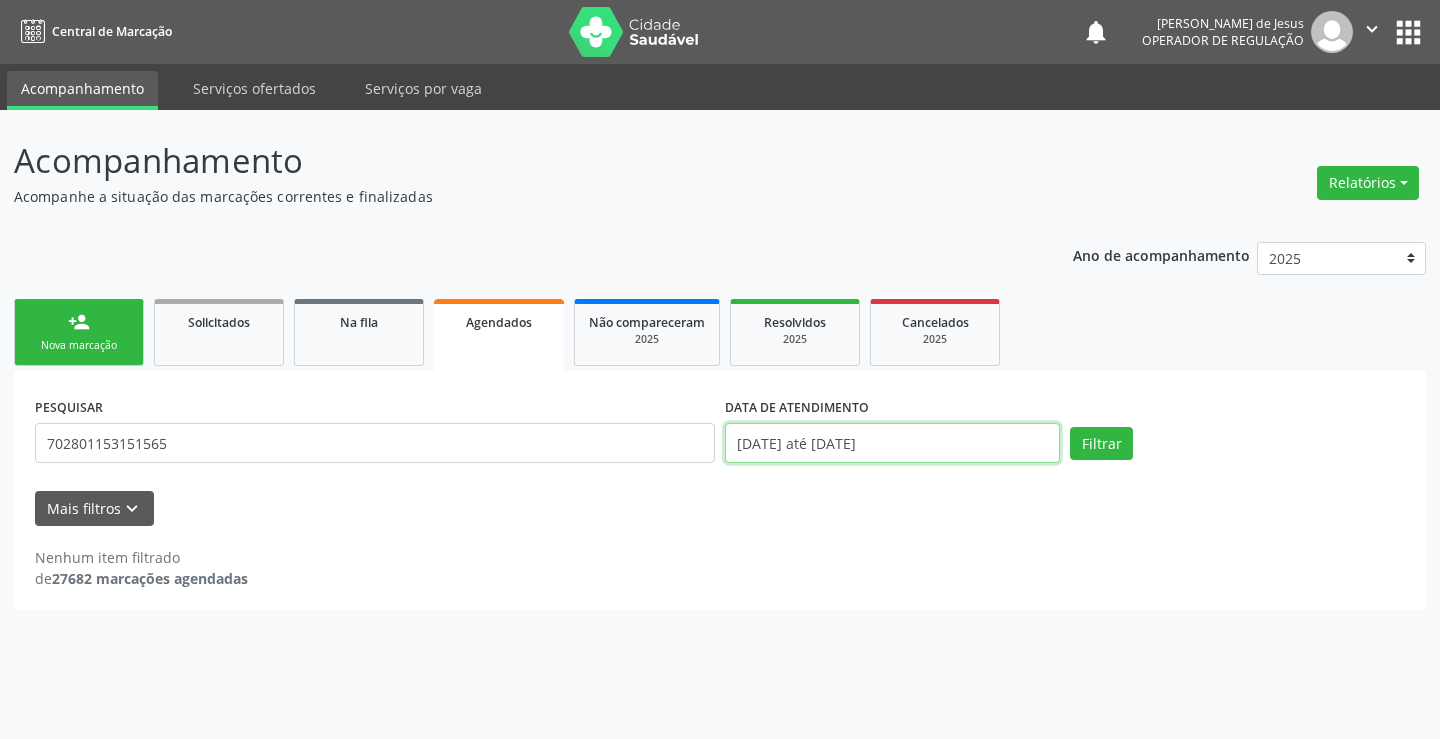 click on "[DATE] até [DATE]" at bounding box center [892, 443] 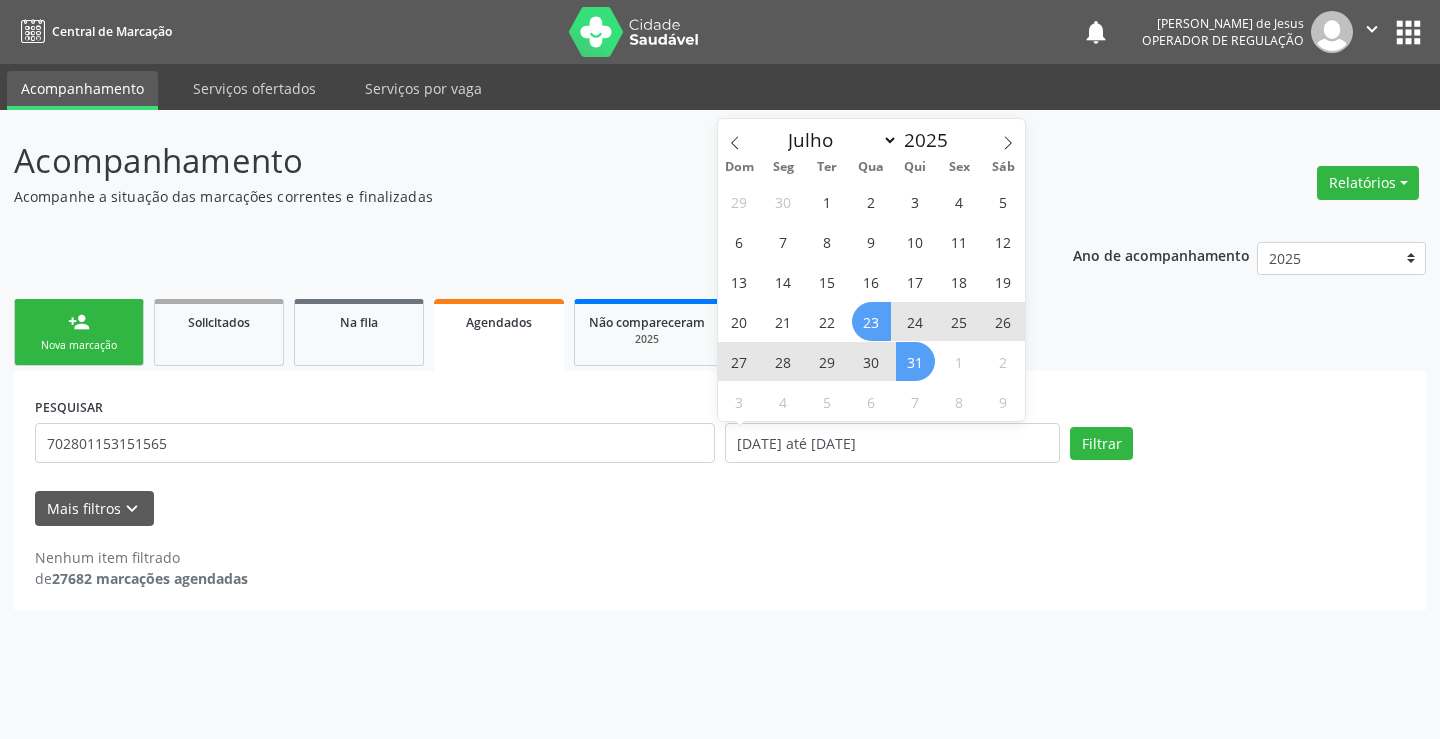 click on "31" at bounding box center [915, 361] 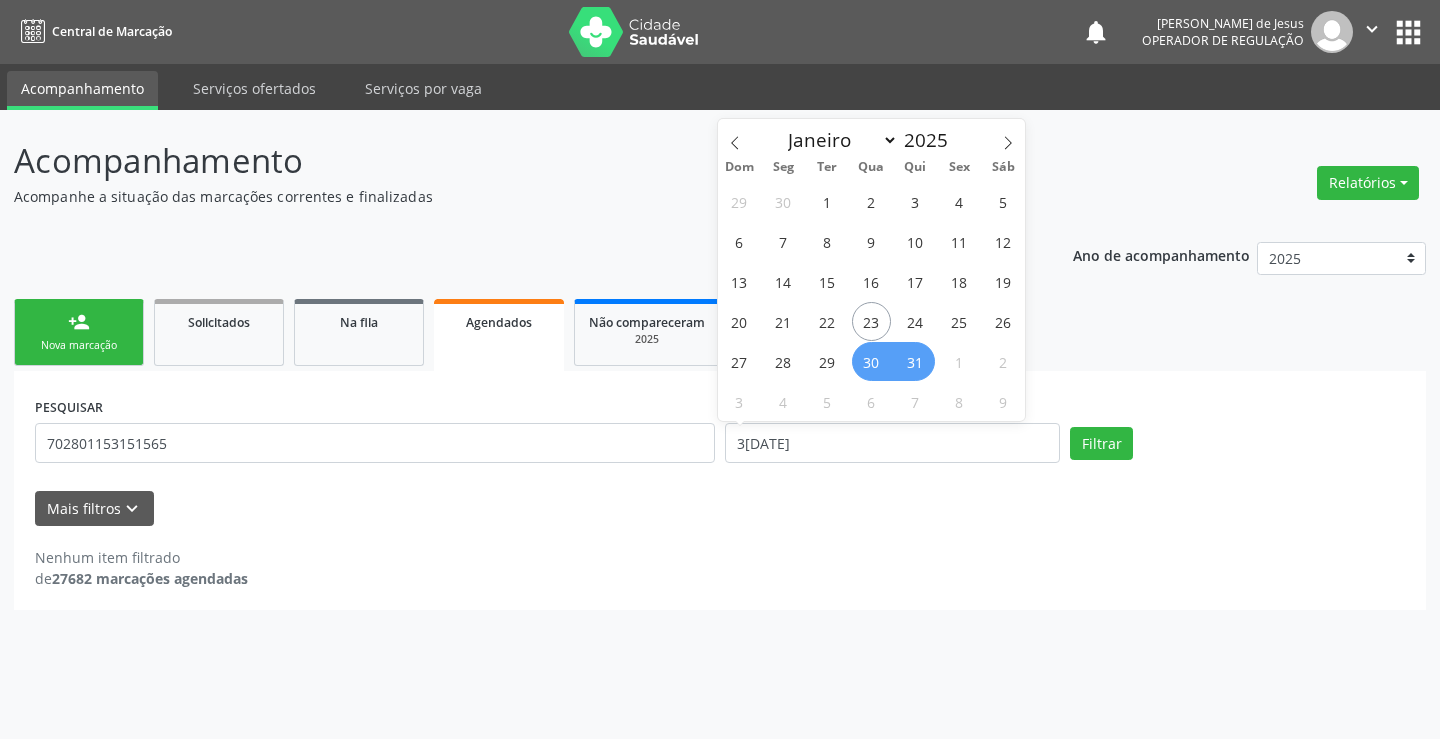 click on "30" at bounding box center (871, 361) 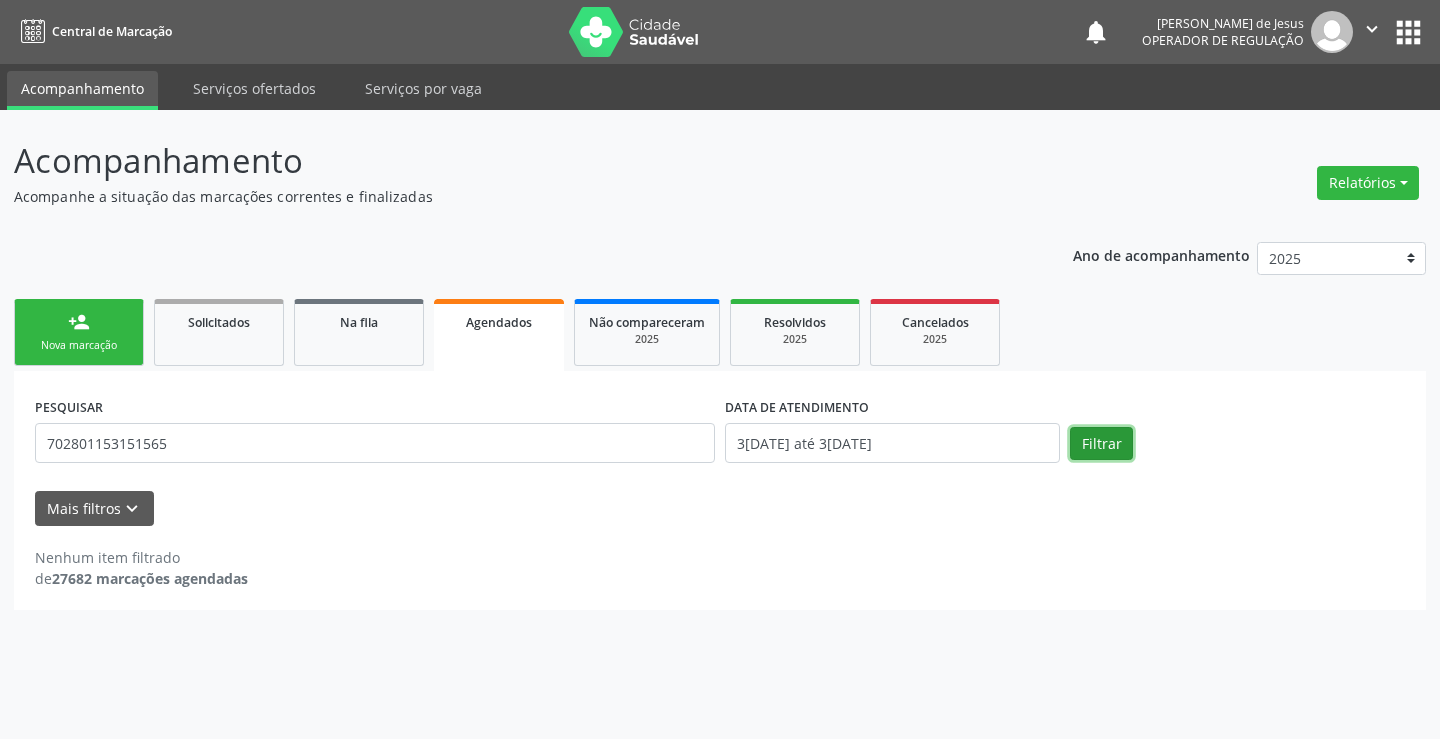 click on "Filtrar" at bounding box center (1101, 444) 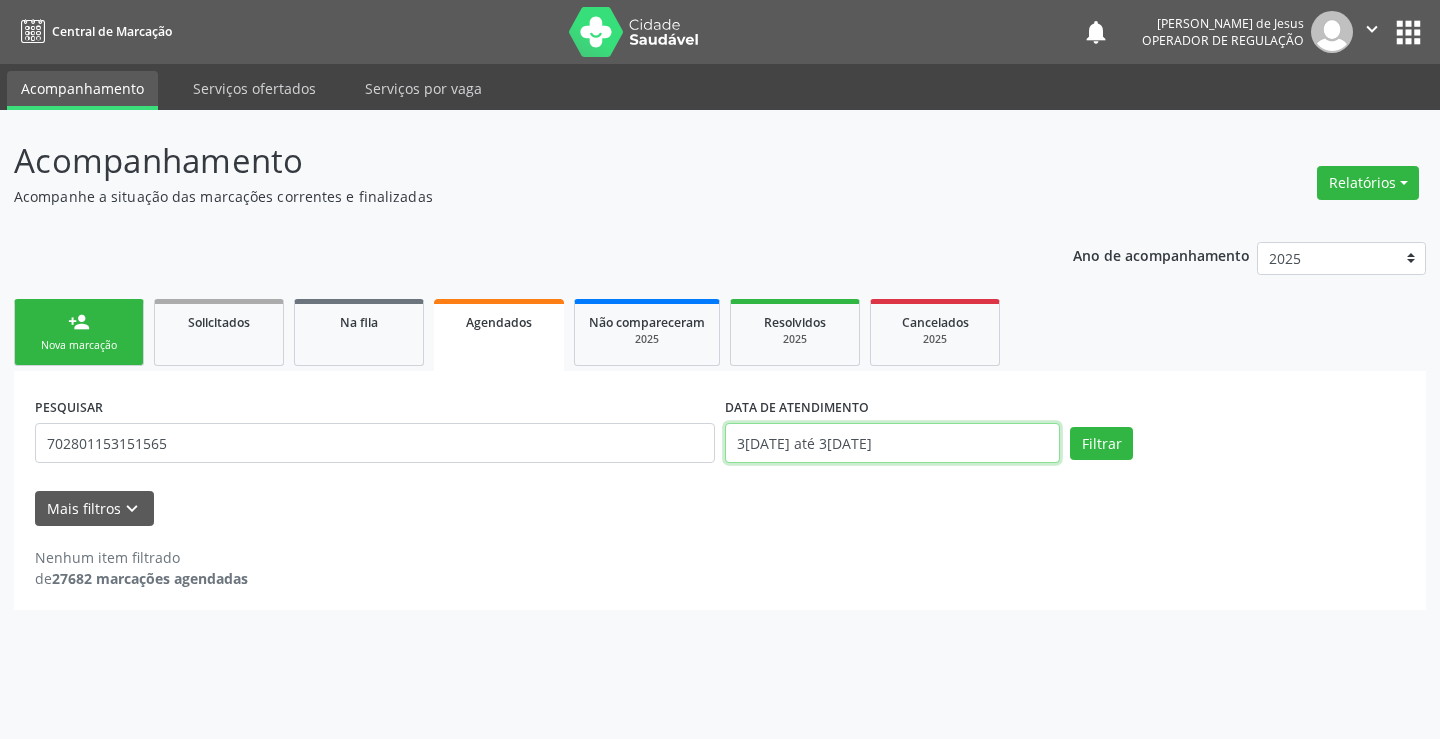 click on "3[DATE] até 3[DATE]" at bounding box center (892, 443) 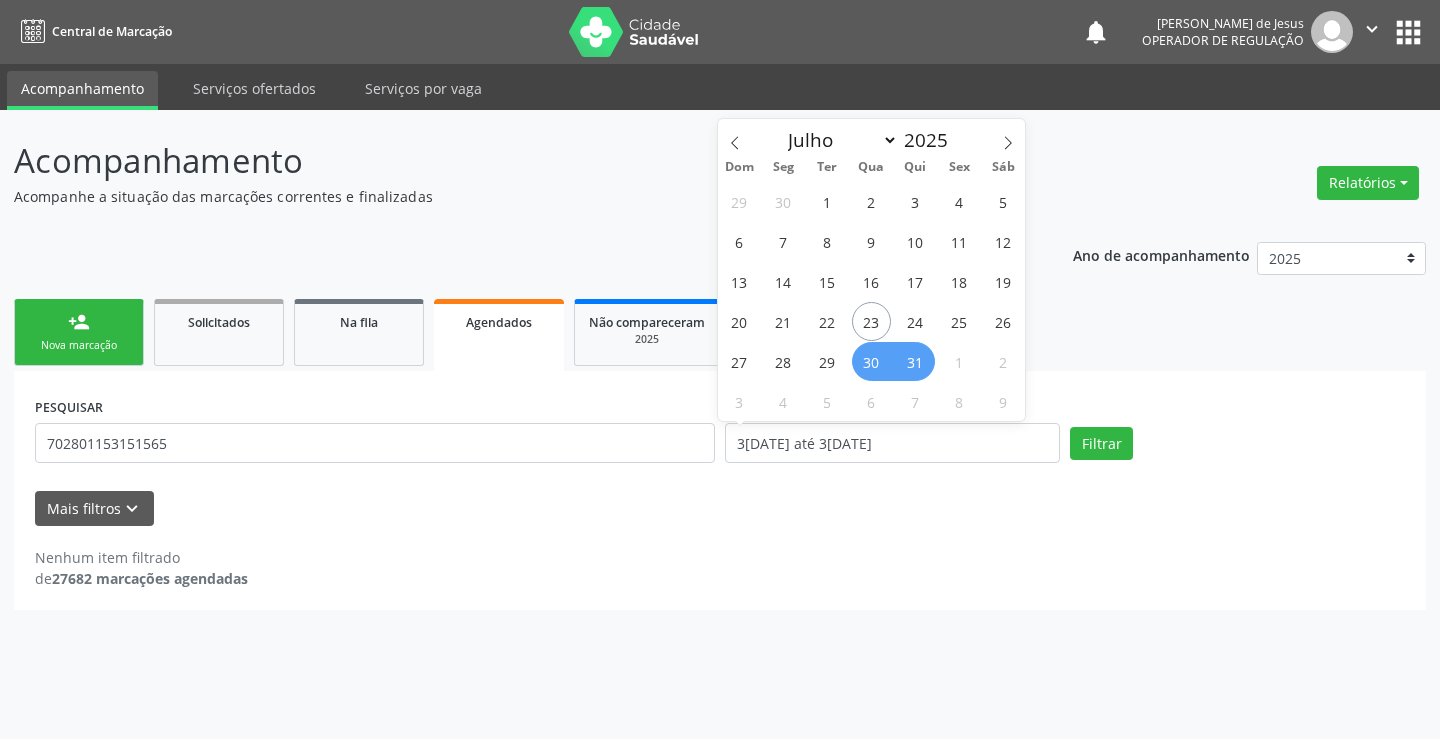 click on "31" at bounding box center (915, 361) 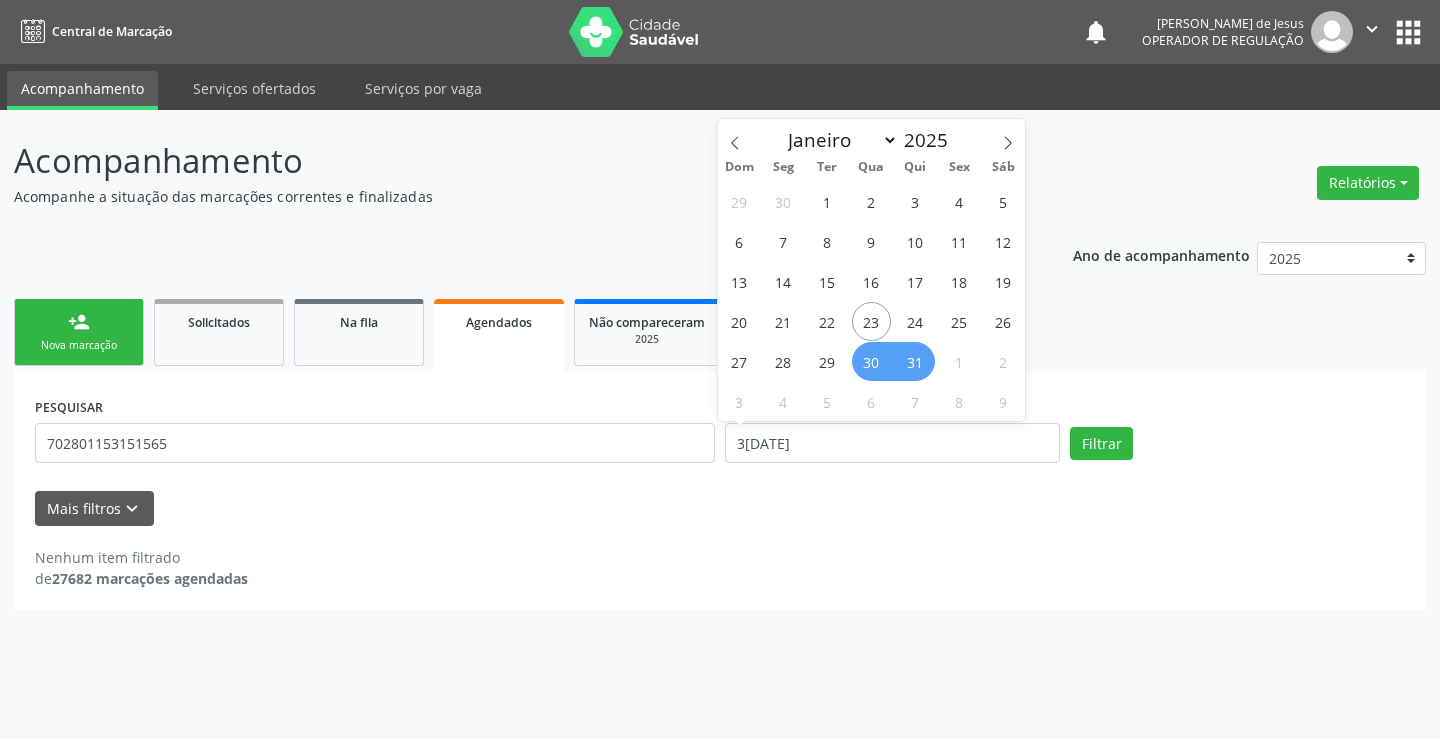 click on "30" at bounding box center [871, 361] 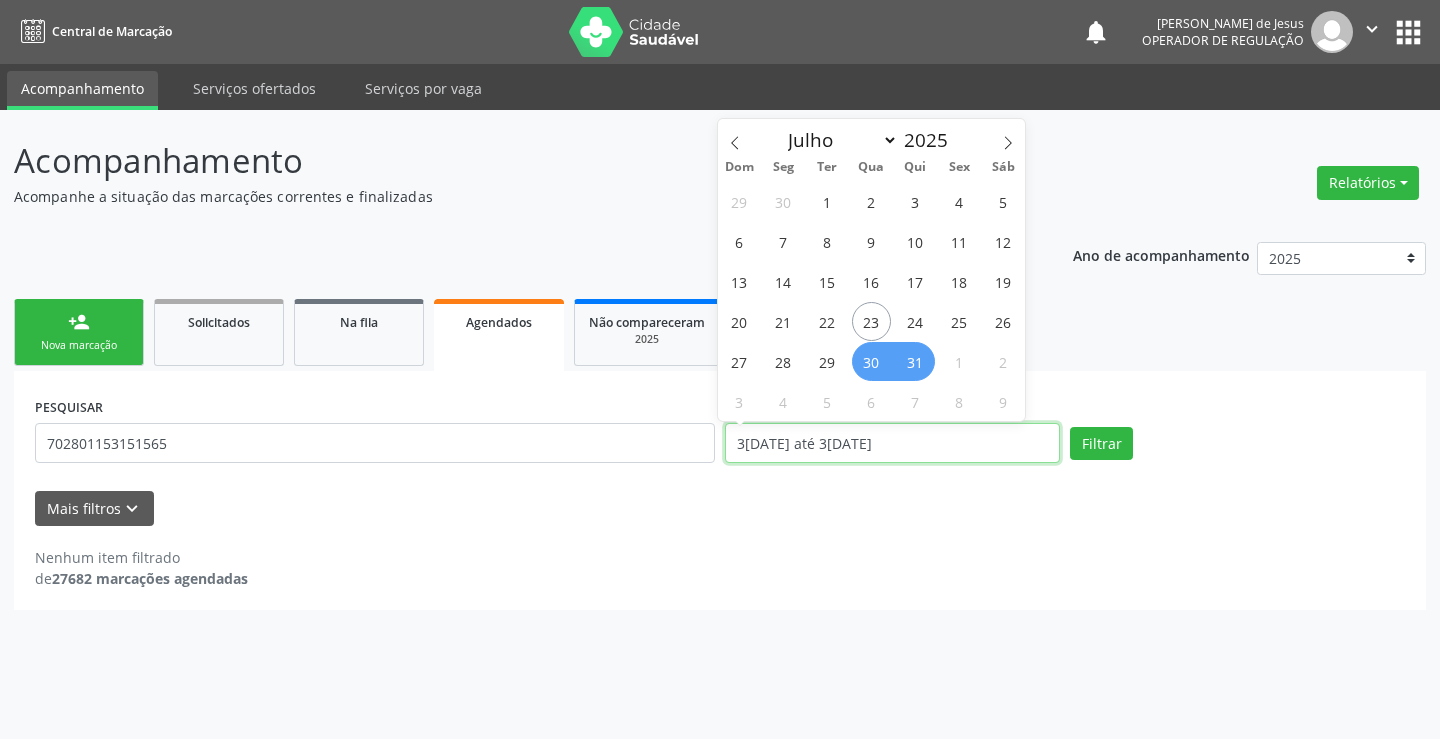 click on "3[DATE] até 3[DATE]" at bounding box center (892, 443) 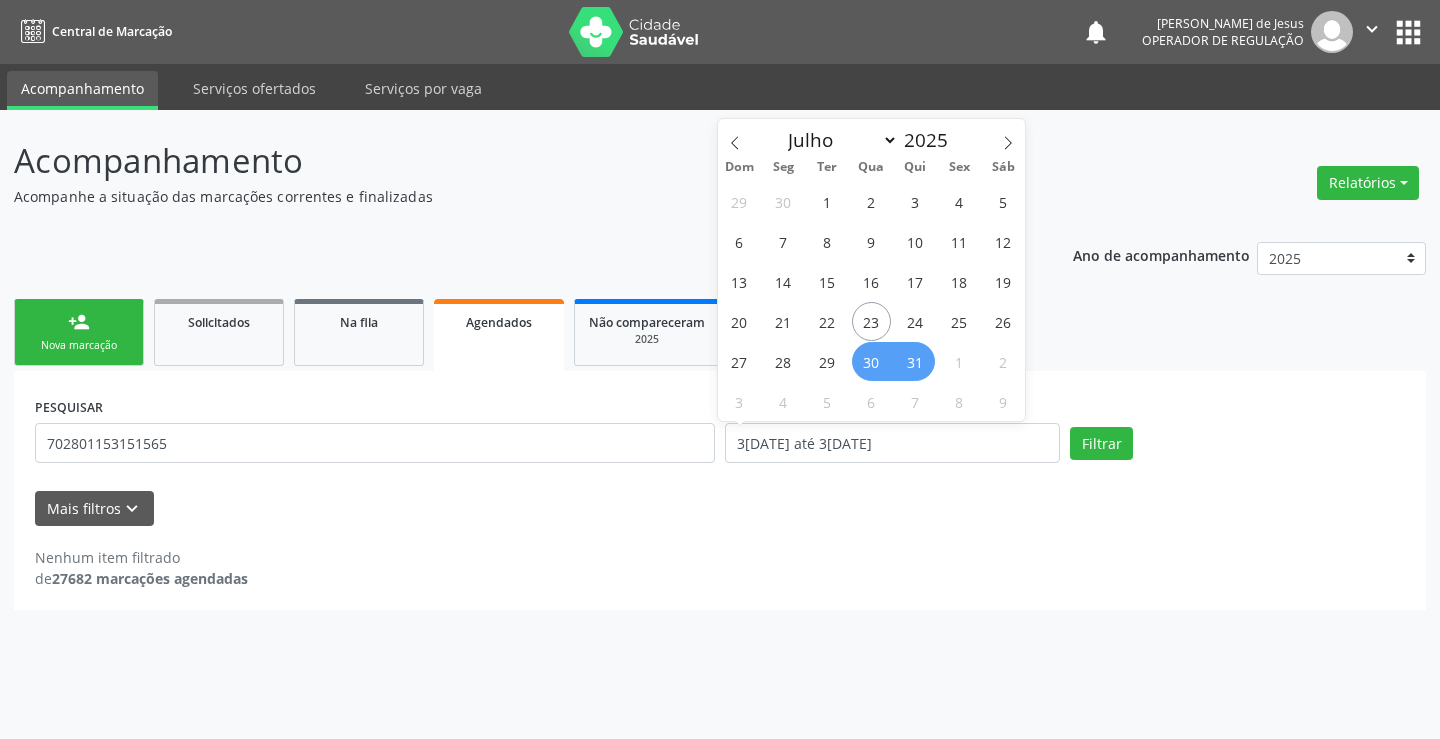 click on "30" at bounding box center (871, 361) 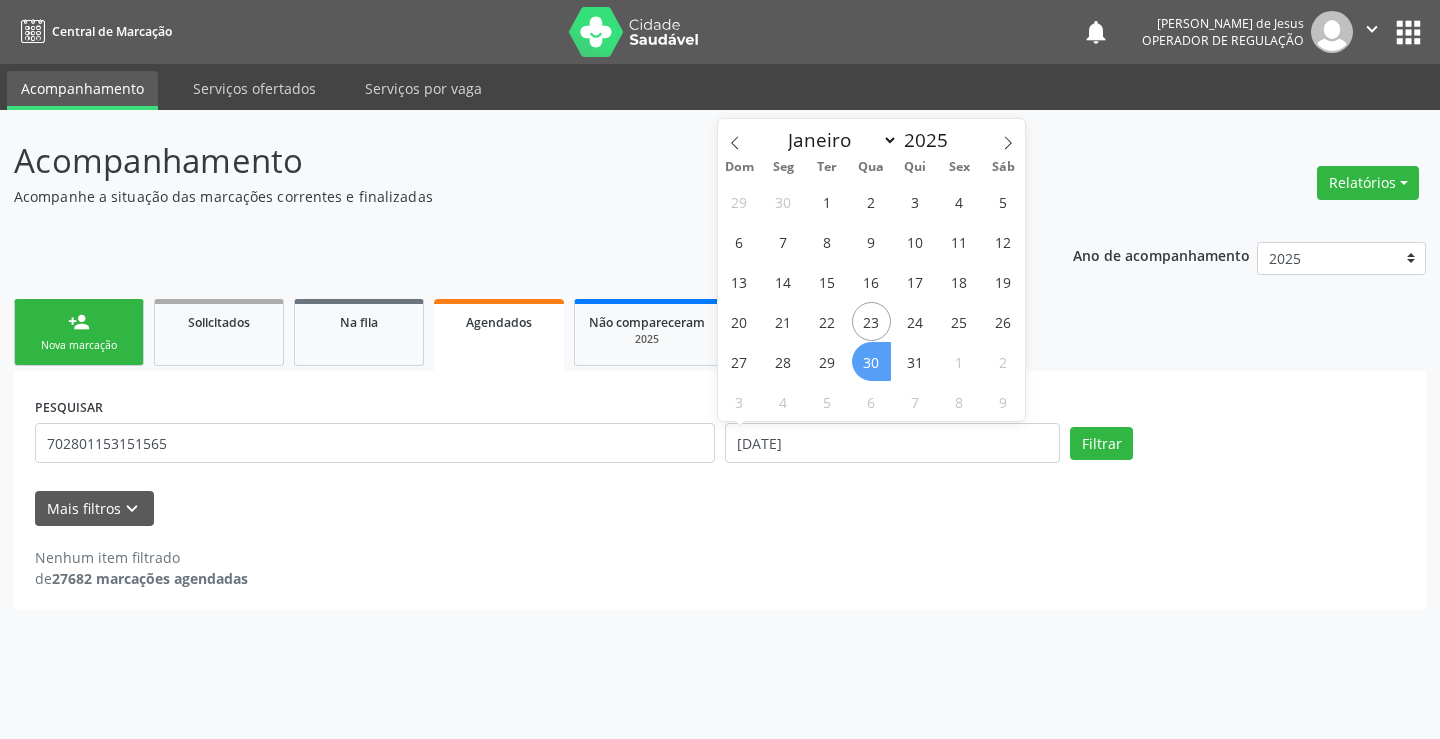 click on "30" at bounding box center [871, 361] 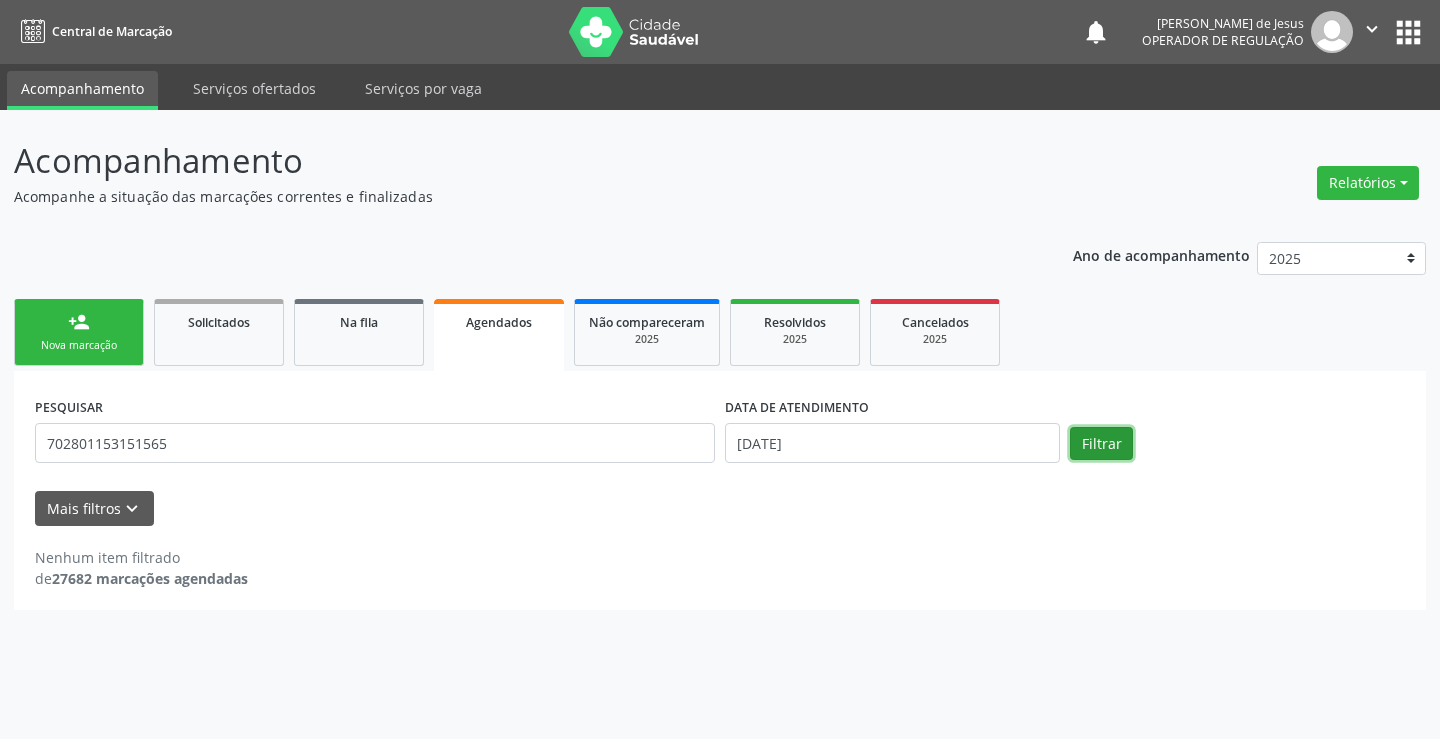 click on "Filtrar" at bounding box center [1101, 444] 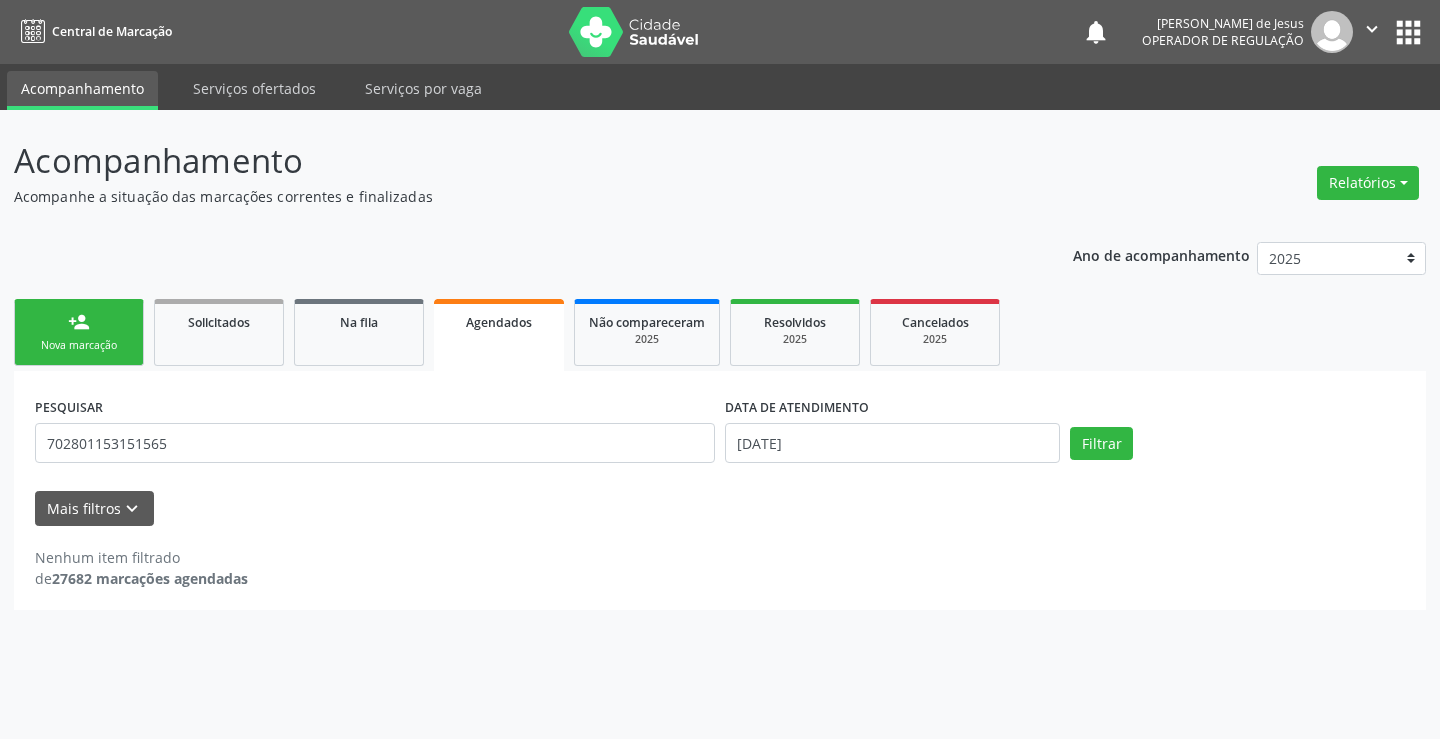 click on "Nova marcação" at bounding box center [79, 345] 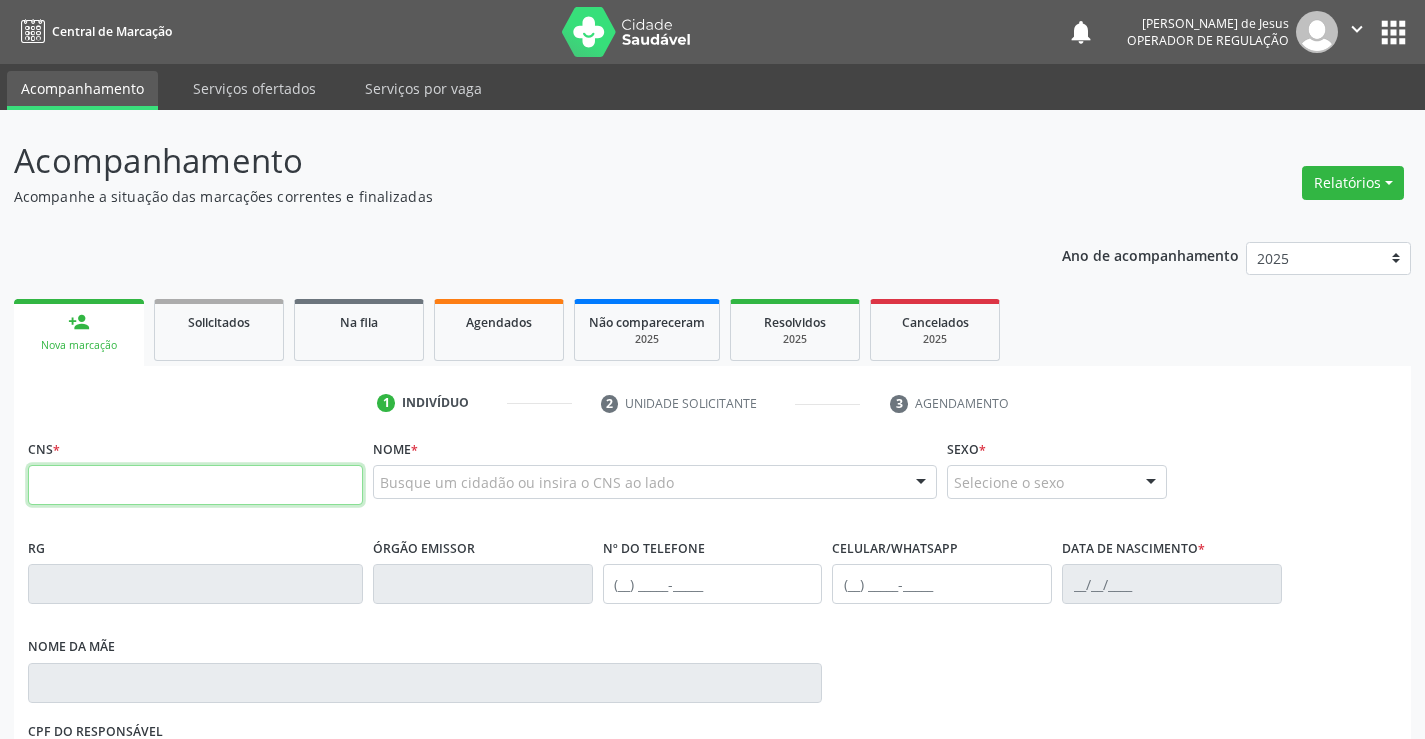 click at bounding box center [195, 485] 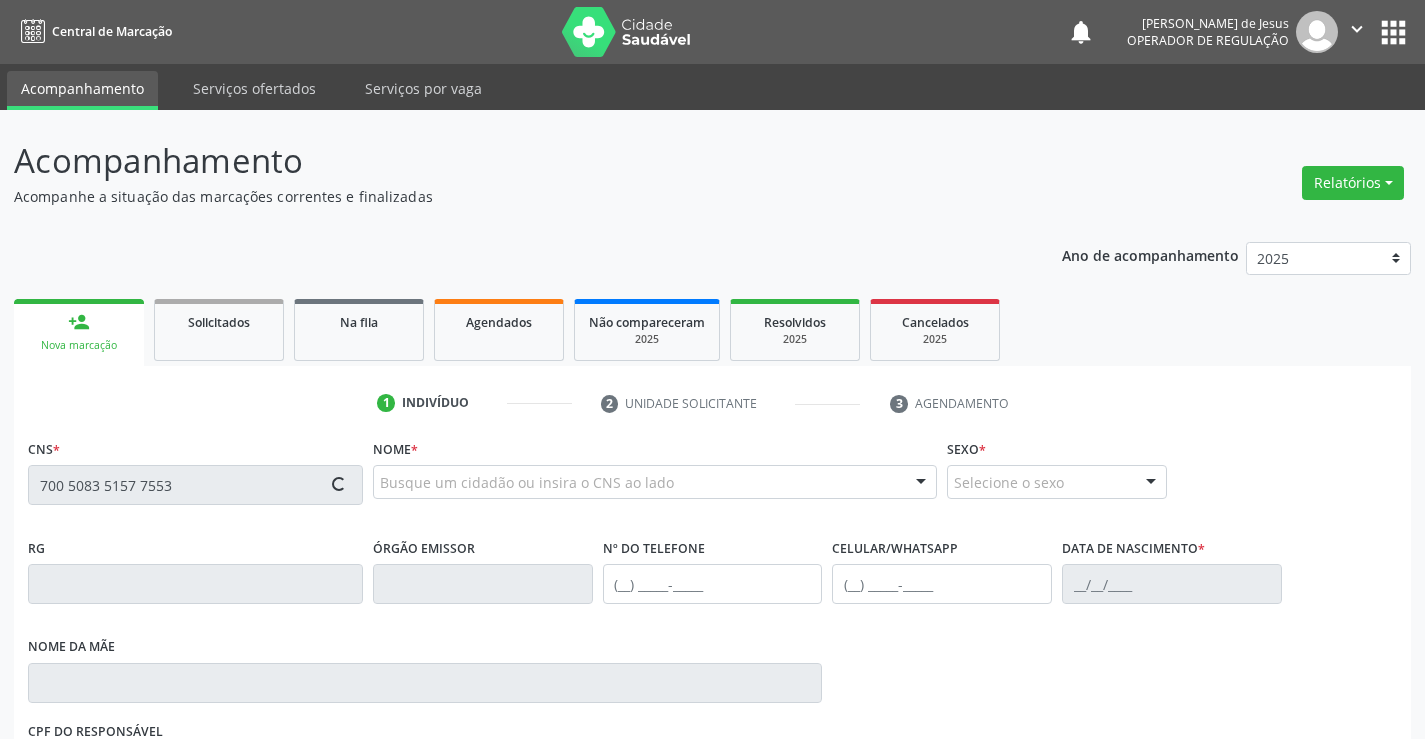 type on "700 5083 5157 7553" 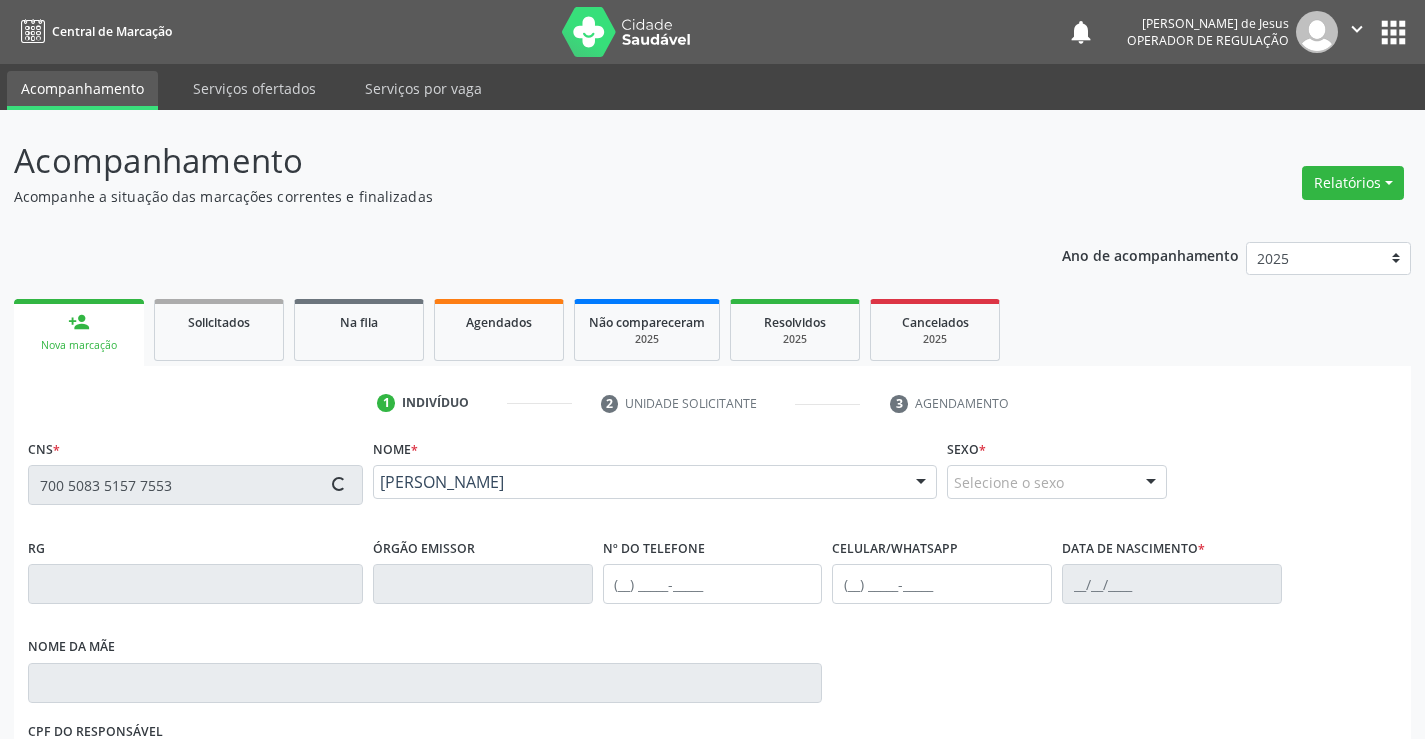 type on "[PHONE_NUMBER]" 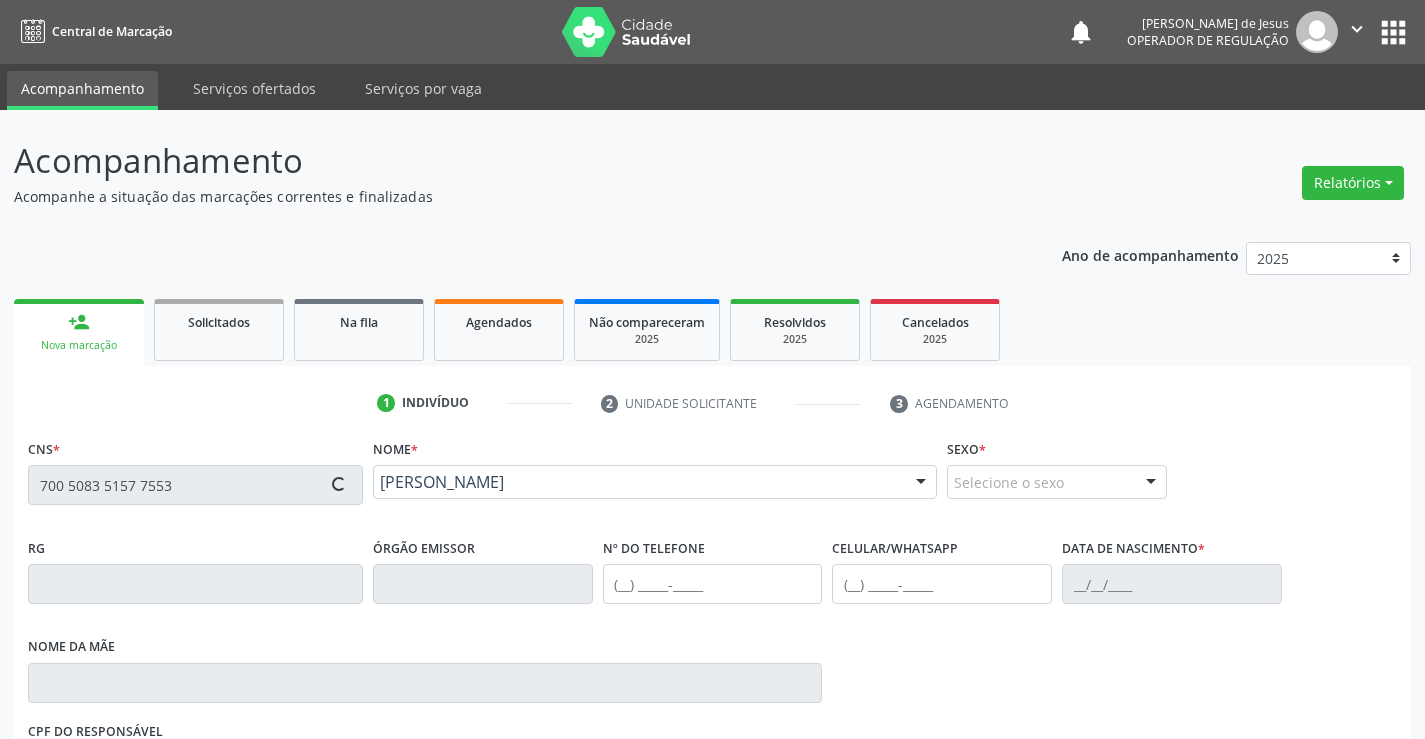 type on "[DATE]" 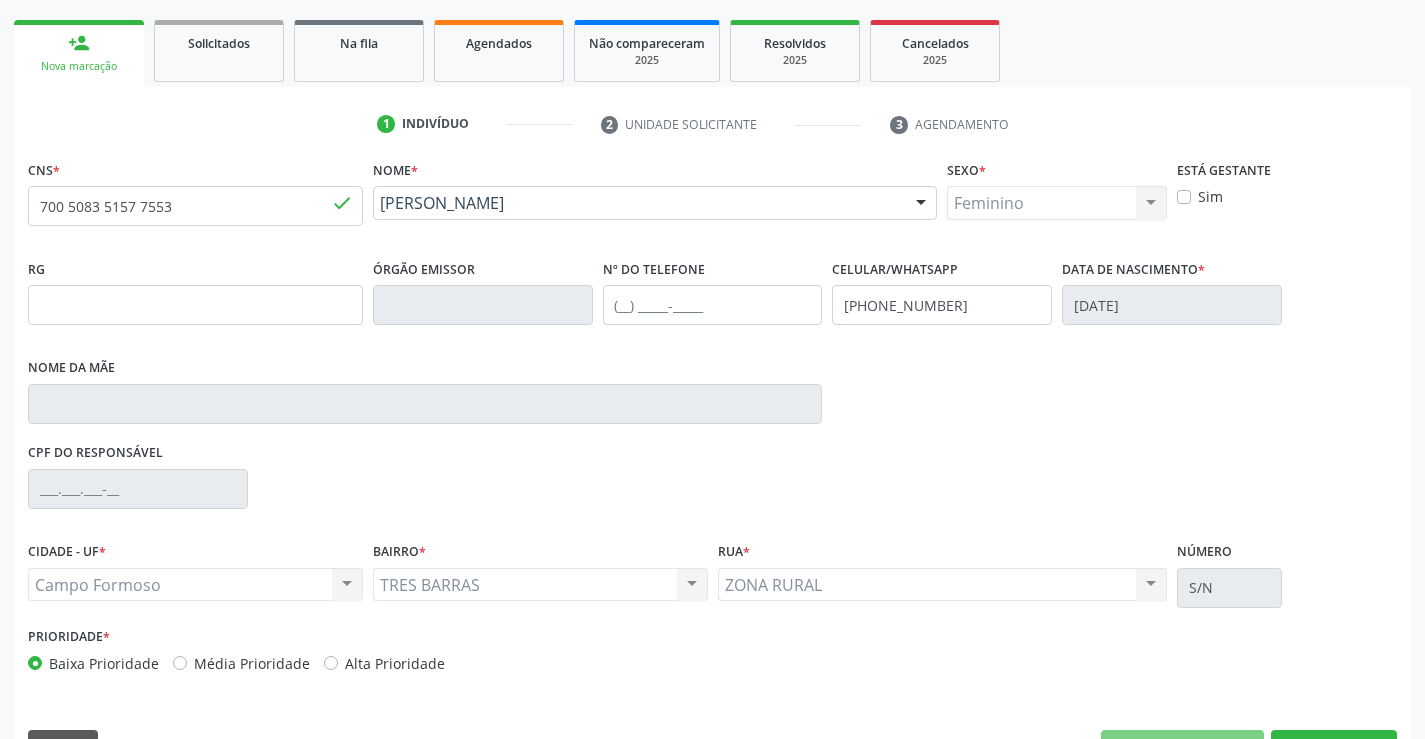 scroll, scrollTop: 331, scrollLeft: 0, axis: vertical 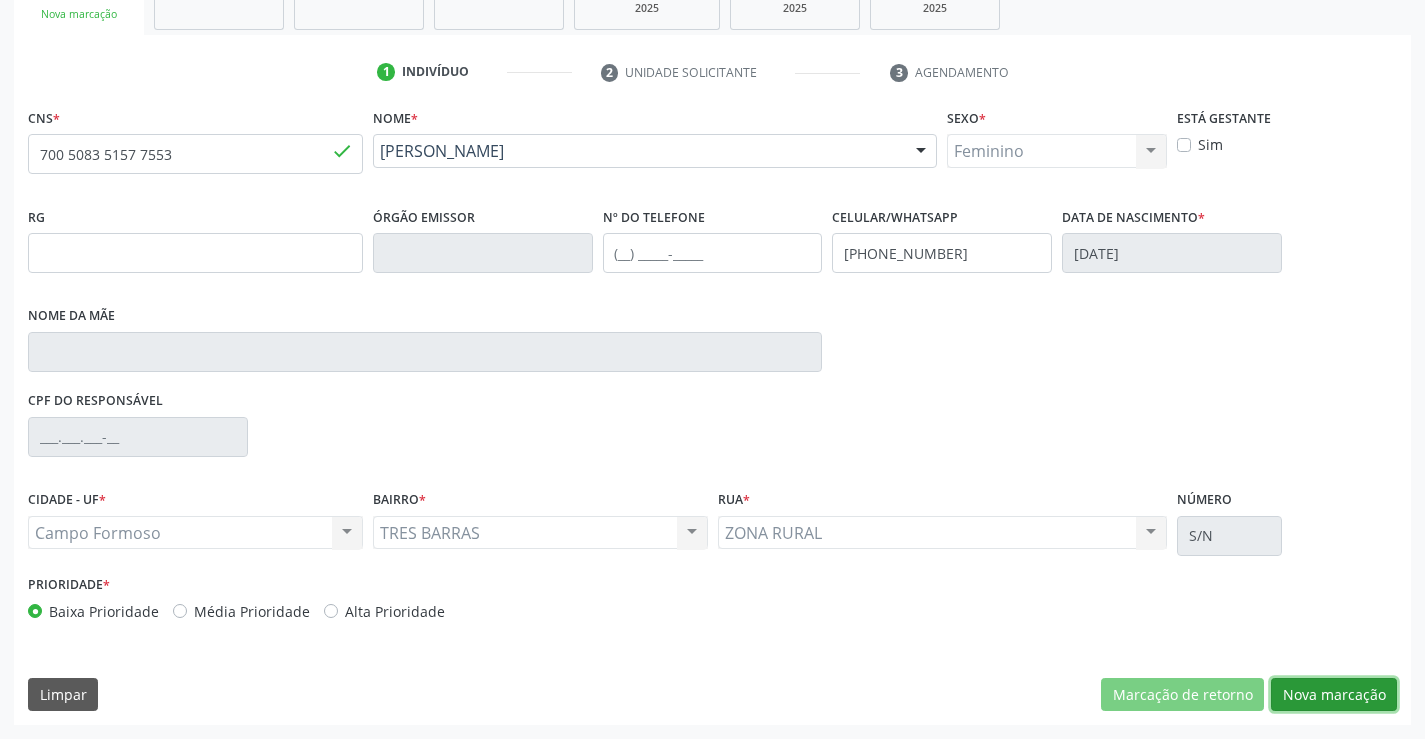 click on "Nova marcação" at bounding box center (1334, 695) 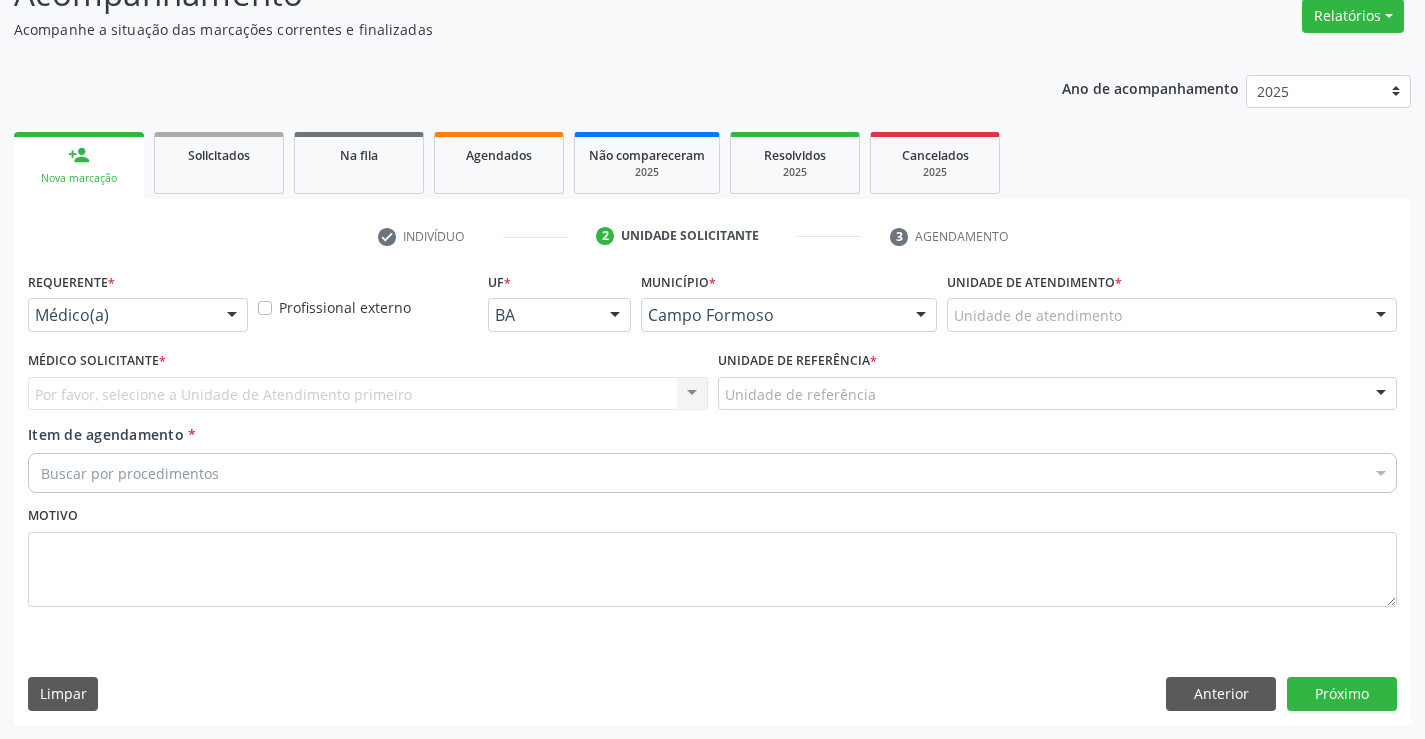 scroll, scrollTop: 167, scrollLeft: 0, axis: vertical 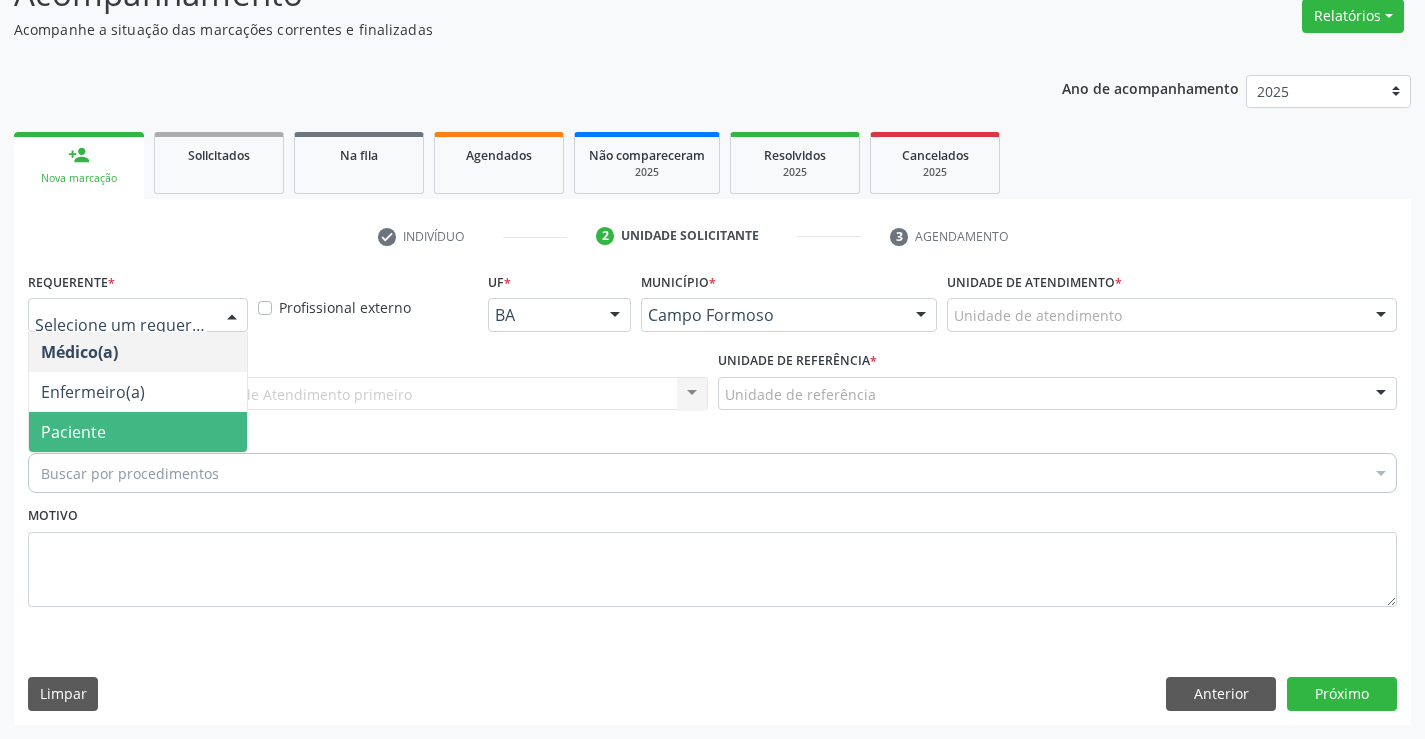 click on "Paciente" at bounding box center [73, 432] 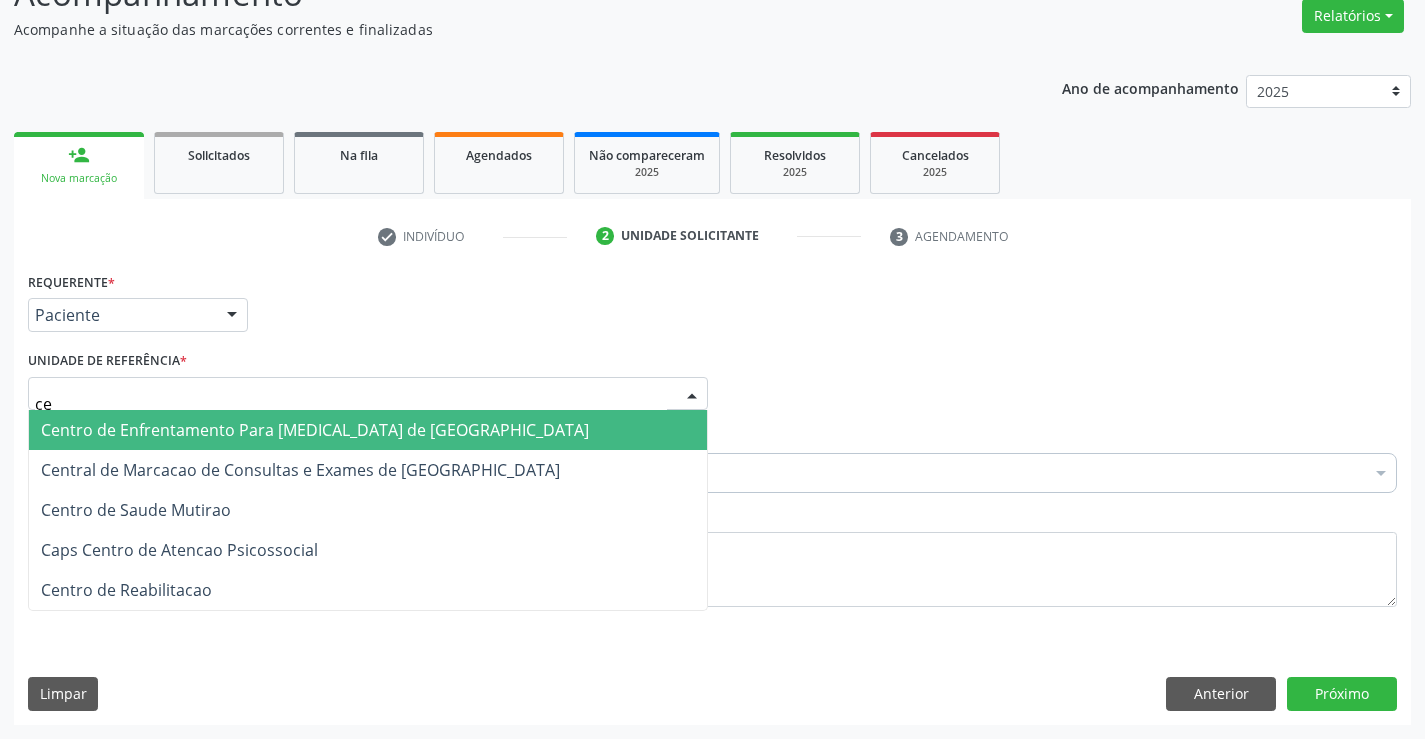 type on "cen" 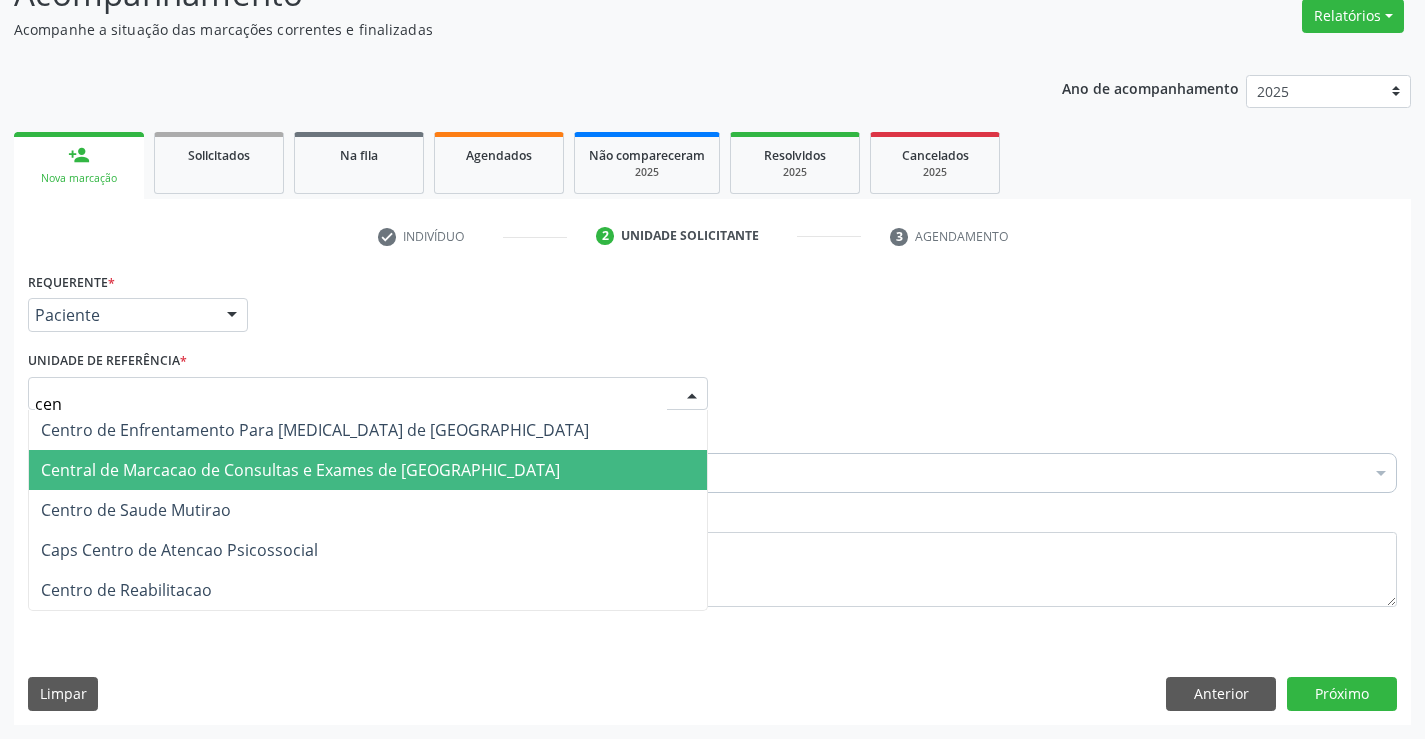 click on "Central de Marcacao de Consultas e Exames de [GEOGRAPHIC_DATA]" at bounding box center (300, 470) 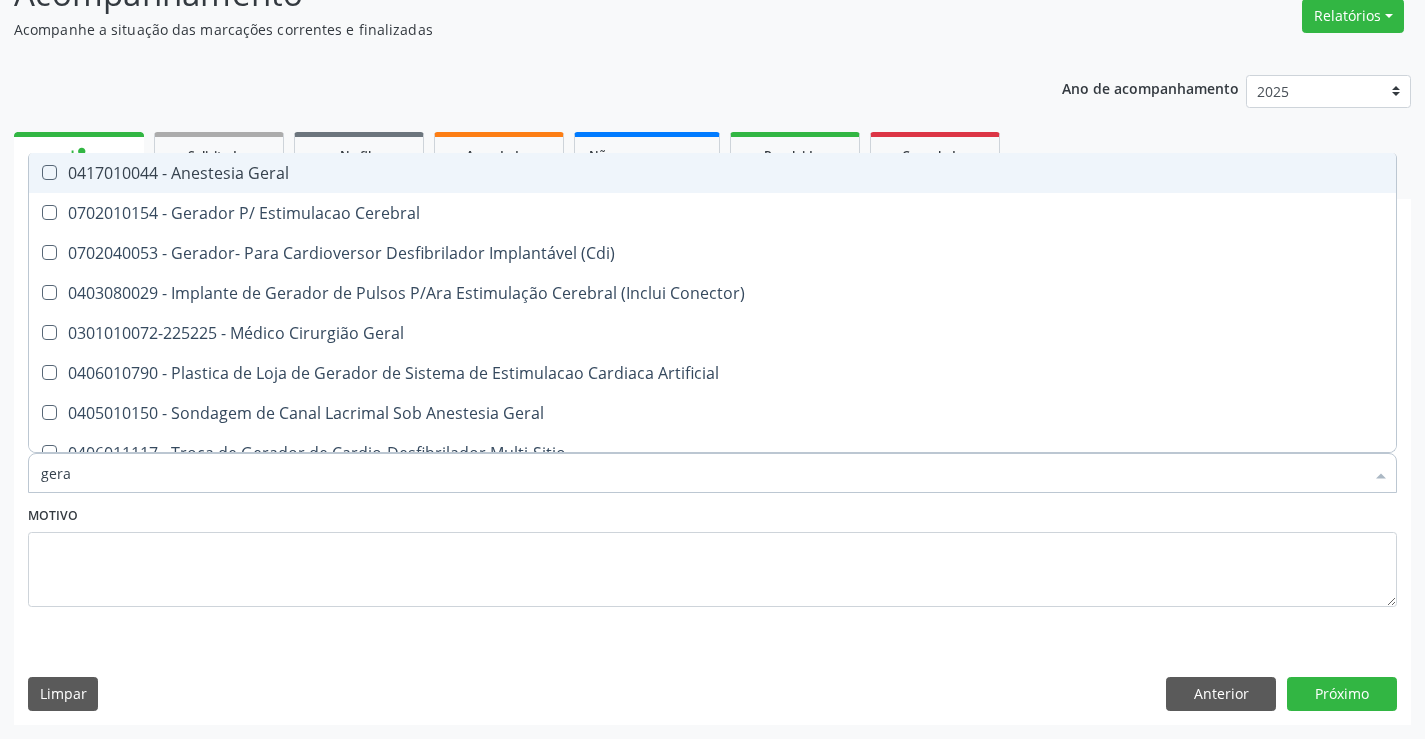 type on "geral" 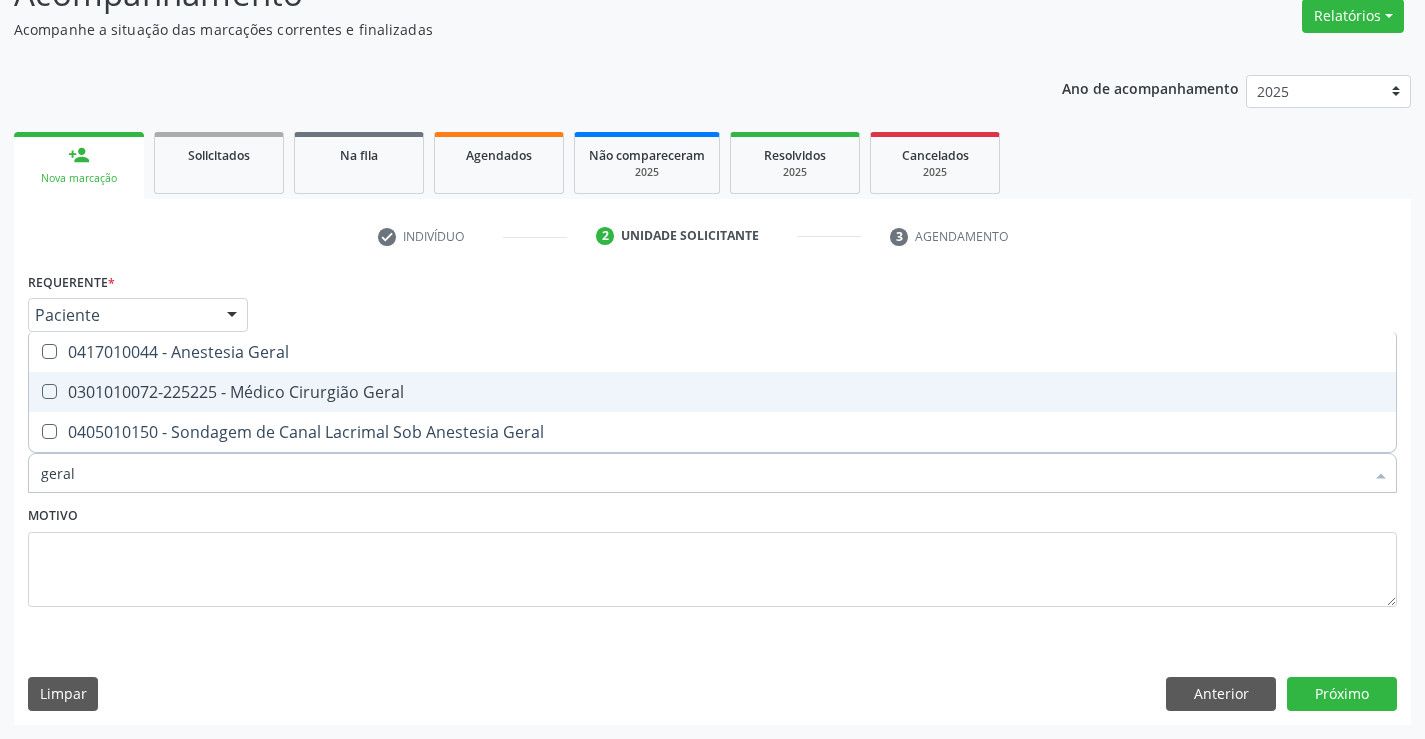 click on "0301010072-225225 - Médico Cirurgião Geral" at bounding box center [712, 392] 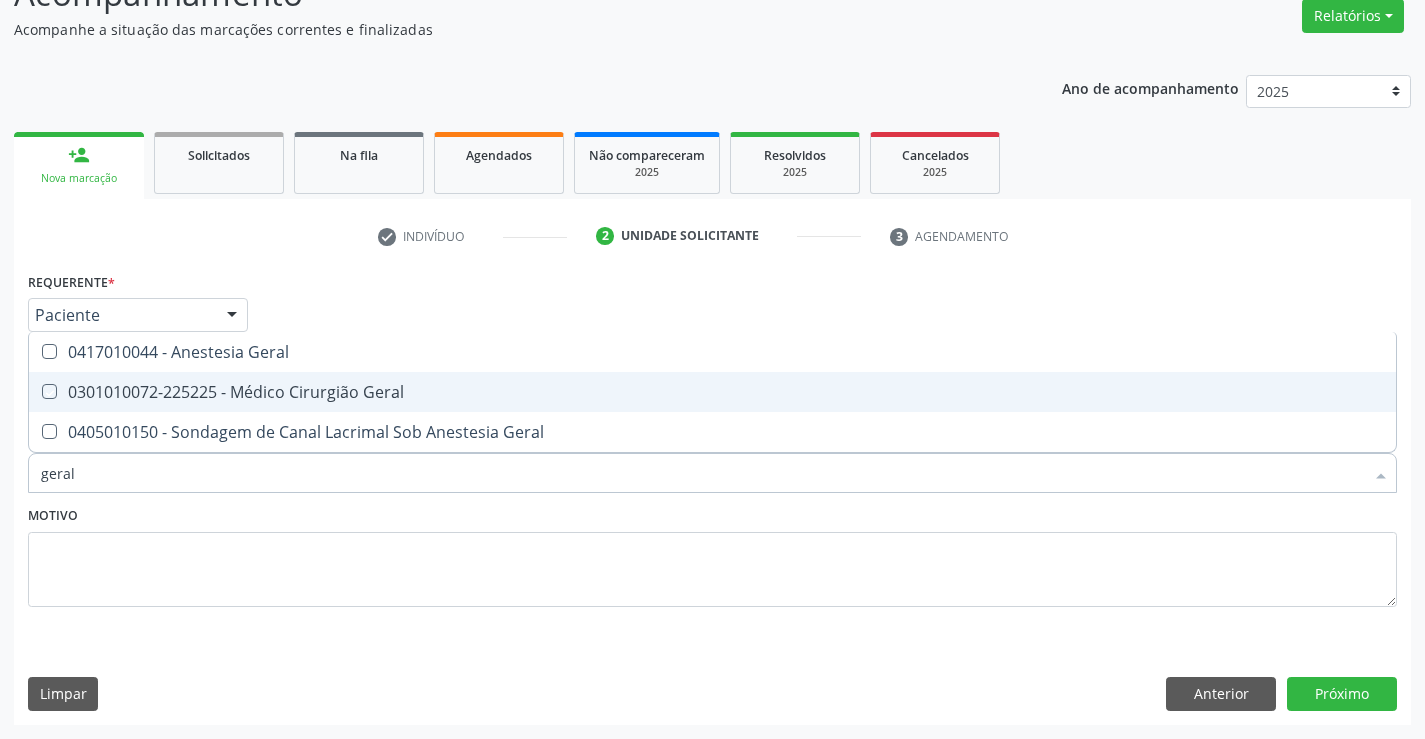 checkbox on "true" 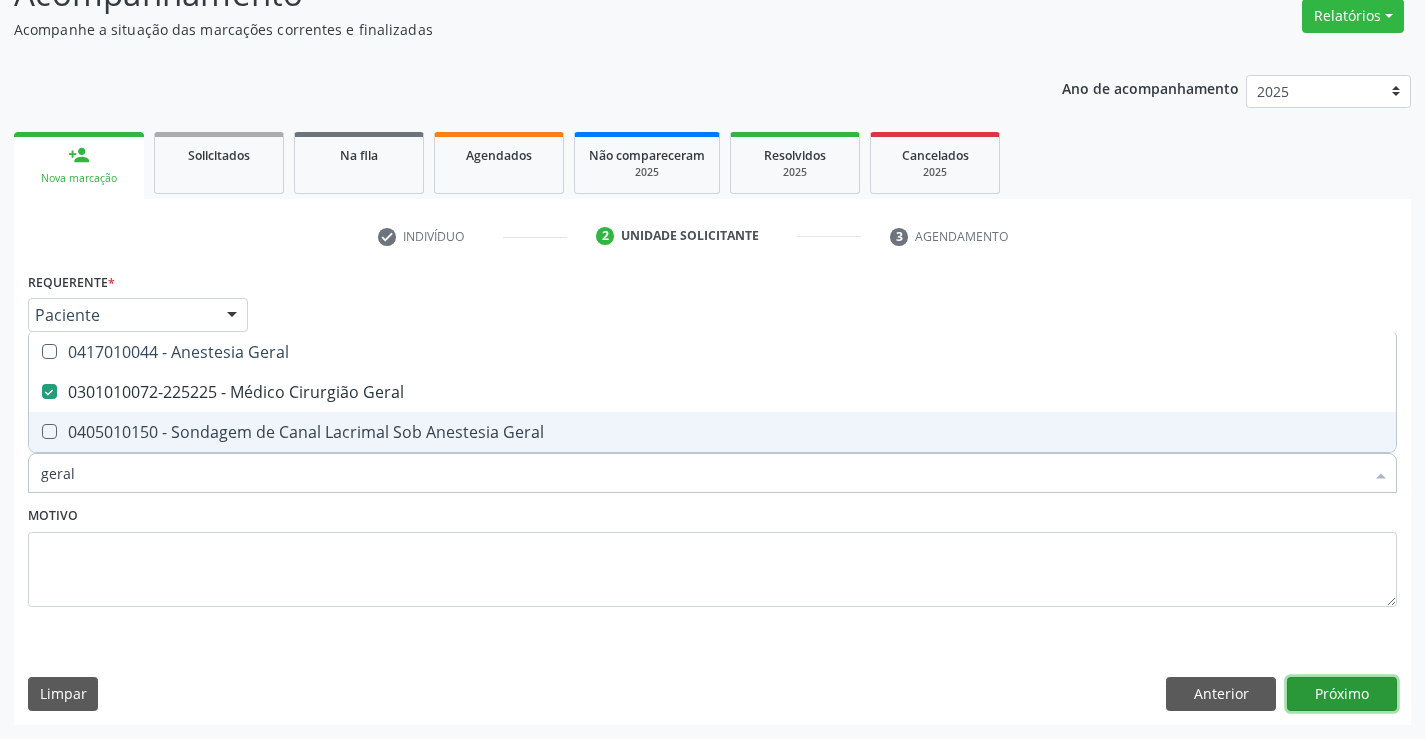 click on "Próximo" at bounding box center (1342, 694) 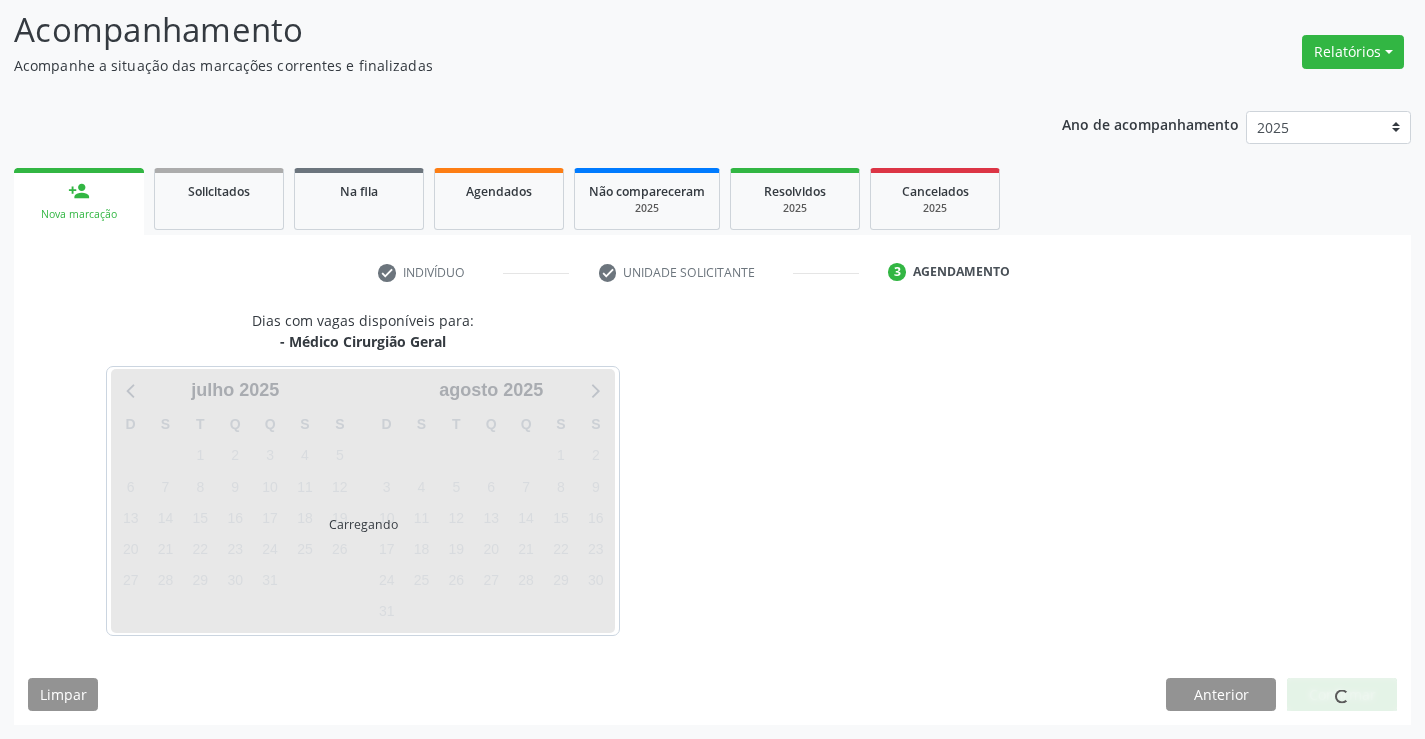 scroll, scrollTop: 131, scrollLeft: 0, axis: vertical 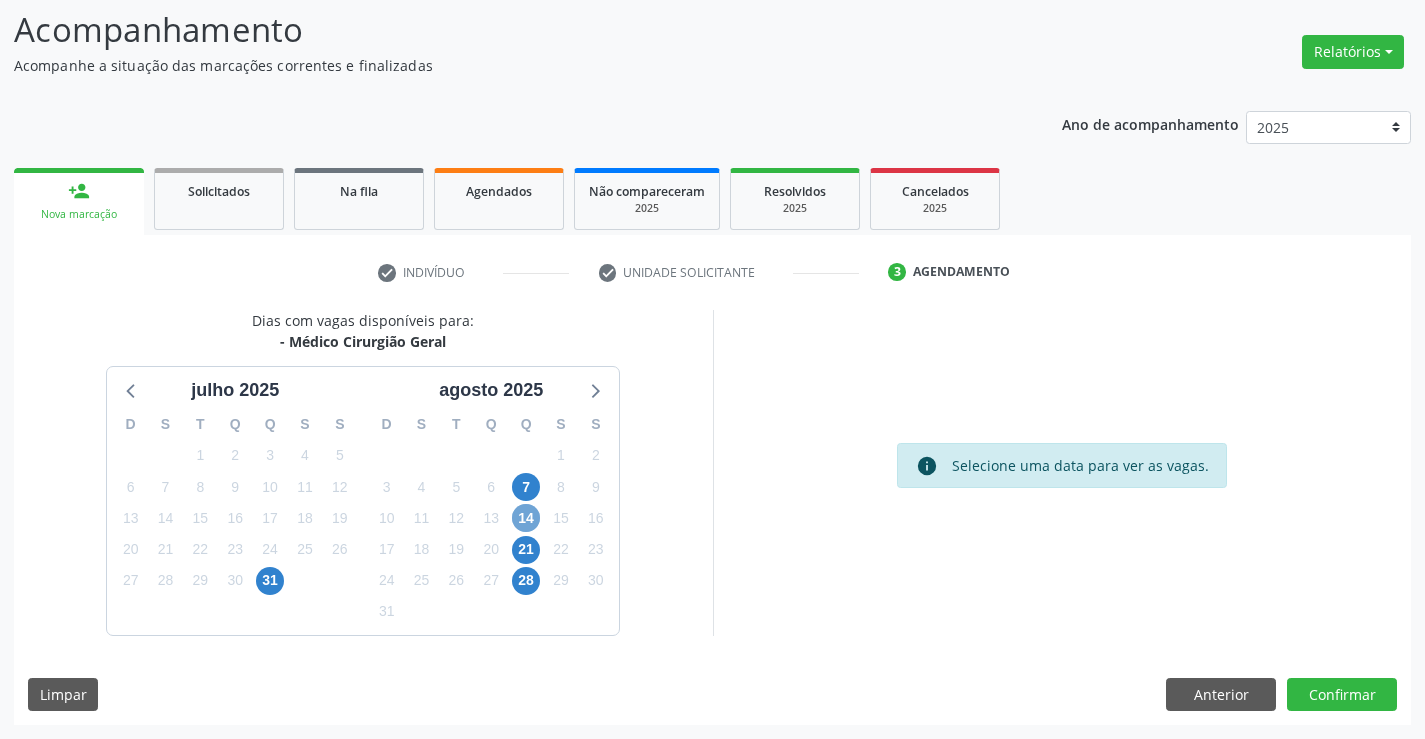 click on "14" at bounding box center (526, 518) 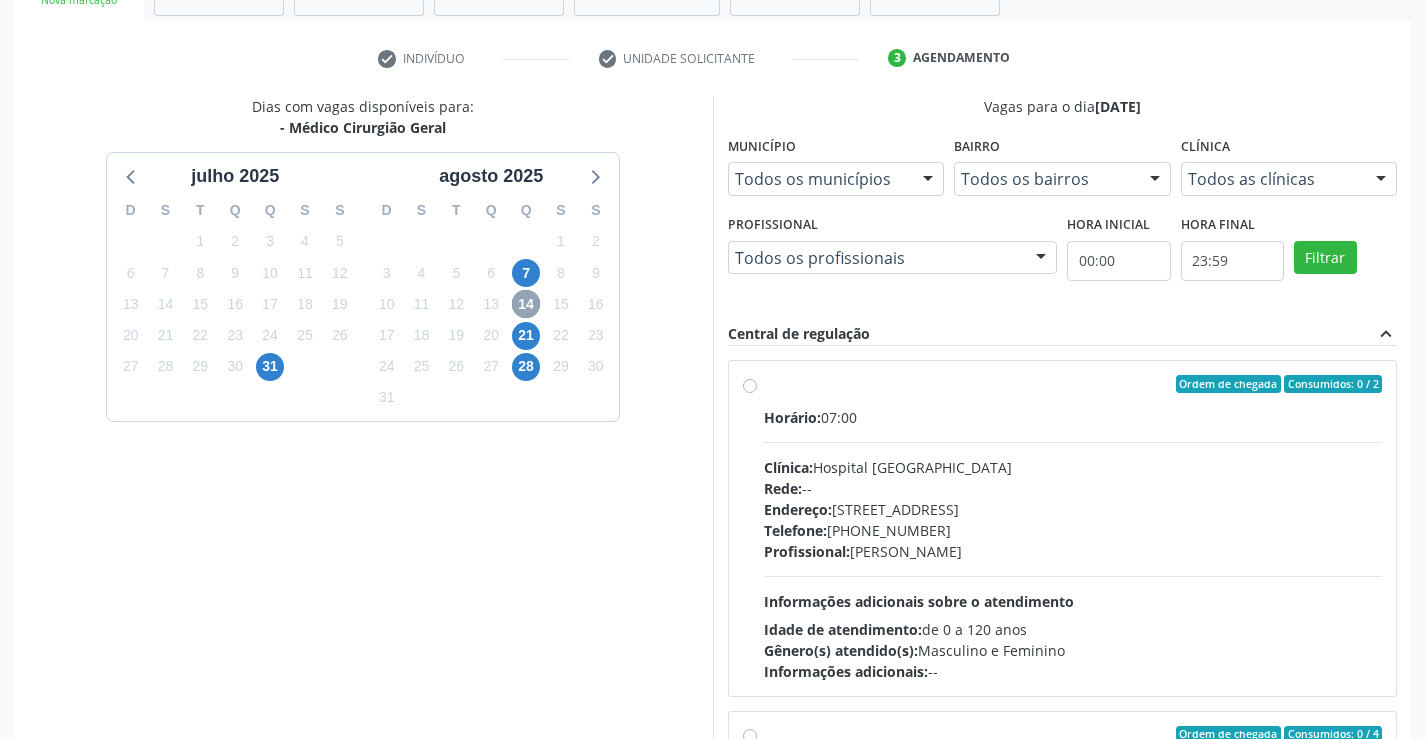 scroll, scrollTop: 456, scrollLeft: 0, axis: vertical 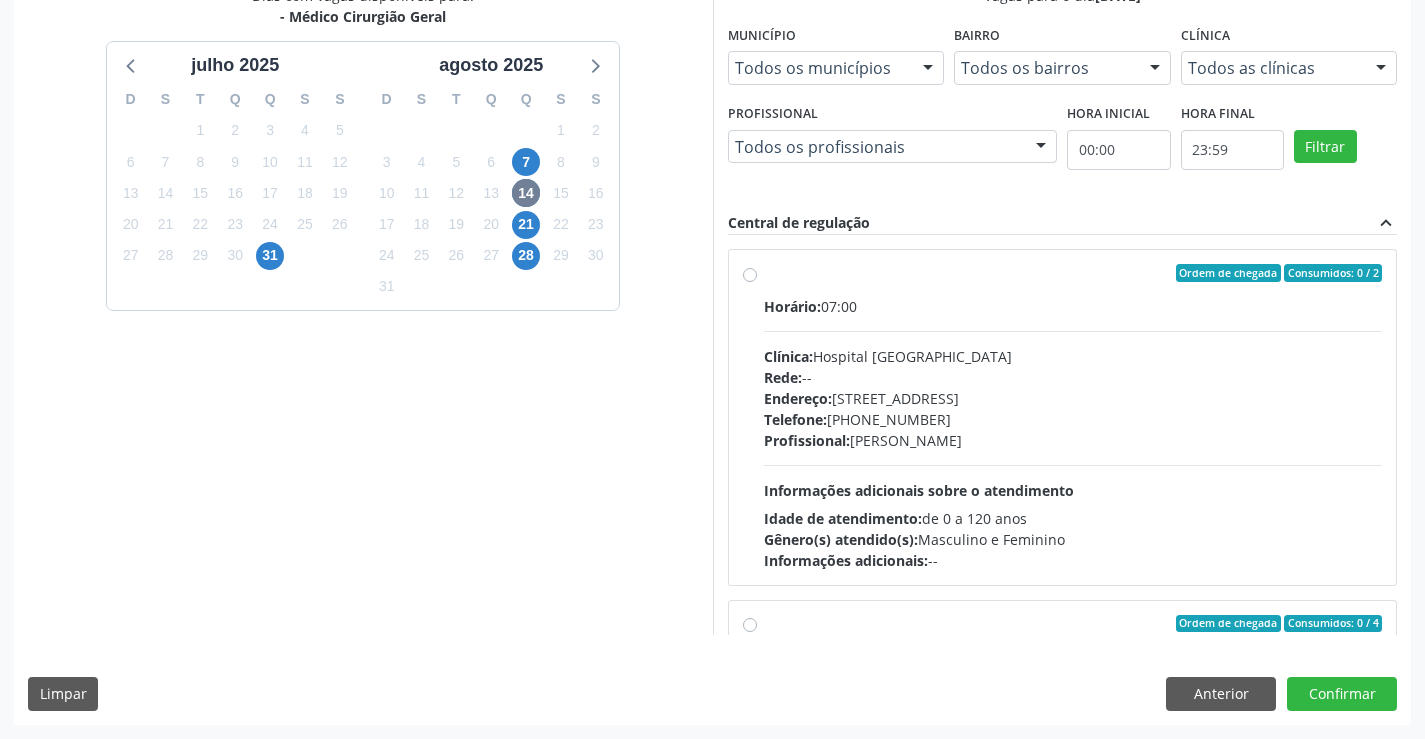 click on "Ordem de chegada
Consumidos: 0 / 2
Horário:   07:00
Clínica:  Hospital [GEOGRAPHIC_DATA]
Rede:
--
Endereço:   [STREET_ADDRESS]
Telefone:   [PHONE_NUMBER]
Profissional:
[PERSON_NAME]
Informações adicionais sobre o atendimento
Idade de atendimento:
de 0 a 120 anos
Gênero(s) atendido(s):
Masculino e Feminino
Informações adicionais:
--" at bounding box center (1063, 417) 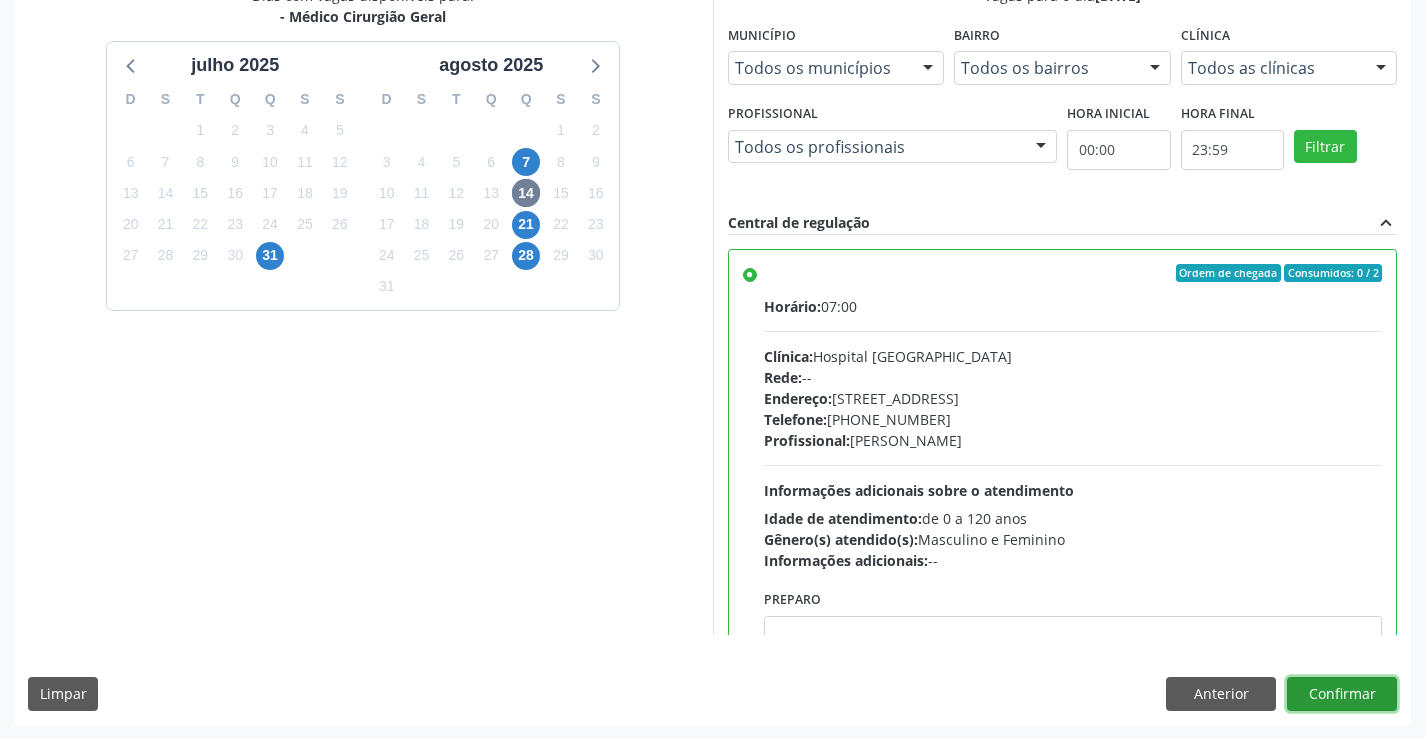 click on "Confirmar" at bounding box center (1342, 694) 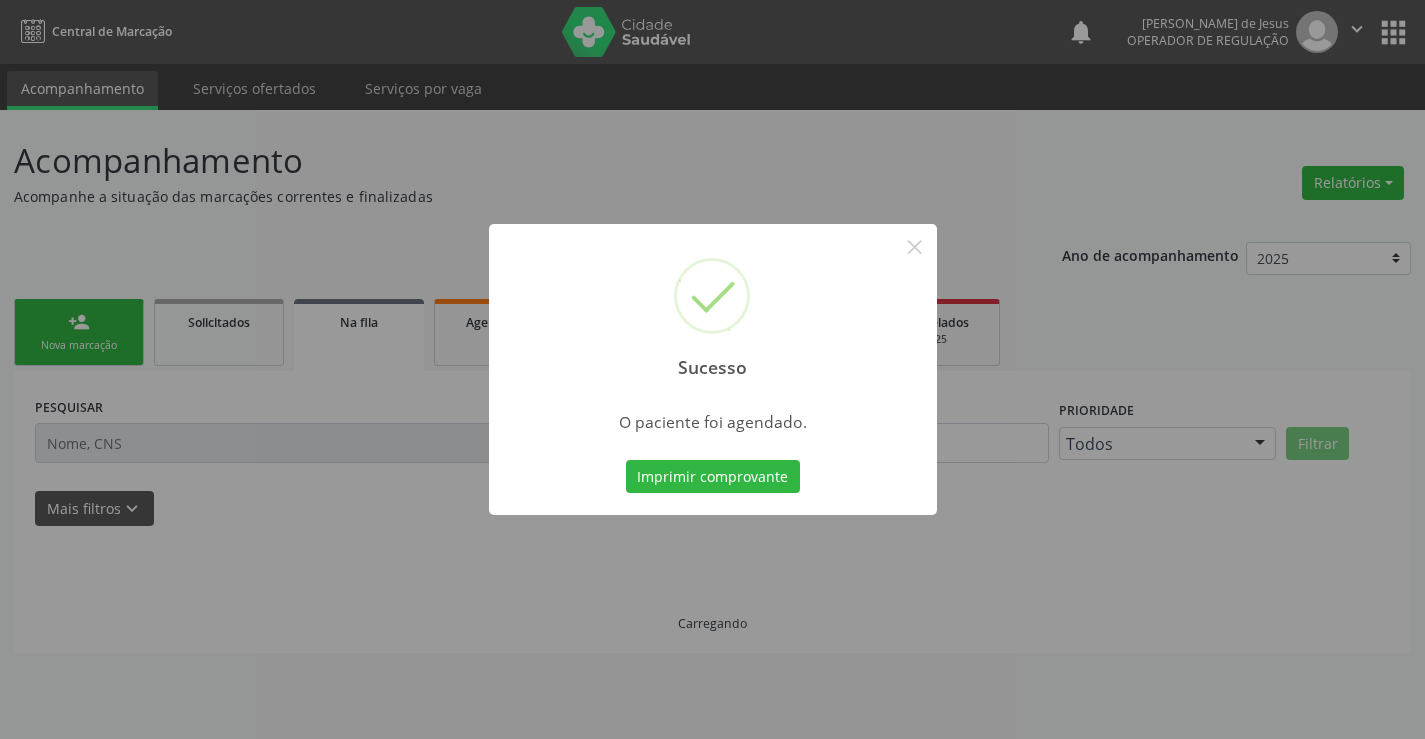 scroll, scrollTop: 0, scrollLeft: 0, axis: both 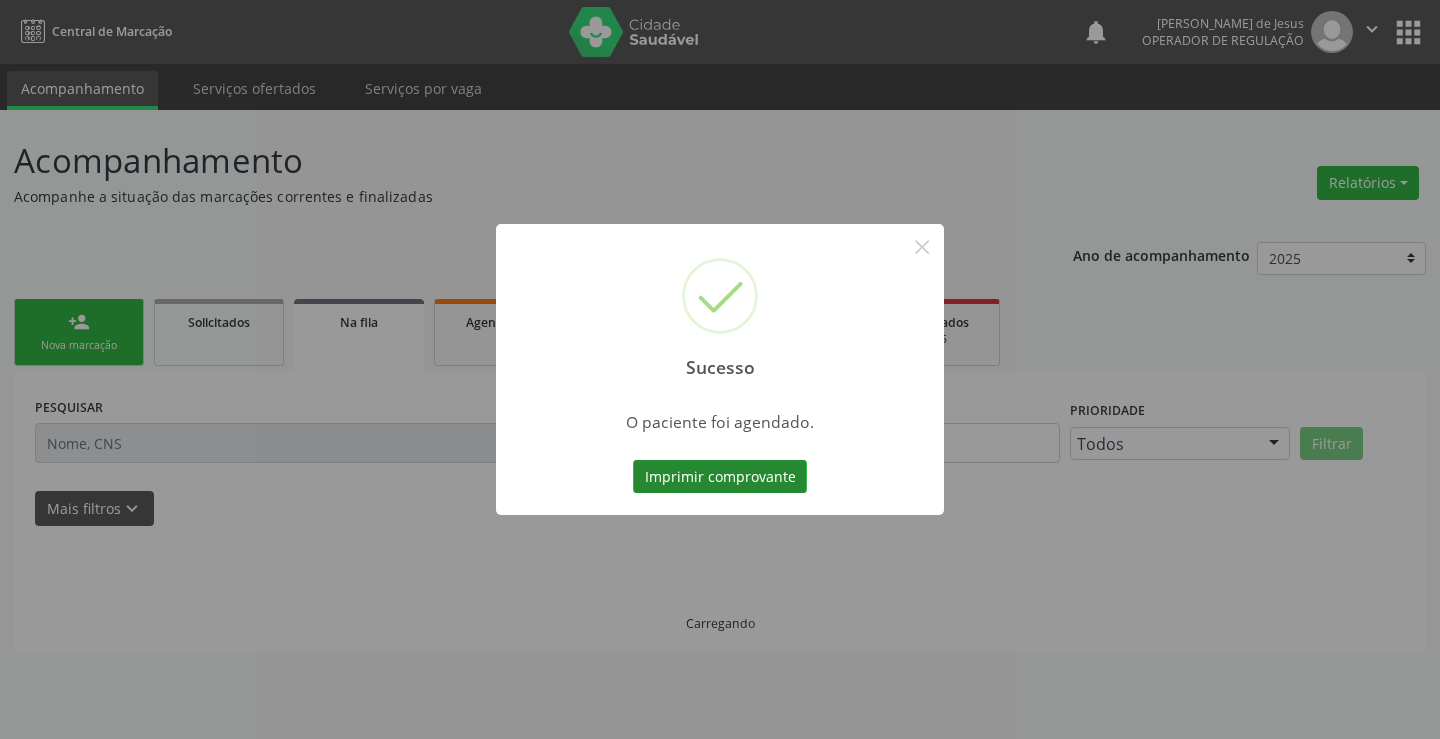 click on "Imprimir comprovante" at bounding box center (720, 477) 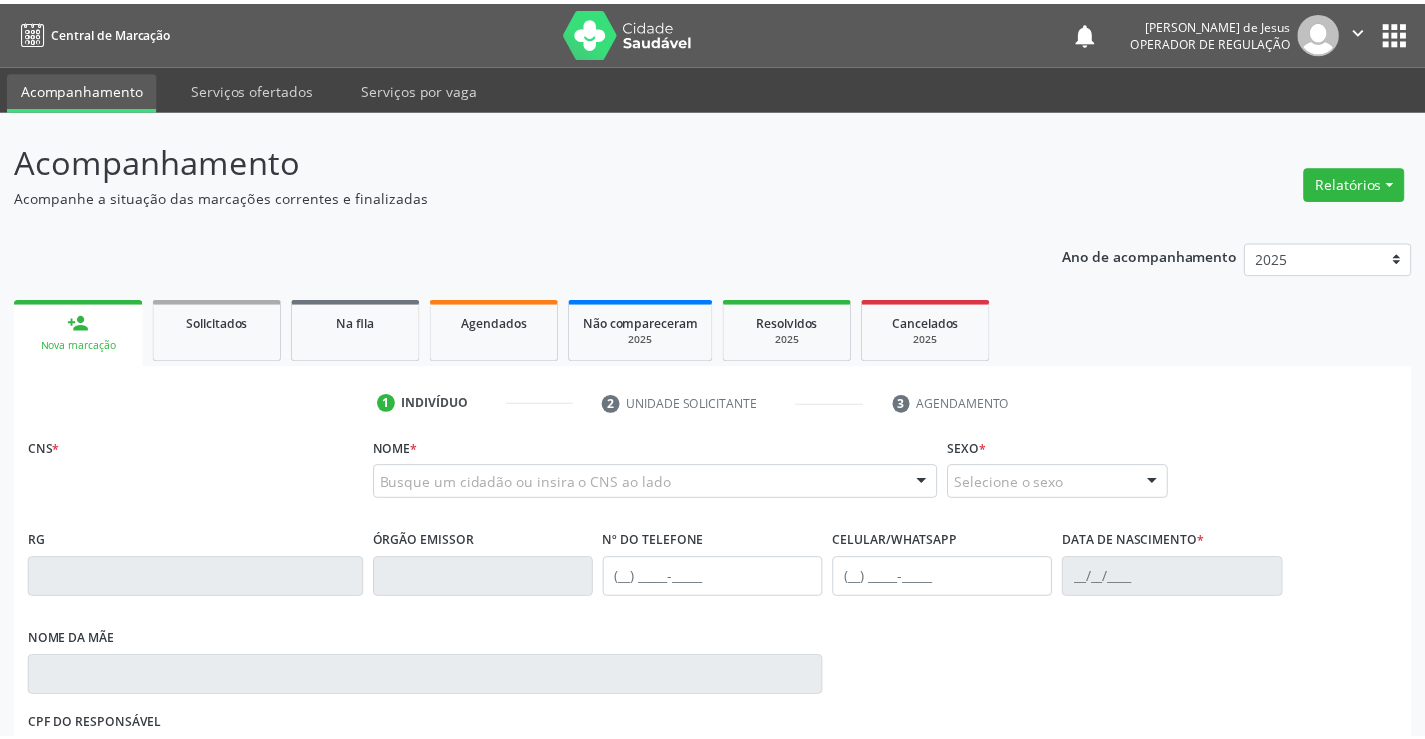 scroll, scrollTop: 0, scrollLeft: 0, axis: both 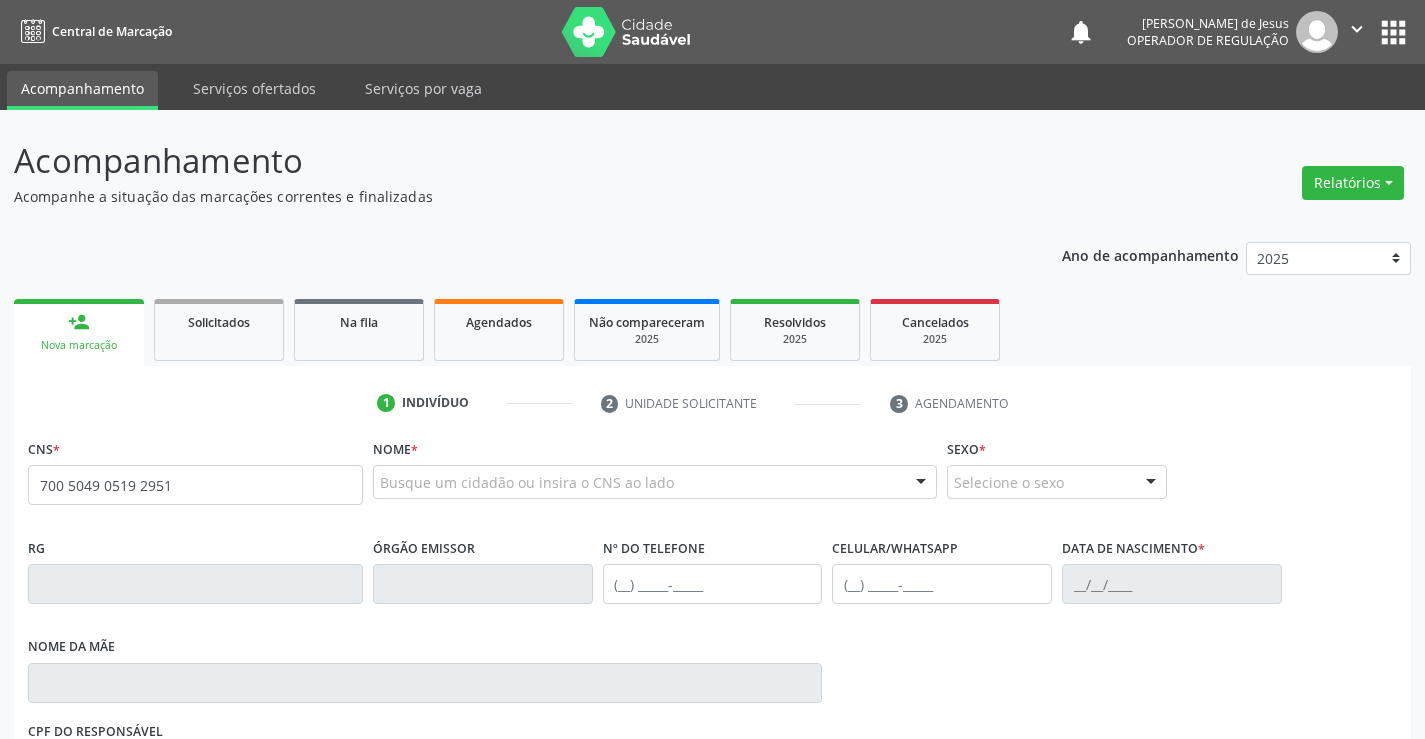 type on "700 5049 0519 2951" 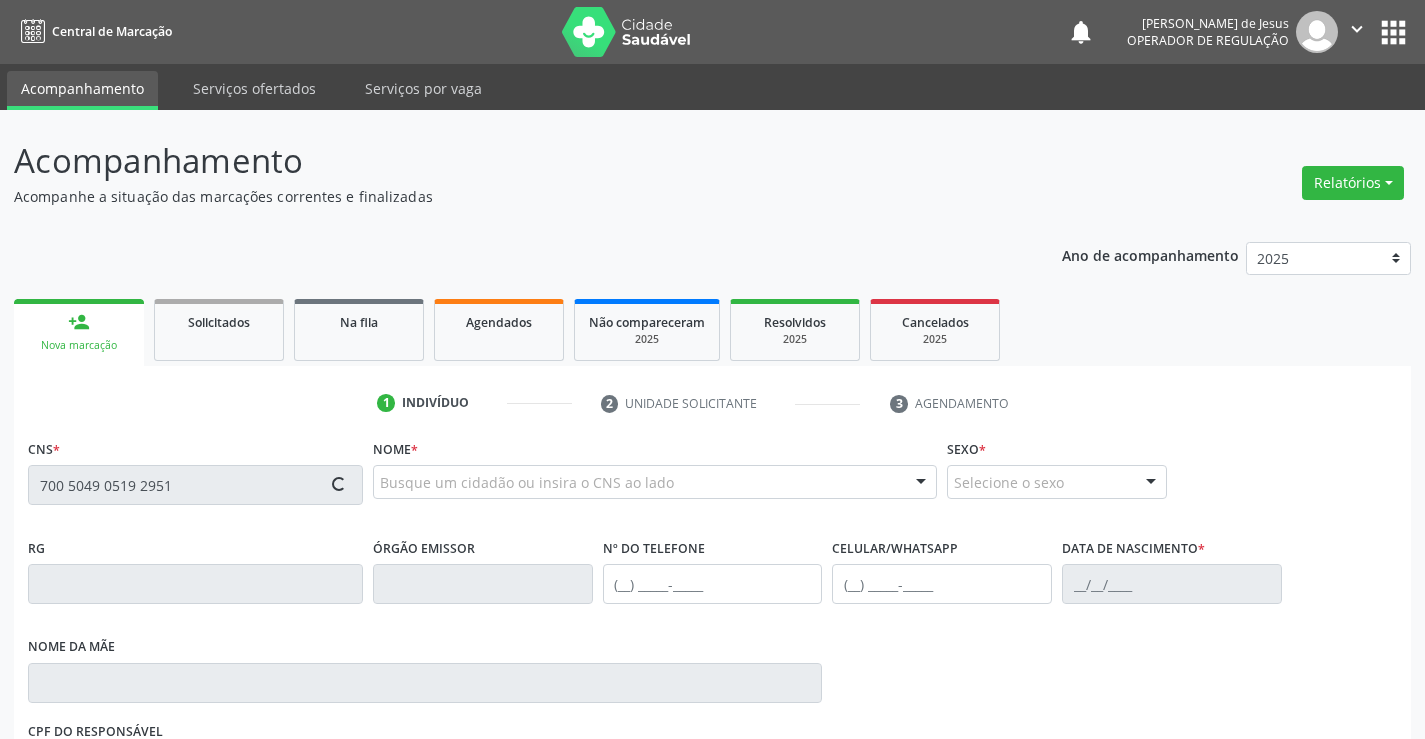 type 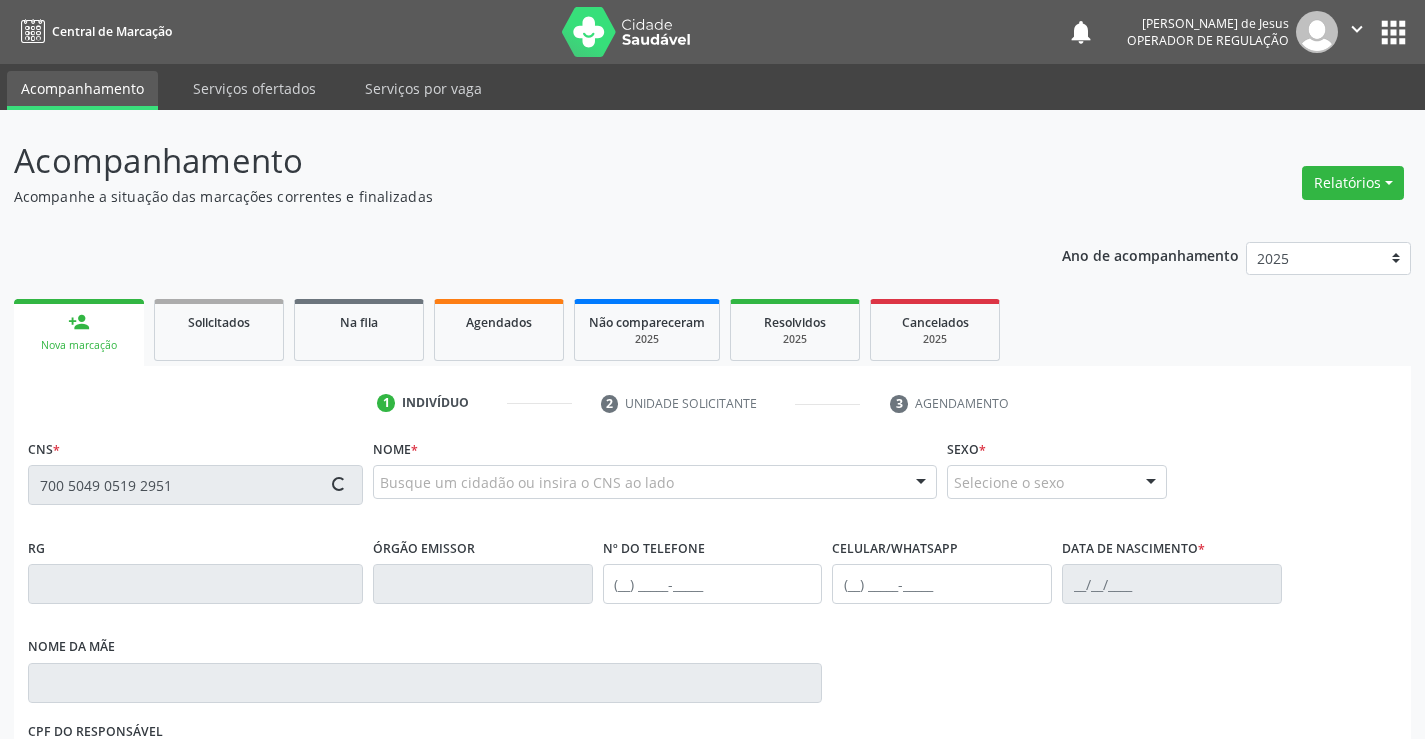 type 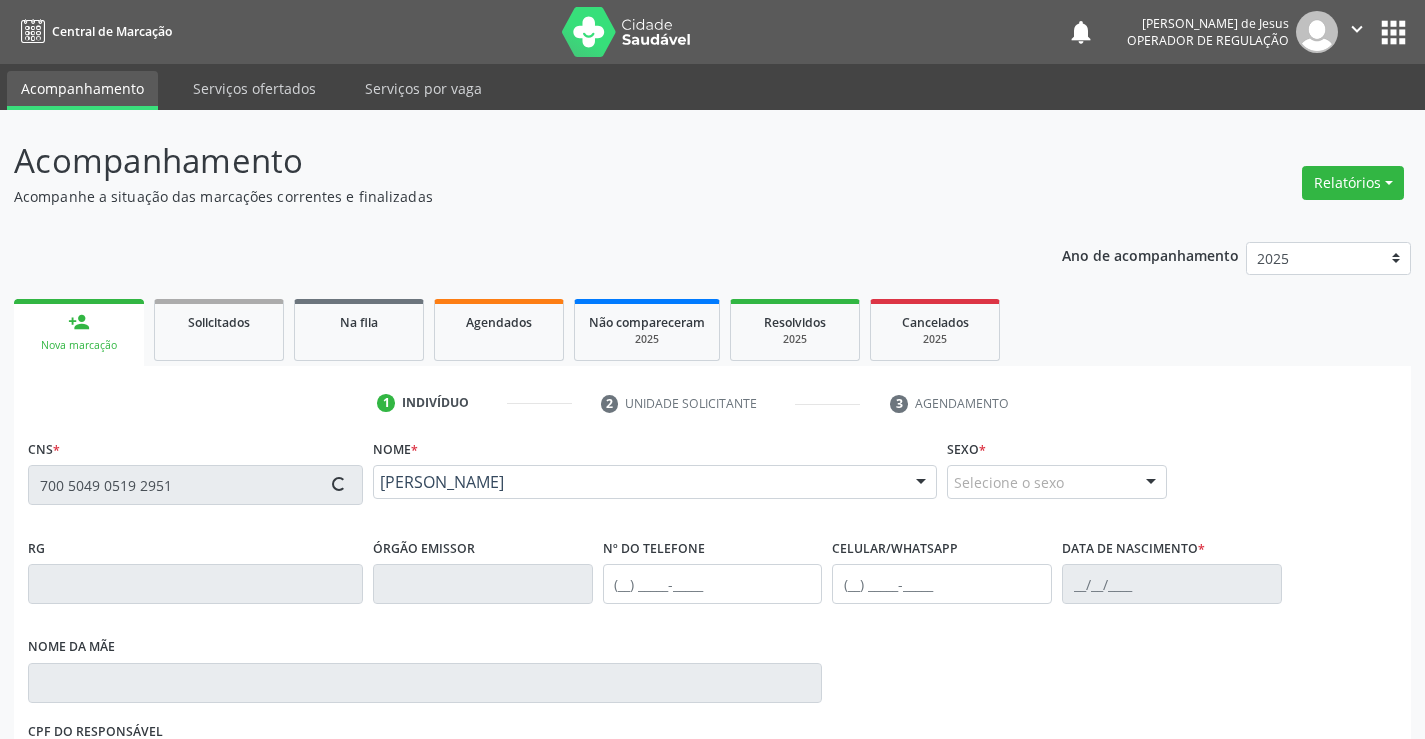 type on "1374869104" 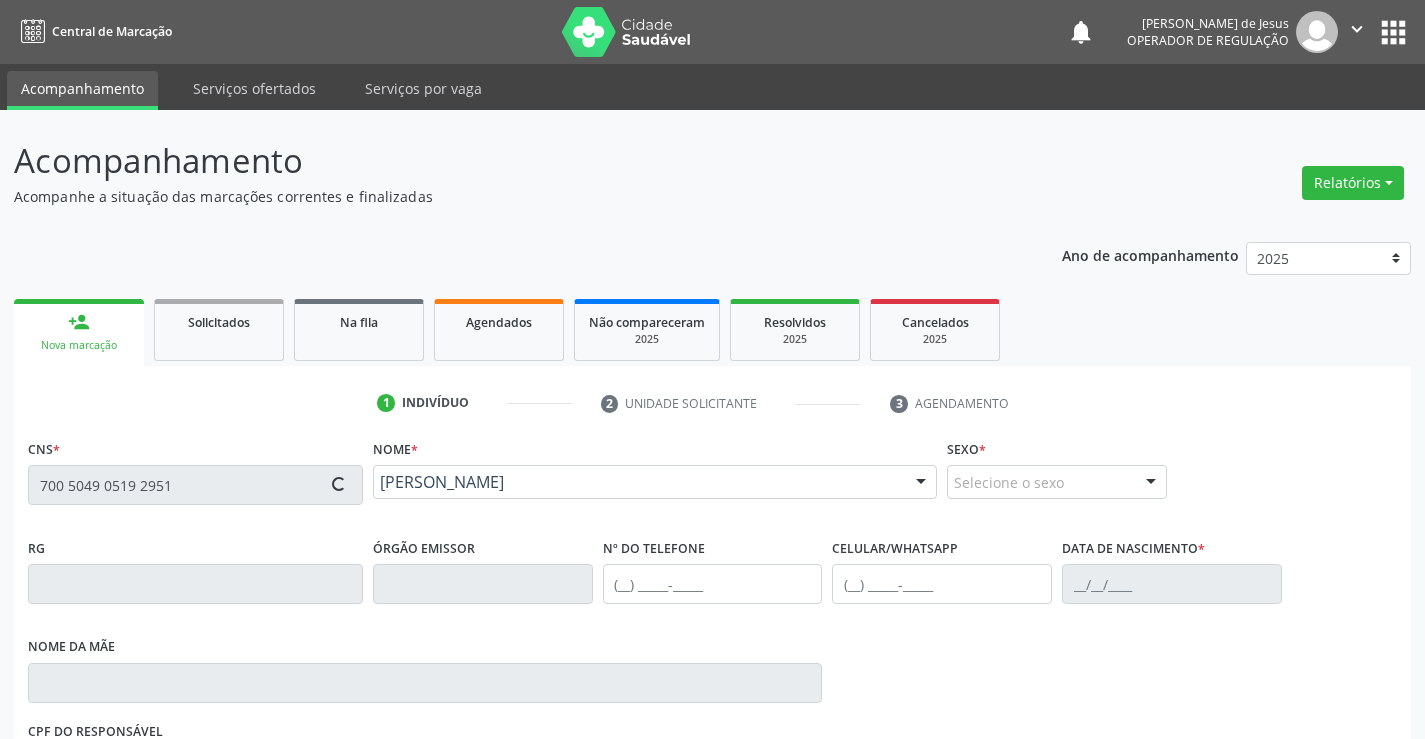 type on "(74) 98126-5243" 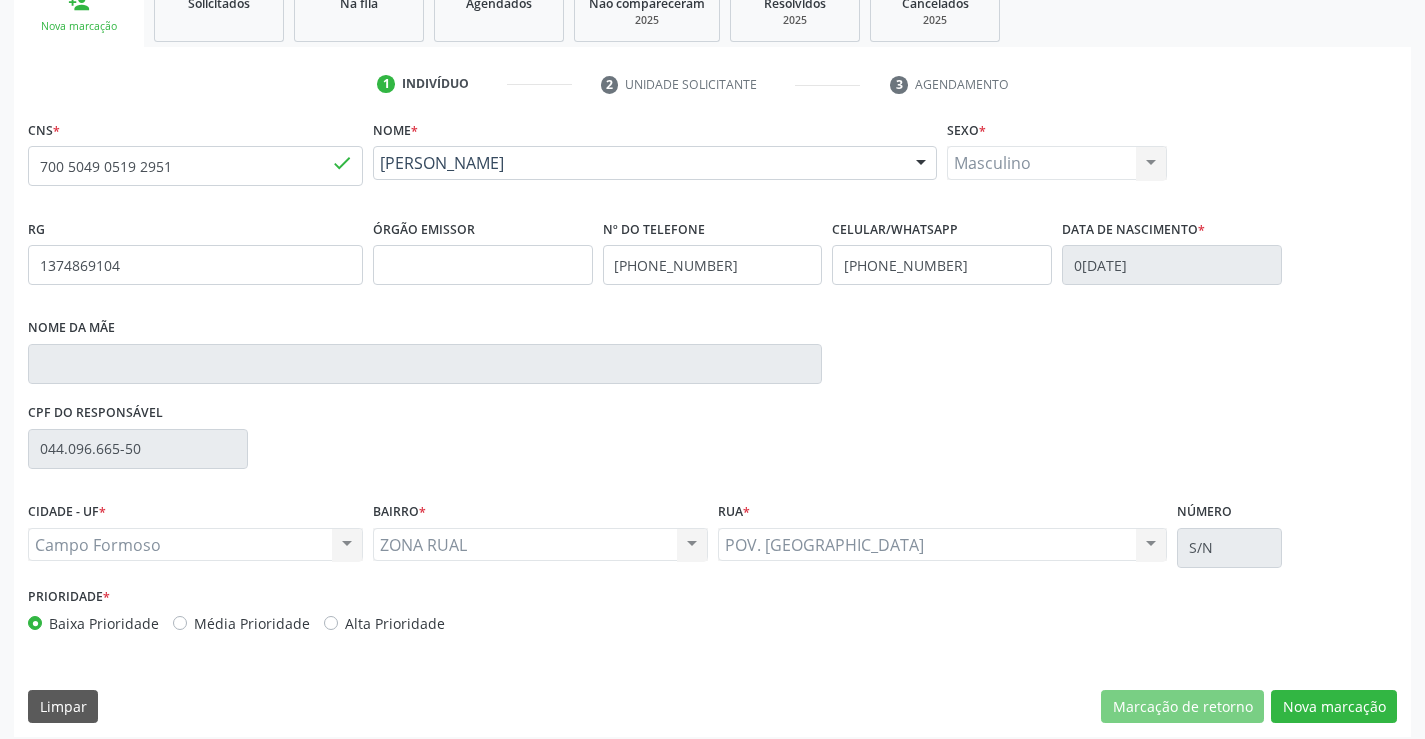 scroll, scrollTop: 331, scrollLeft: 0, axis: vertical 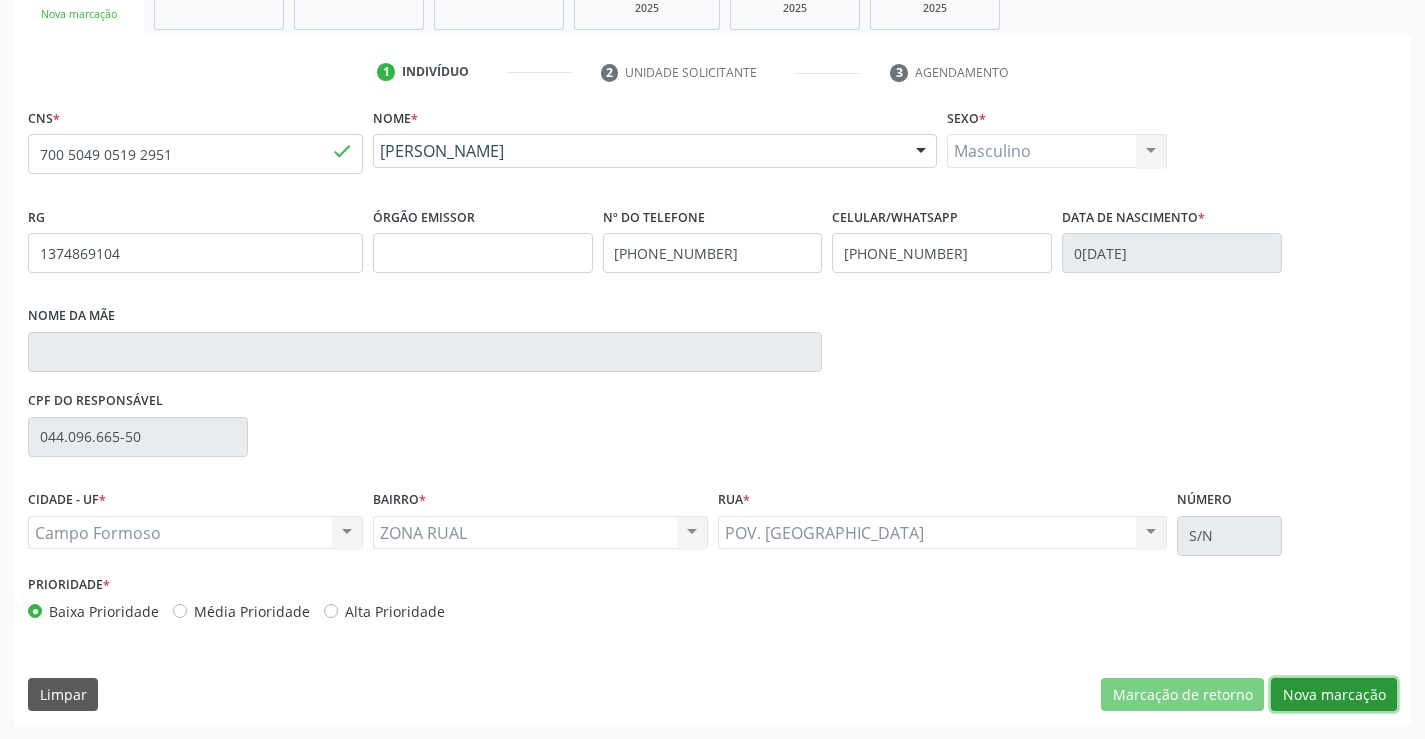 click on "Nova marcação" at bounding box center (1334, 695) 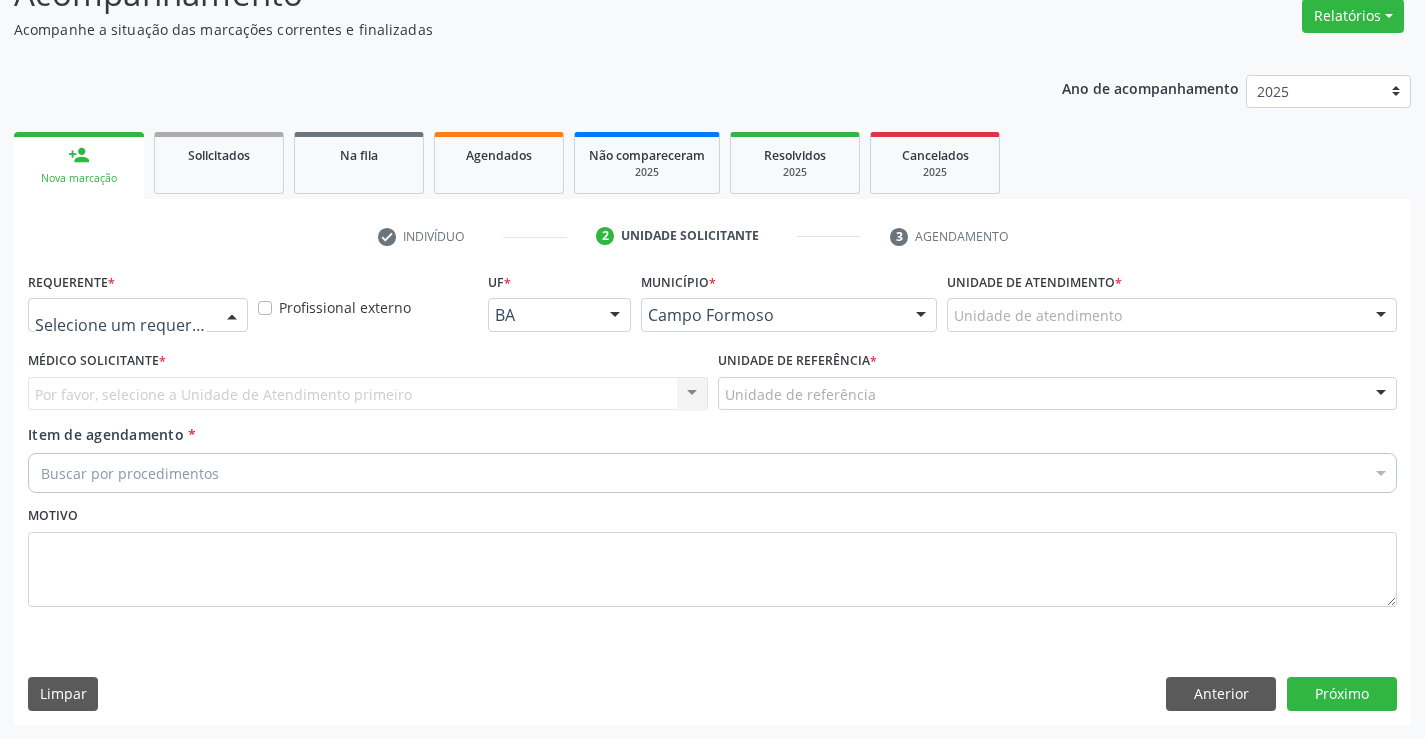 click at bounding box center [232, 316] 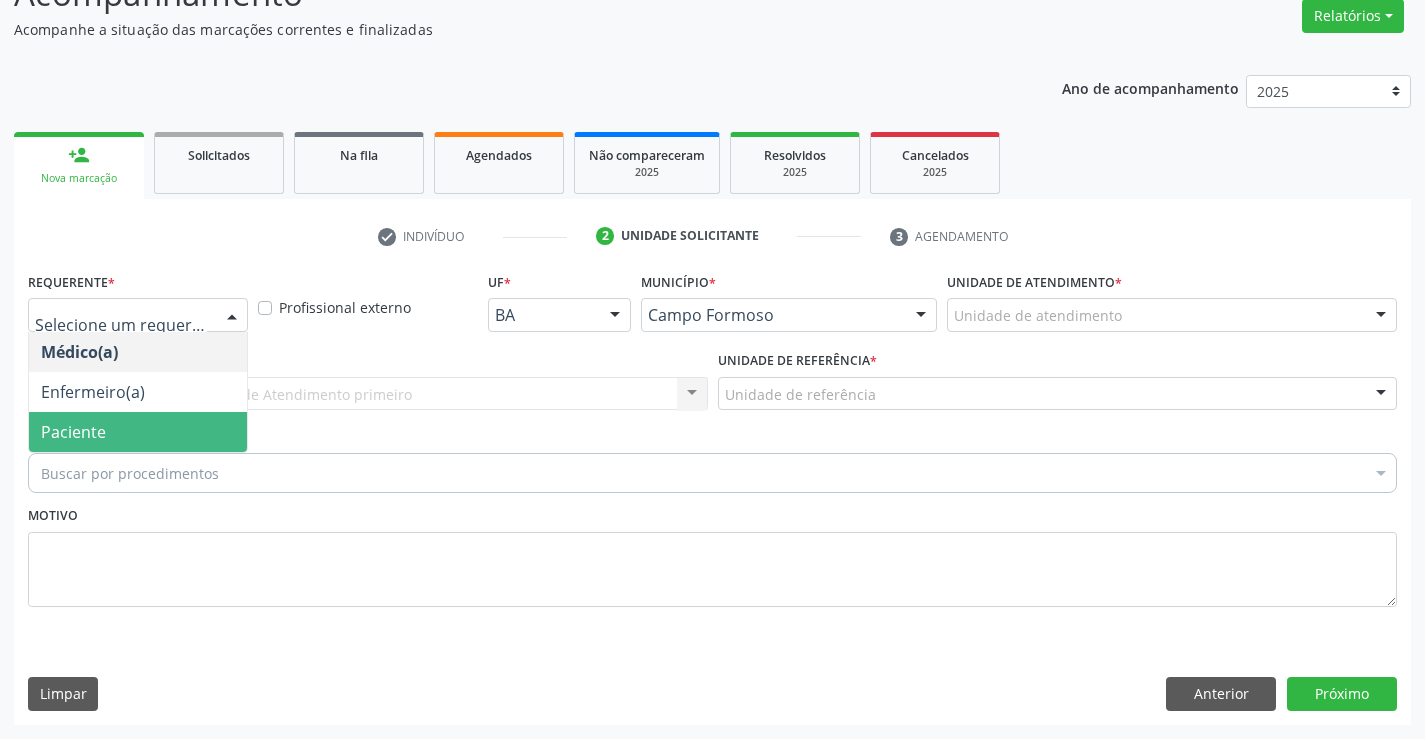 click on "Paciente" at bounding box center (138, 432) 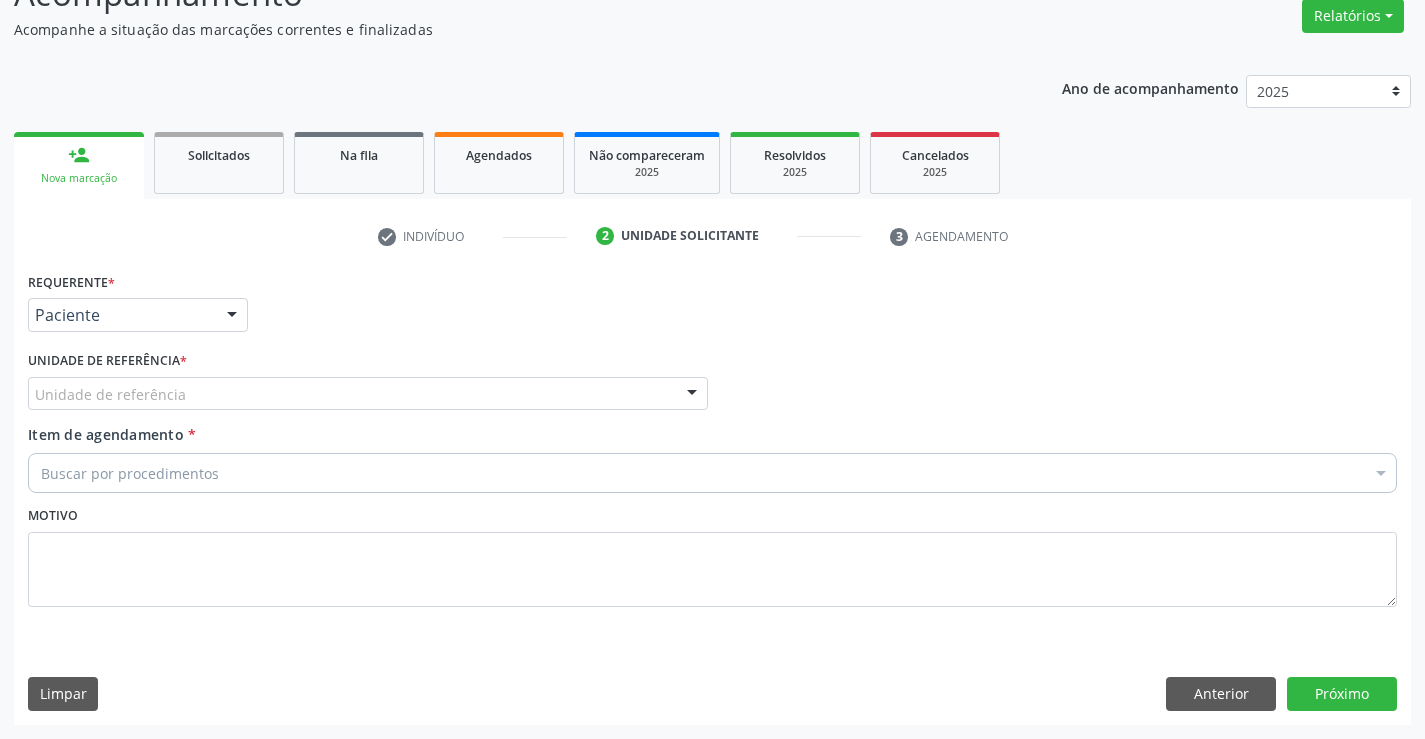 click on "Unidade de referência" at bounding box center [368, 394] 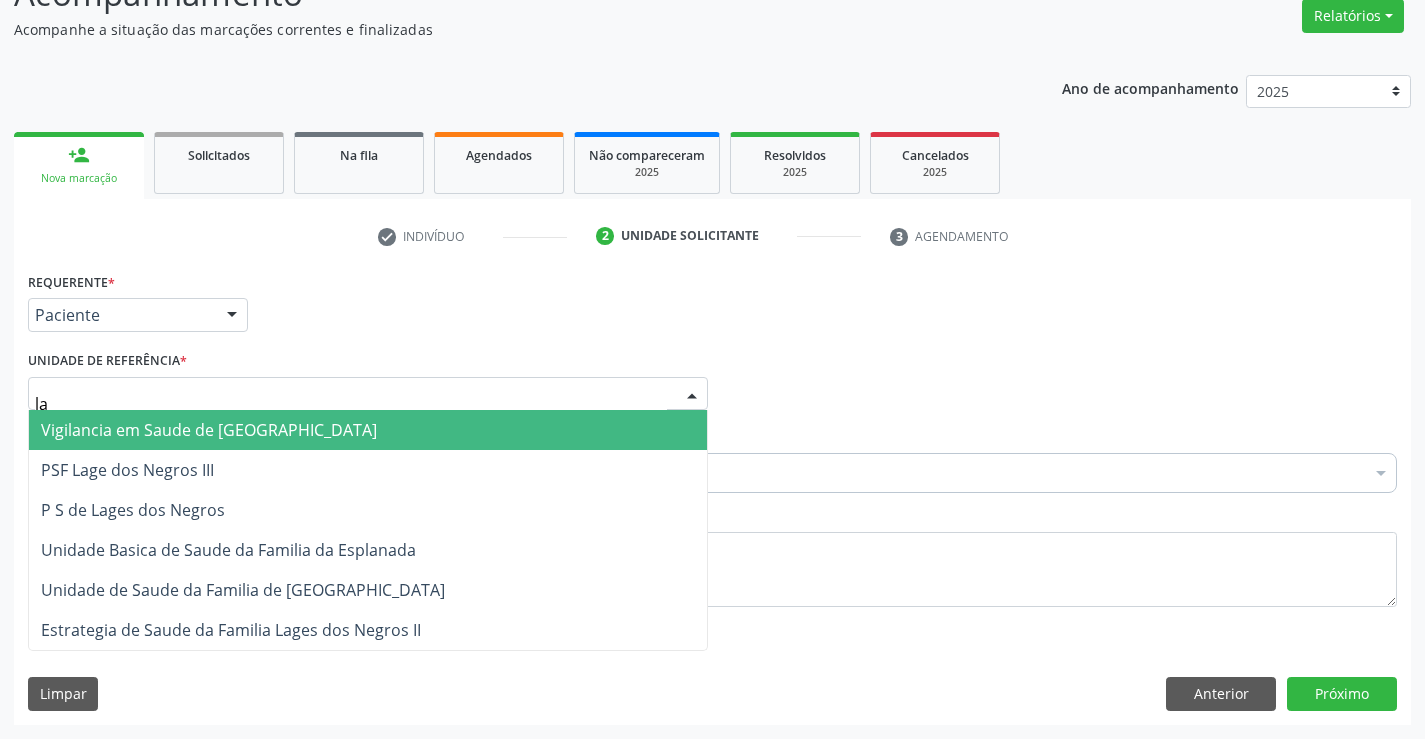 type on "lag" 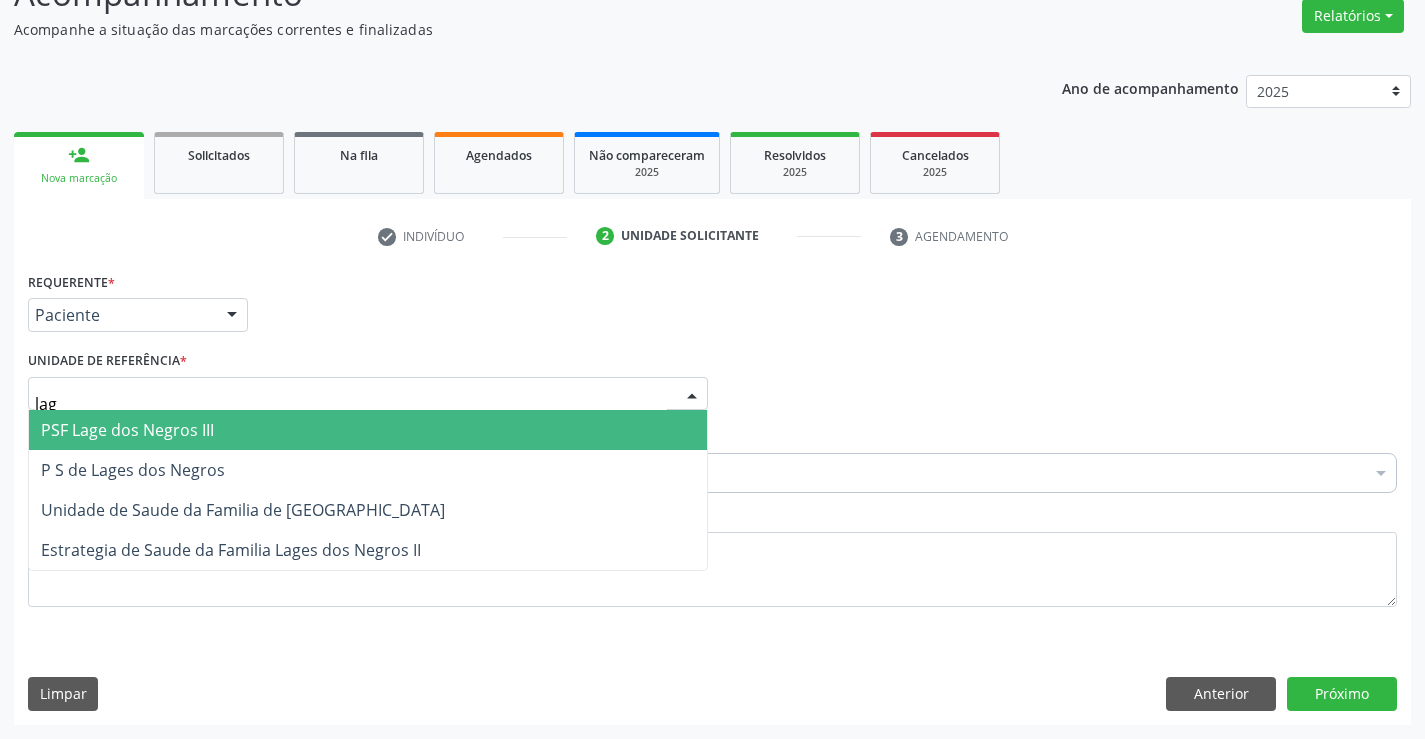 click on "PSF Lage dos Negros III" at bounding box center [127, 430] 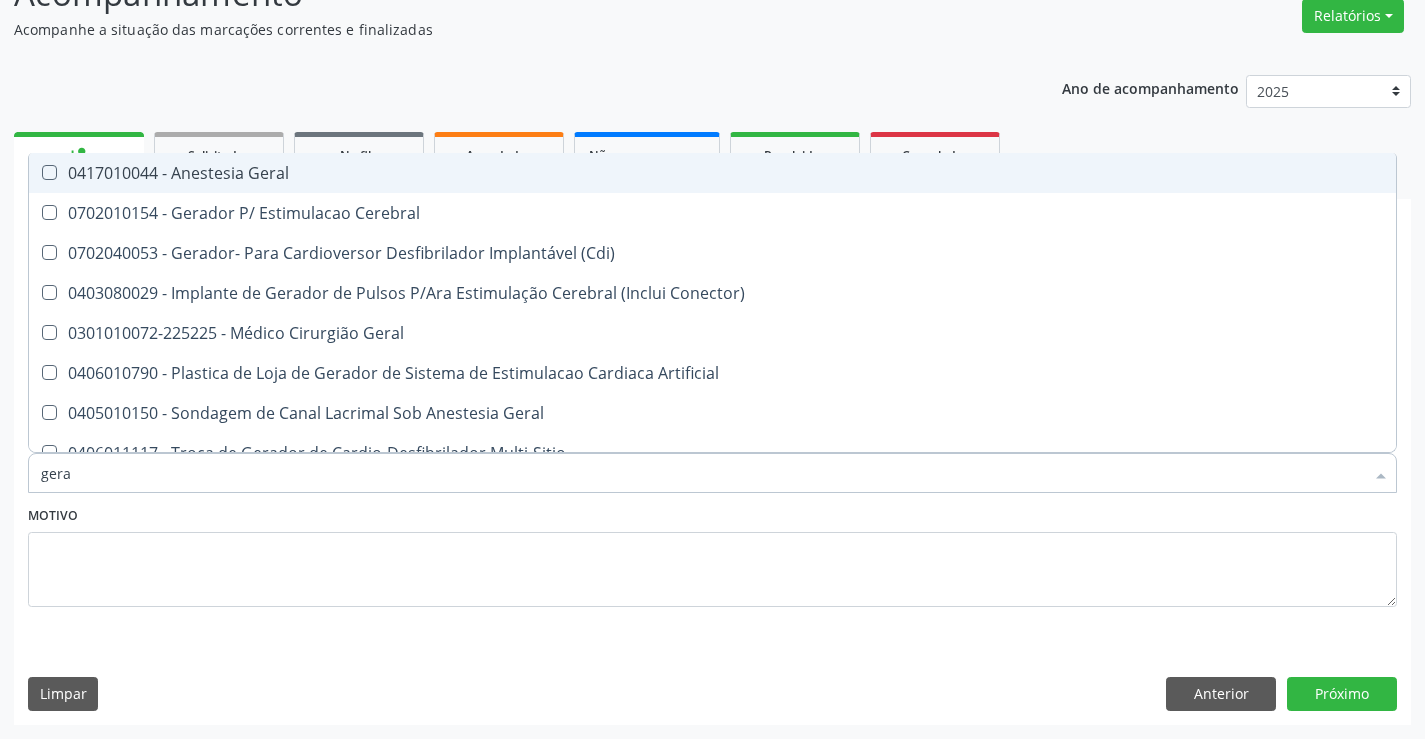 type on "geral" 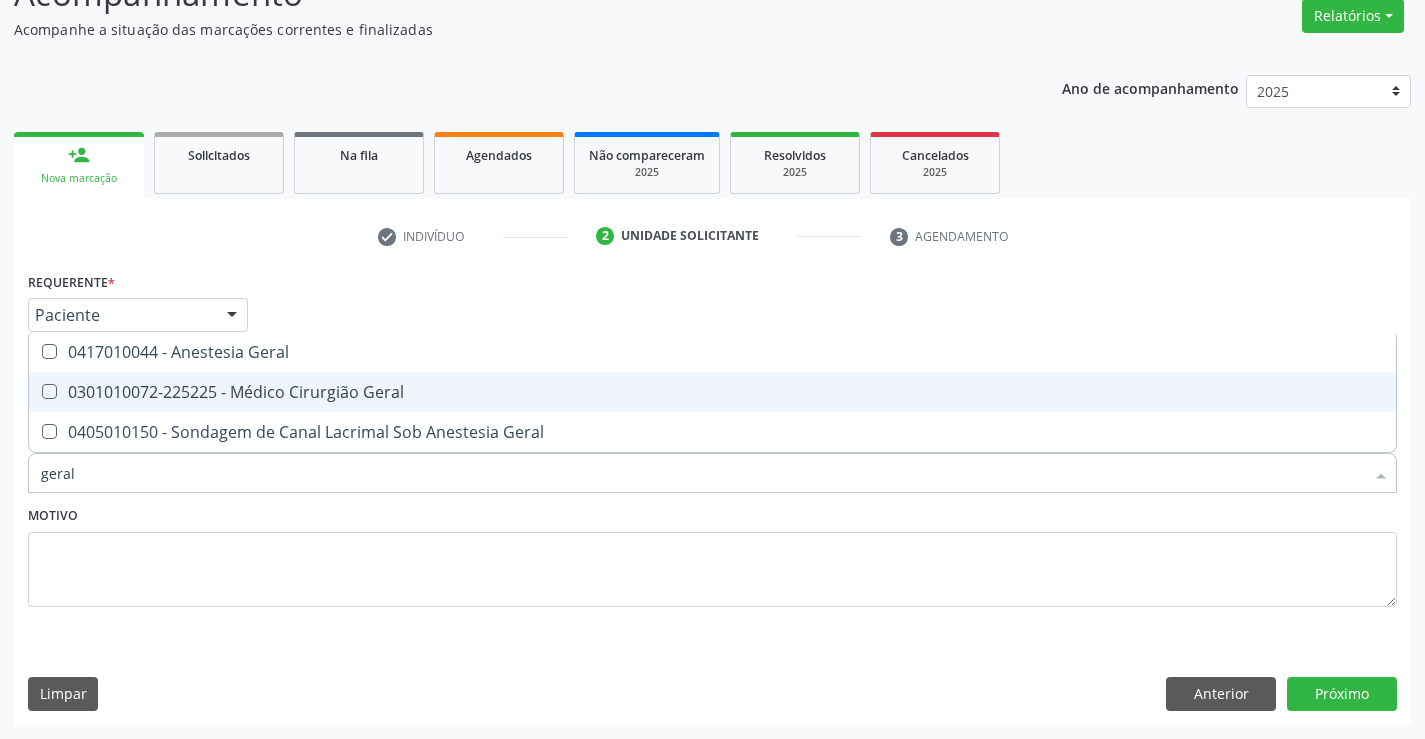 click on "0301010072-225225 - Médico Cirurgião Geral" at bounding box center [712, 392] 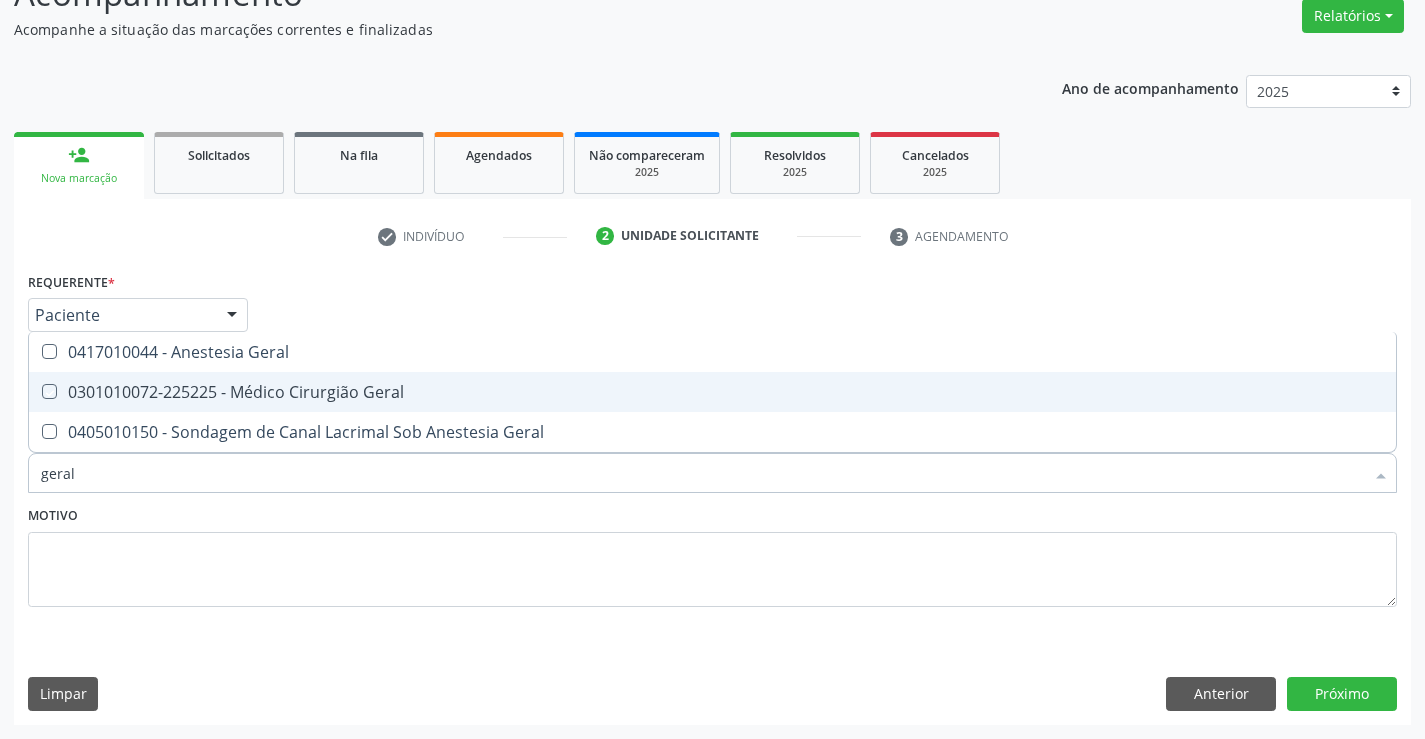 checkbox on "true" 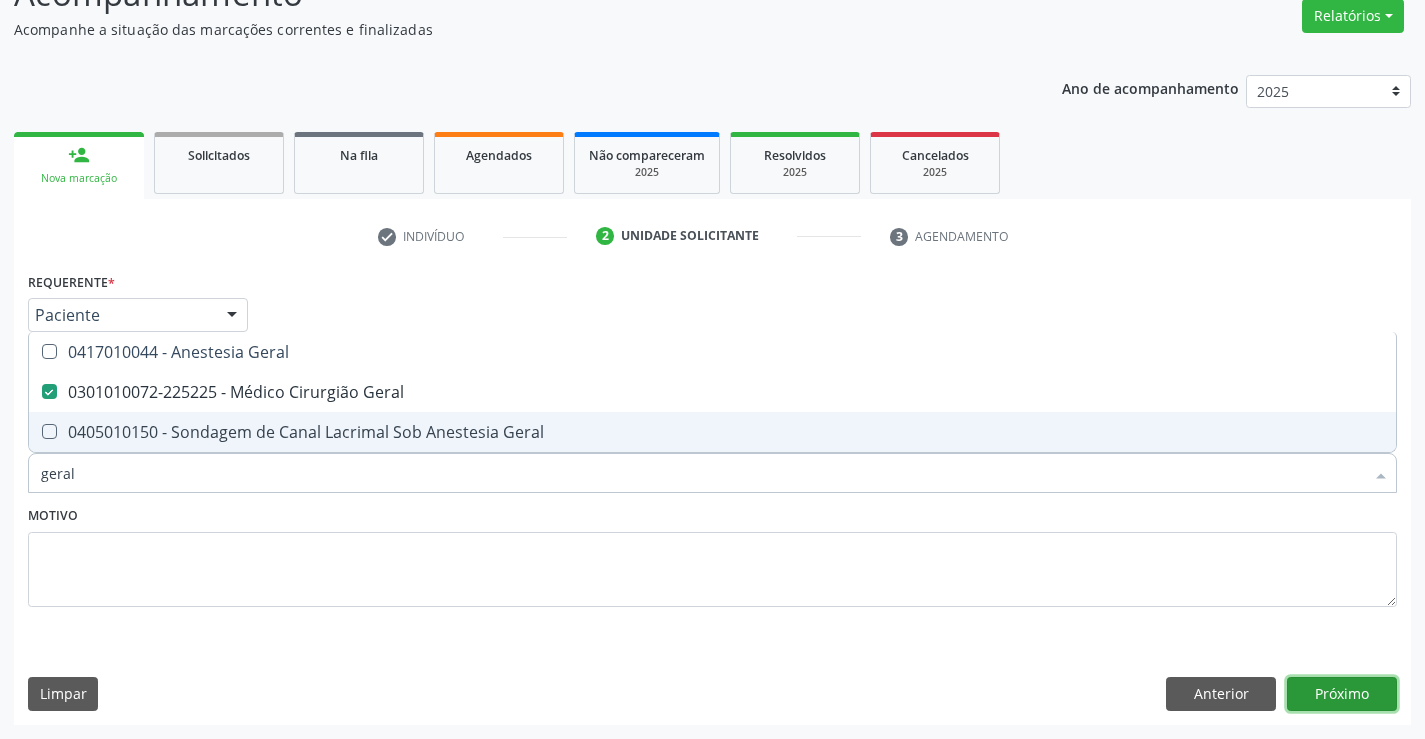 click on "Próximo" at bounding box center [1342, 694] 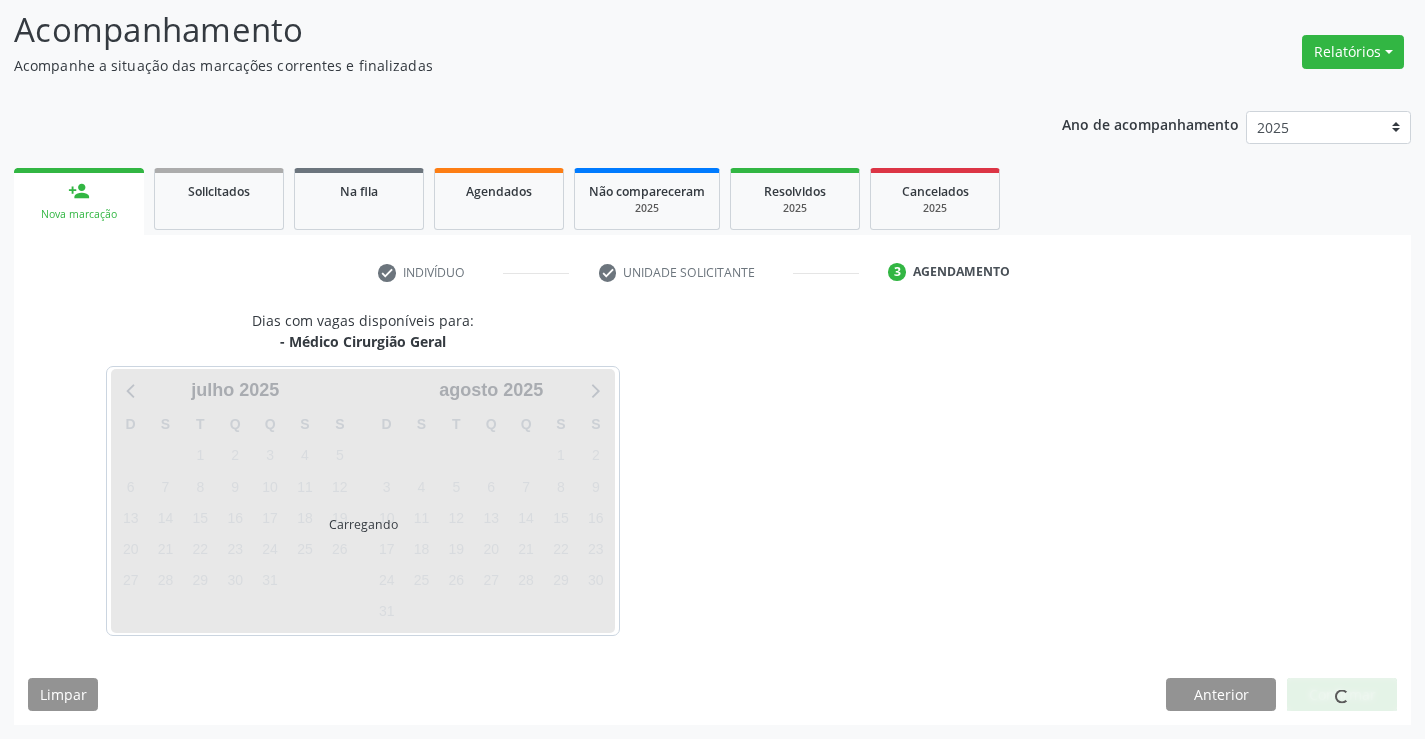 scroll, scrollTop: 131, scrollLeft: 0, axis: vertical 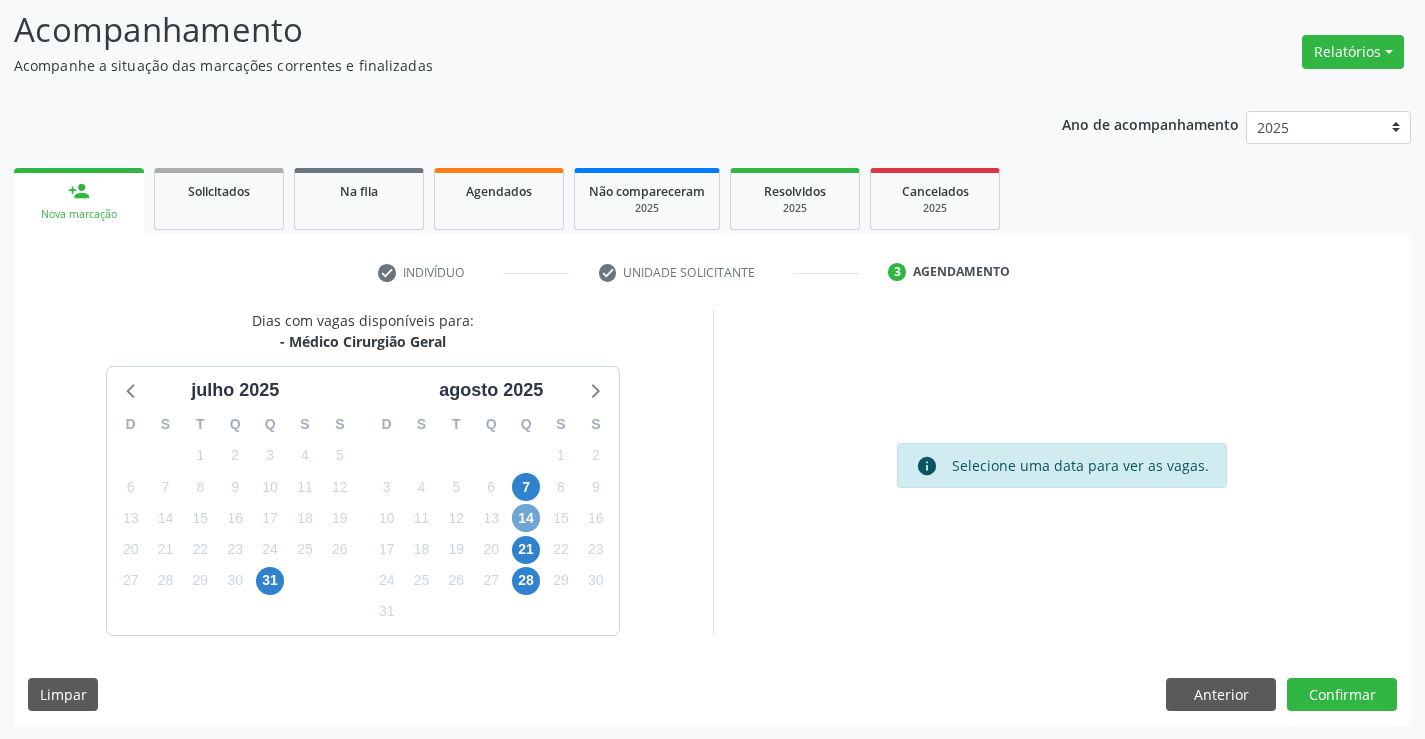 click on "14" at bounding box center [526, 518] 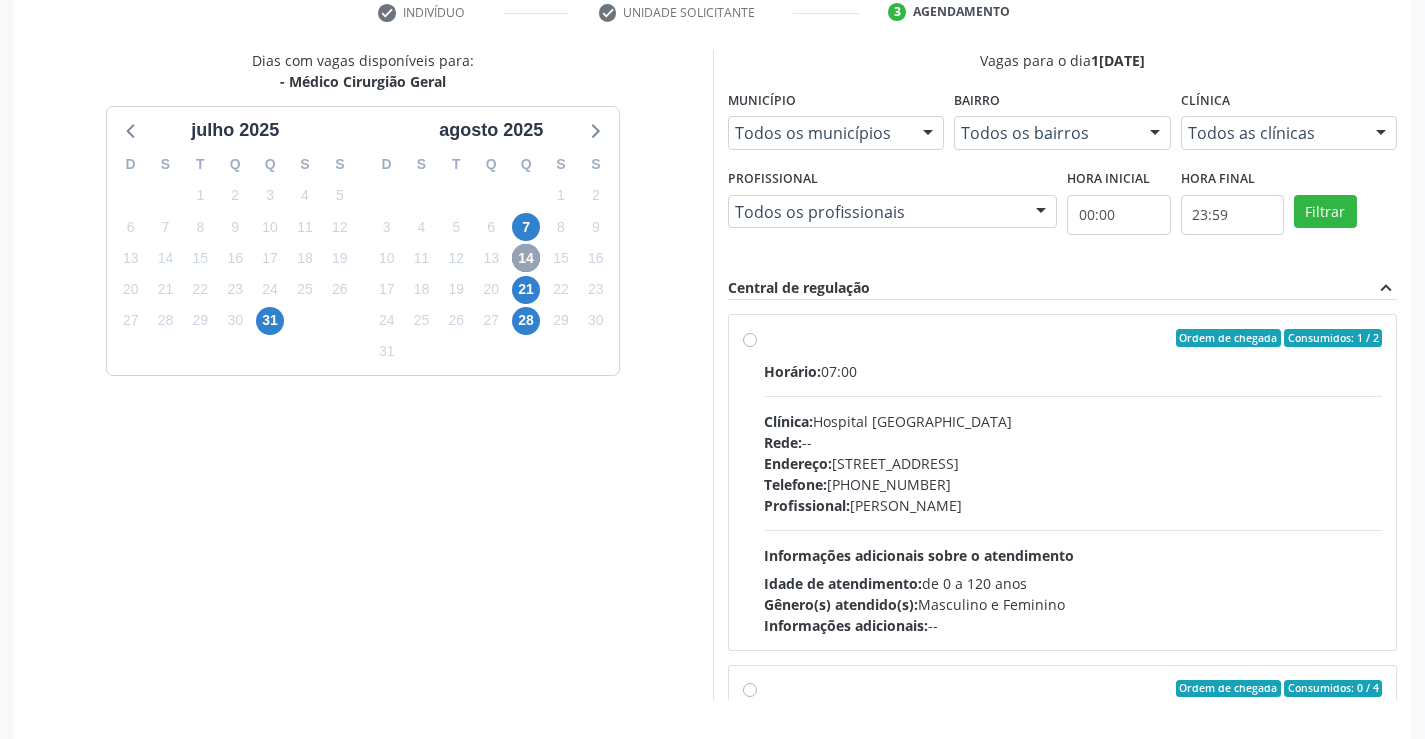 scroll, scrollTop: 456, scrollLeft: 0, axis: vertical 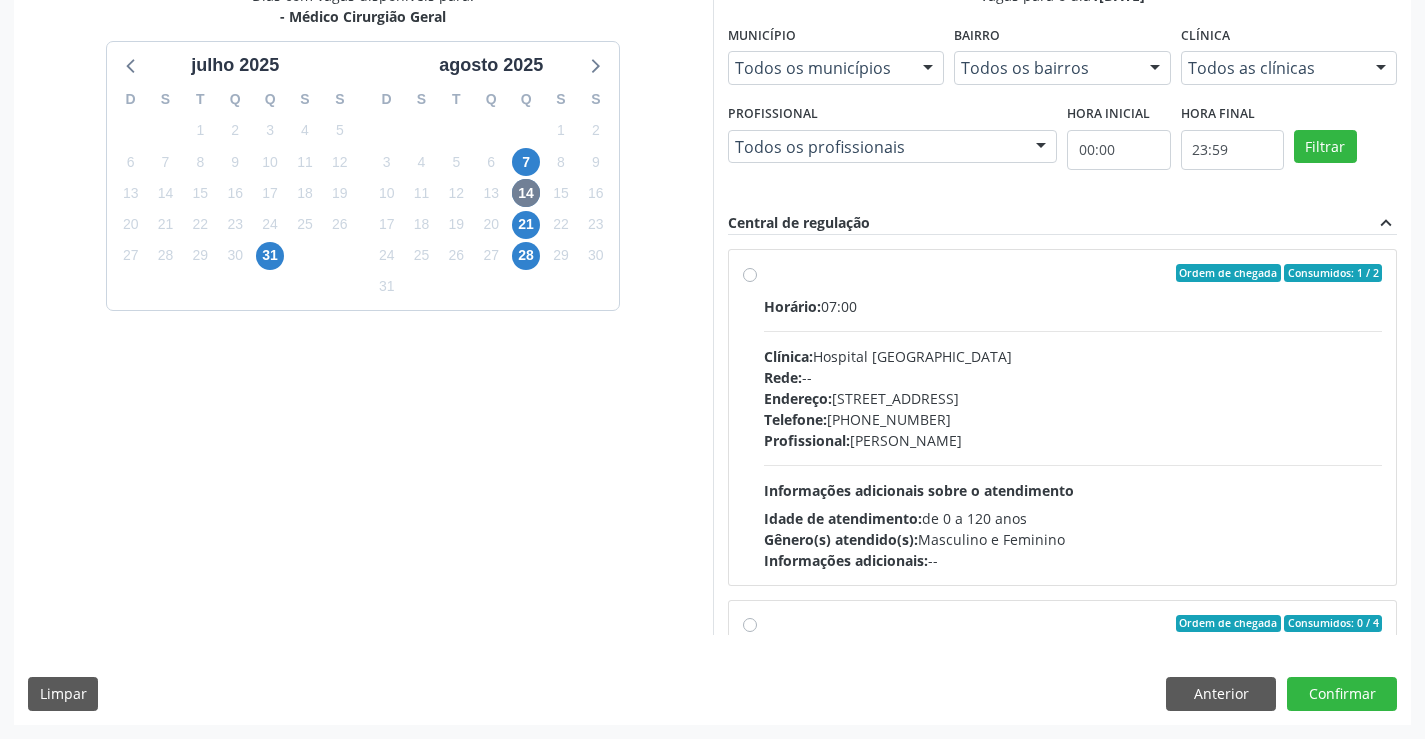 click on "Ordem de chegada
Consumidos: 1 / 2
Horário:   07:00
Clínica:  Hospital Sao Francisco
Rede:
--
Endereço:   Blocos, nº 258, Centro, Campo Formoso - BA
Telefone:   (74) 36451217
Profissional:
Ricardo Sampaio Boaventura
Informações adicionais sobre o atendimento
Idade de atendimento:
de 0 a 120 anos
Gênero(s) atendido(s):
Masculino e Feminino
Informações adicionais:
--" at bounding box center (1063, 417) 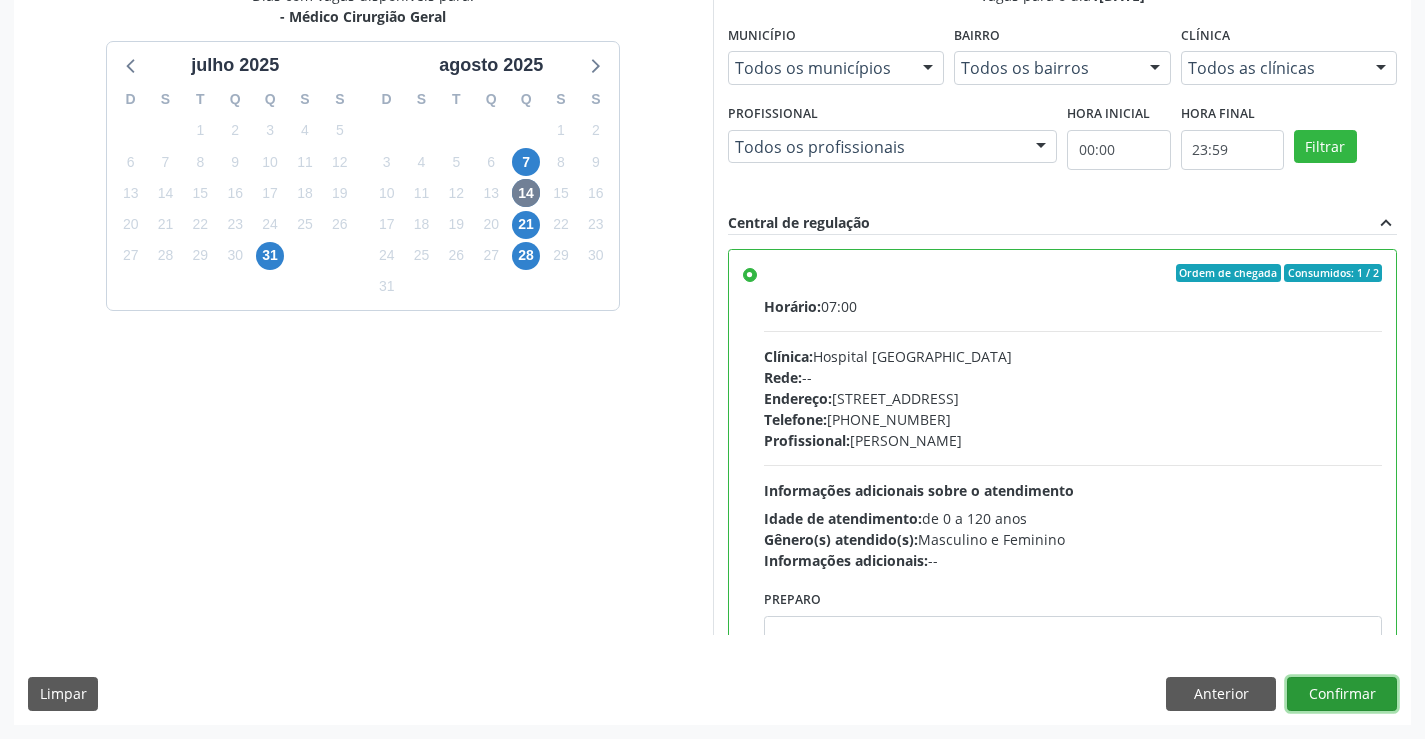 click on "Confirmar" at bounding box center [1342, 694] 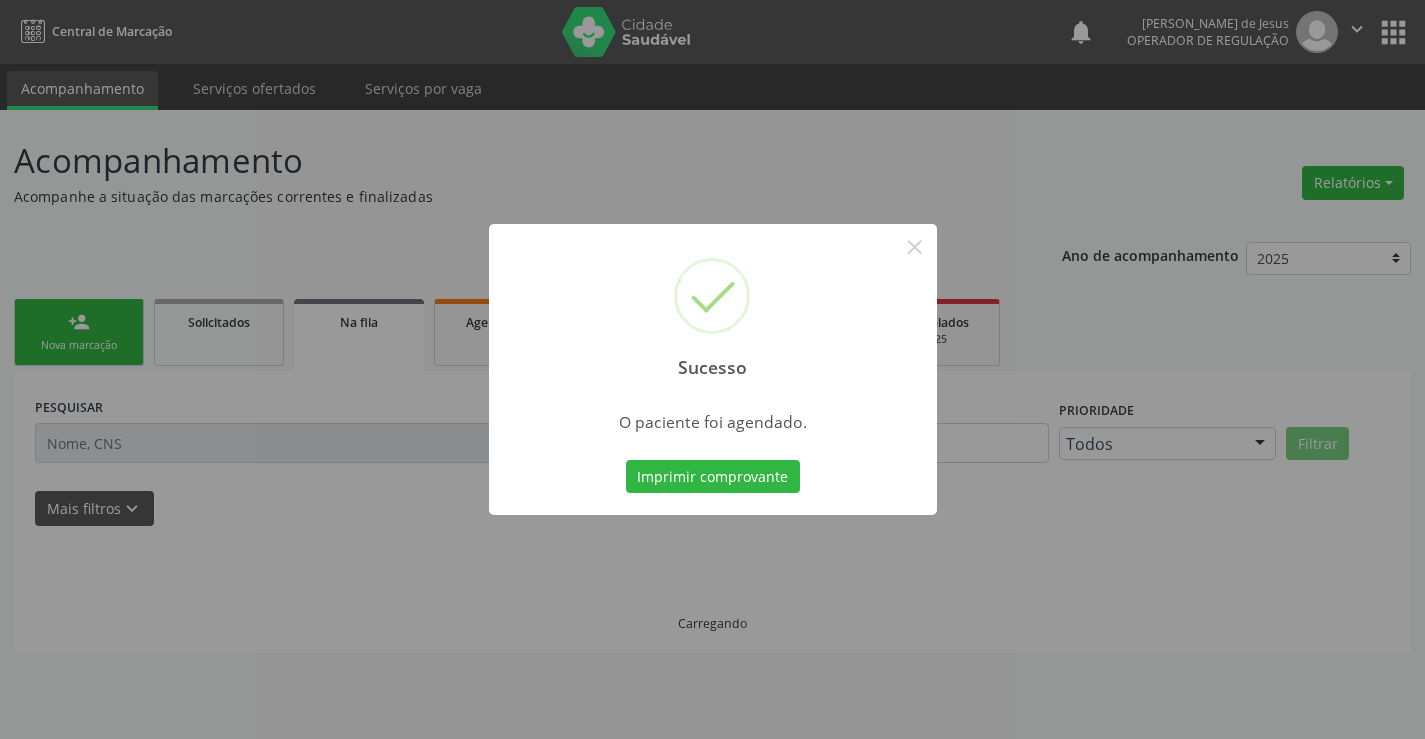 scroll, scrollTop: 0, scrollLeft: 0, axis: both 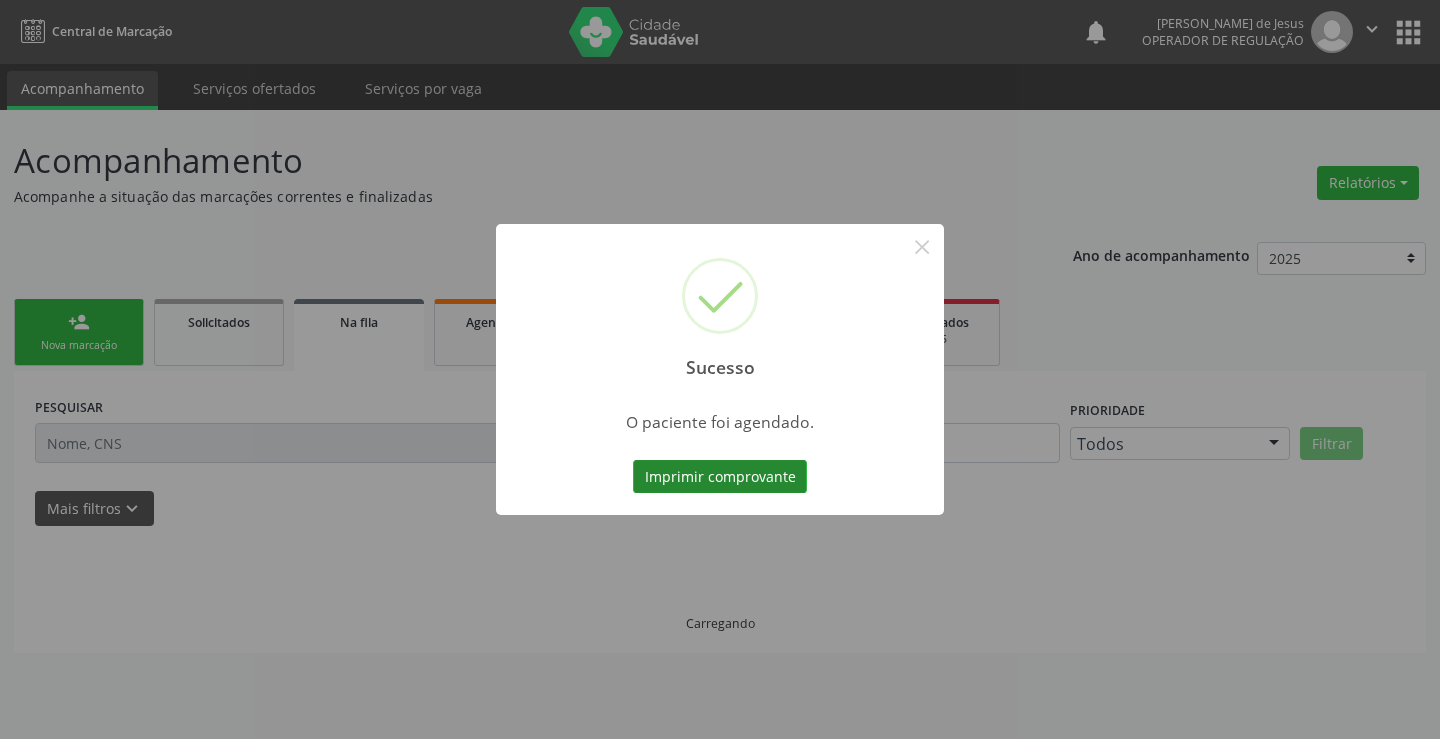 click on "Imprimir comprovante" at bounding box center [720, 477] 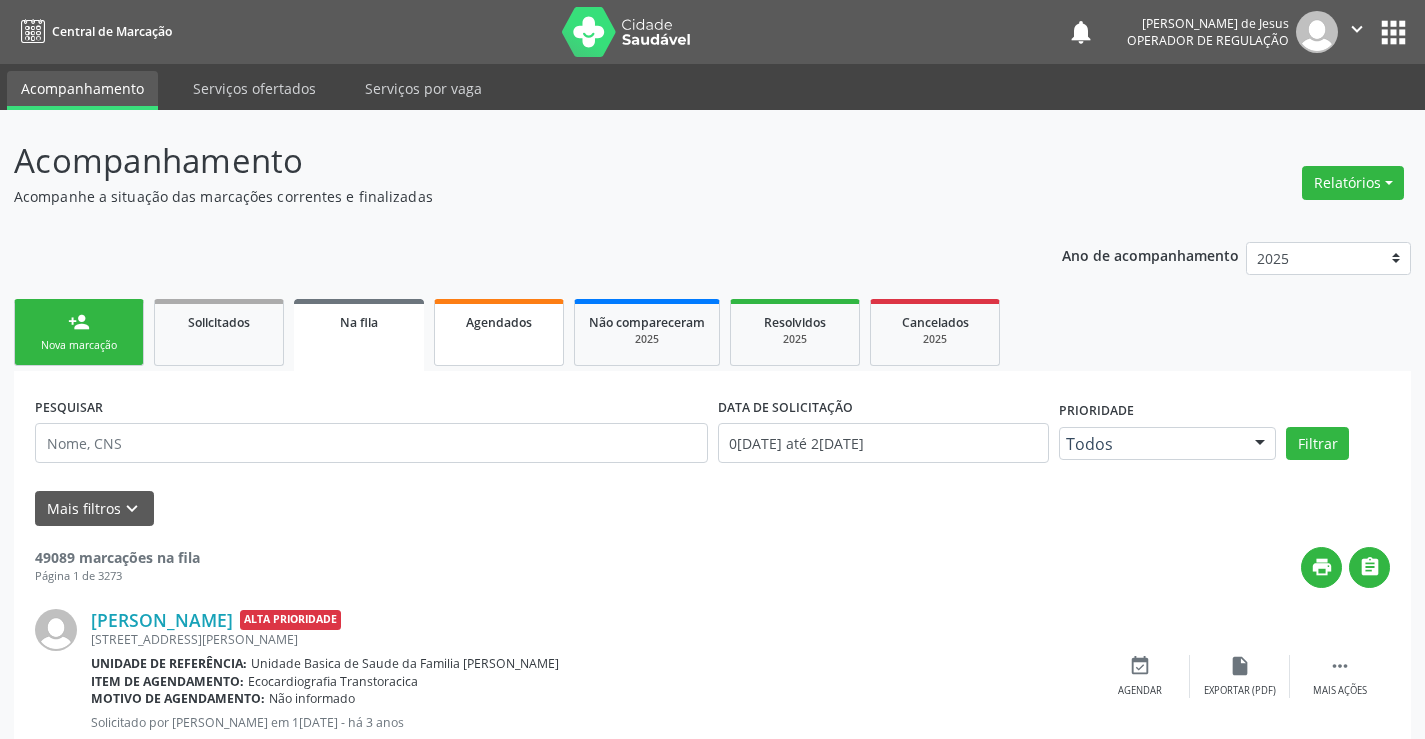 click on "Agendados" at bounding box center (499, 332) 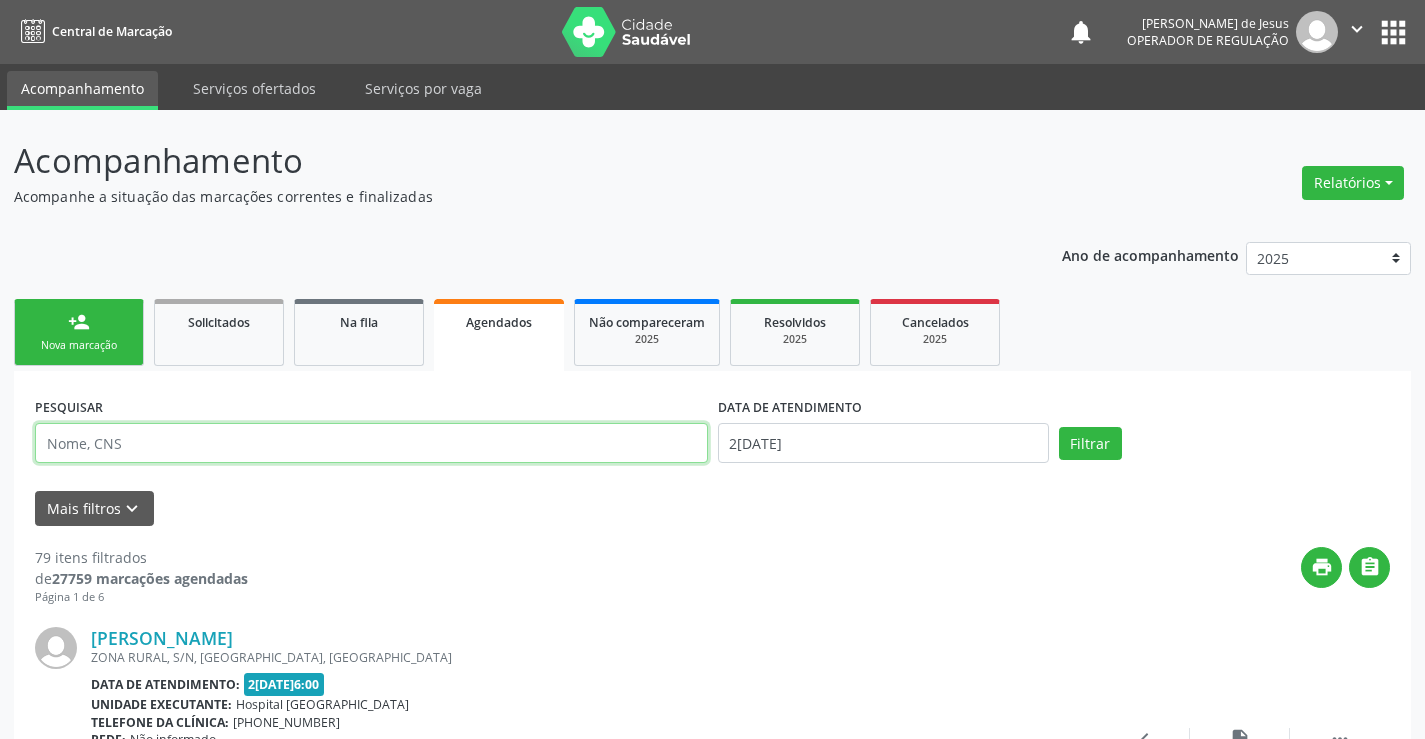 click at bounding box center [371, 443] 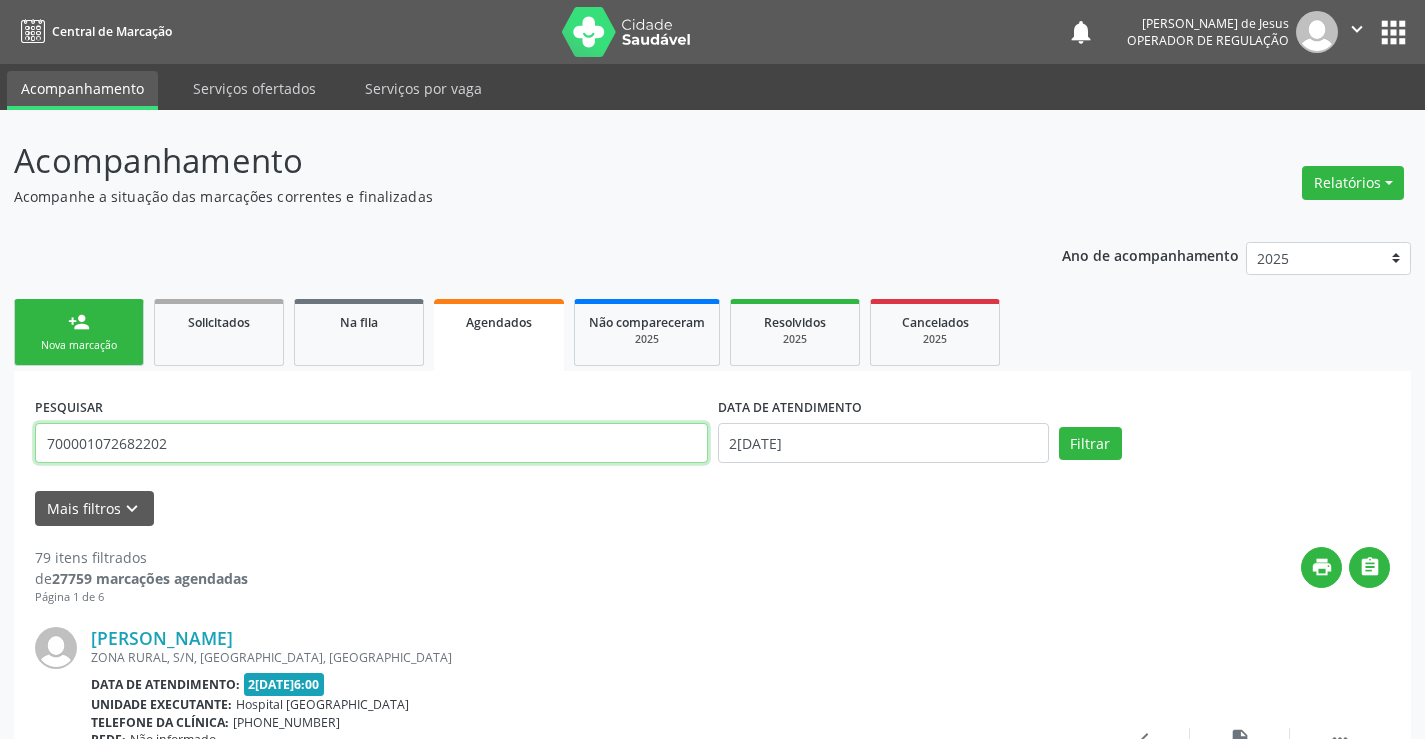 type on "700001072682202" 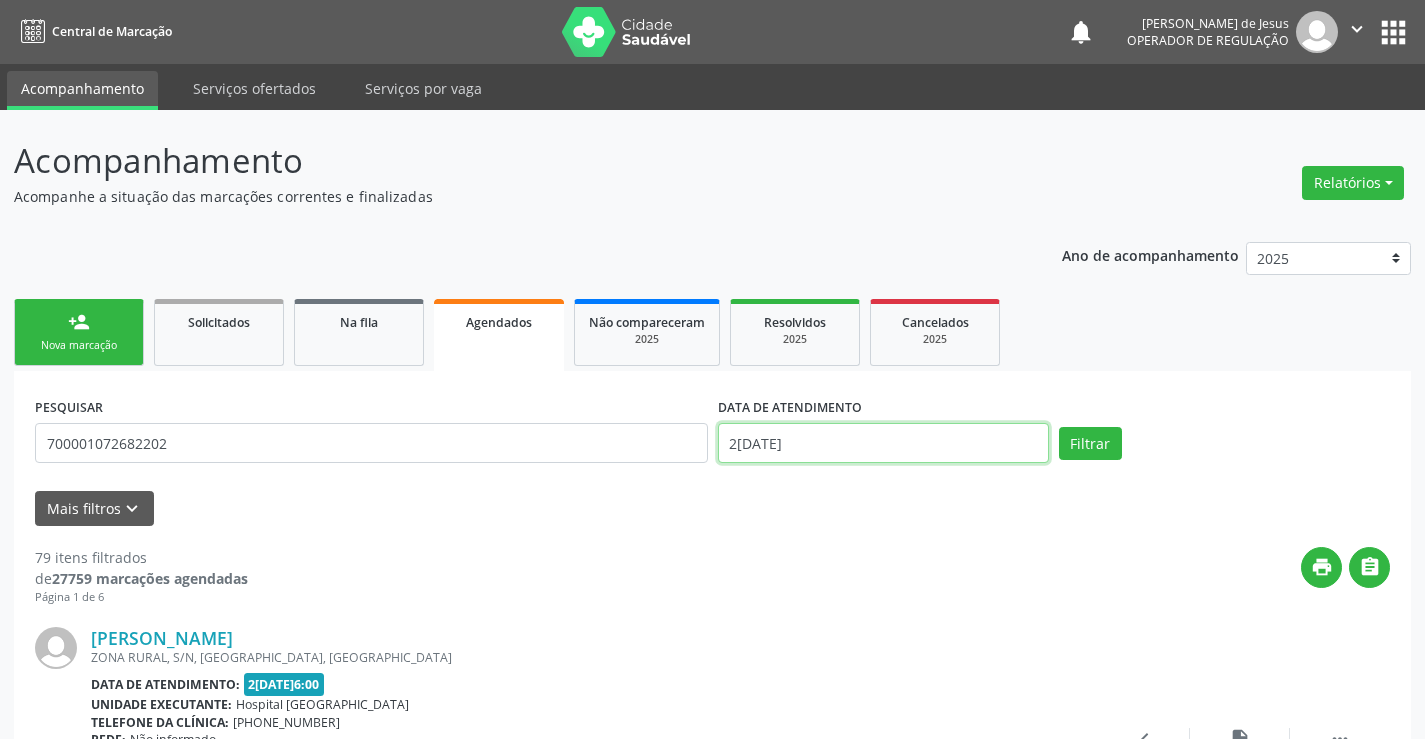 click on "[DATE]" at bounding box center [883, 443] 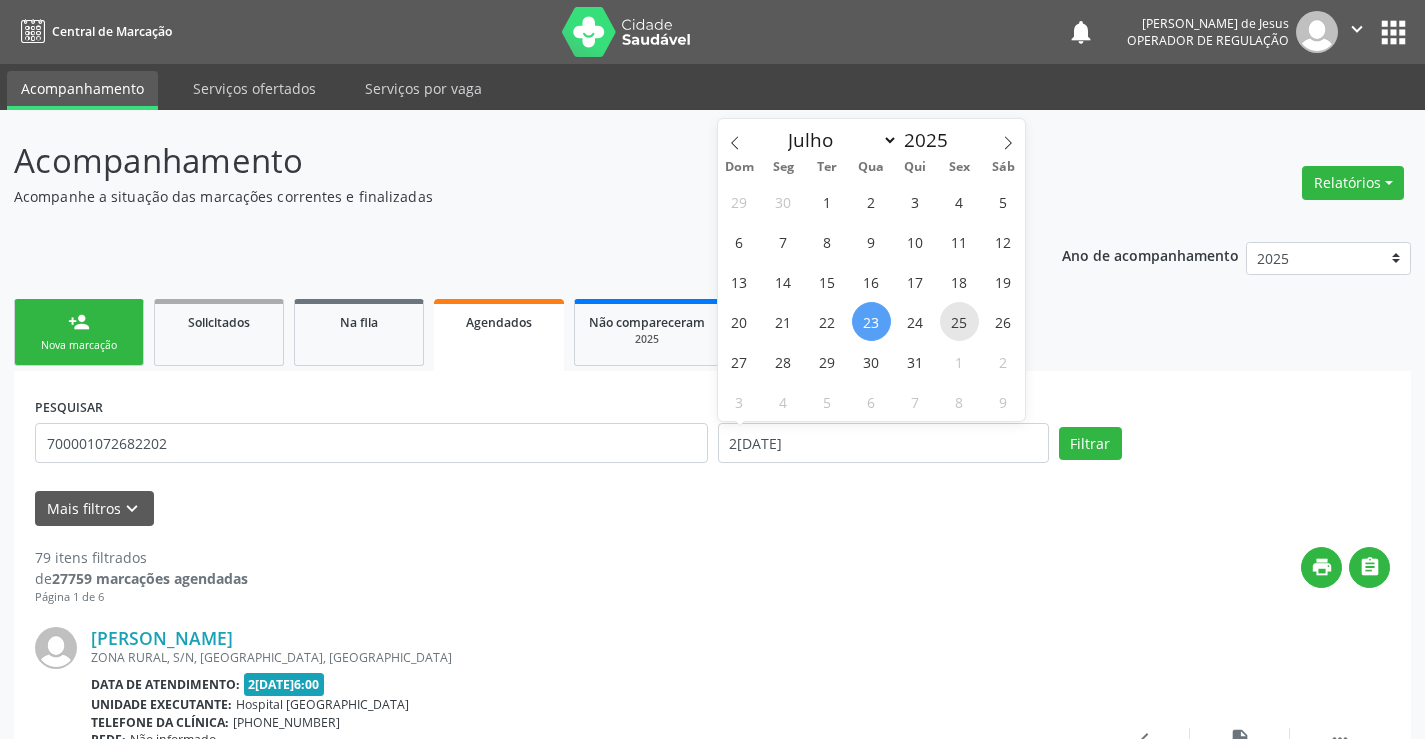 click on "25" at bounding box center [959, 321] 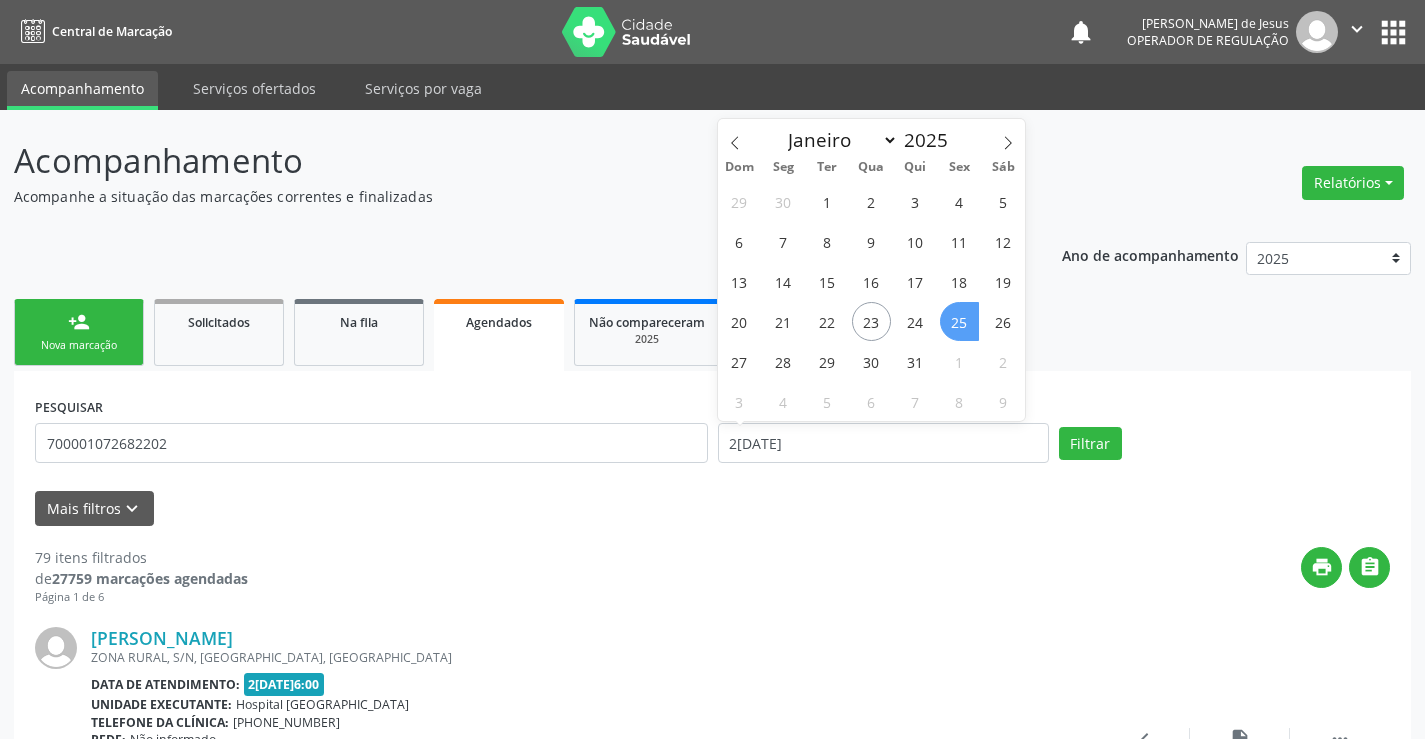 click on "25" at bounding box center [959, 321] 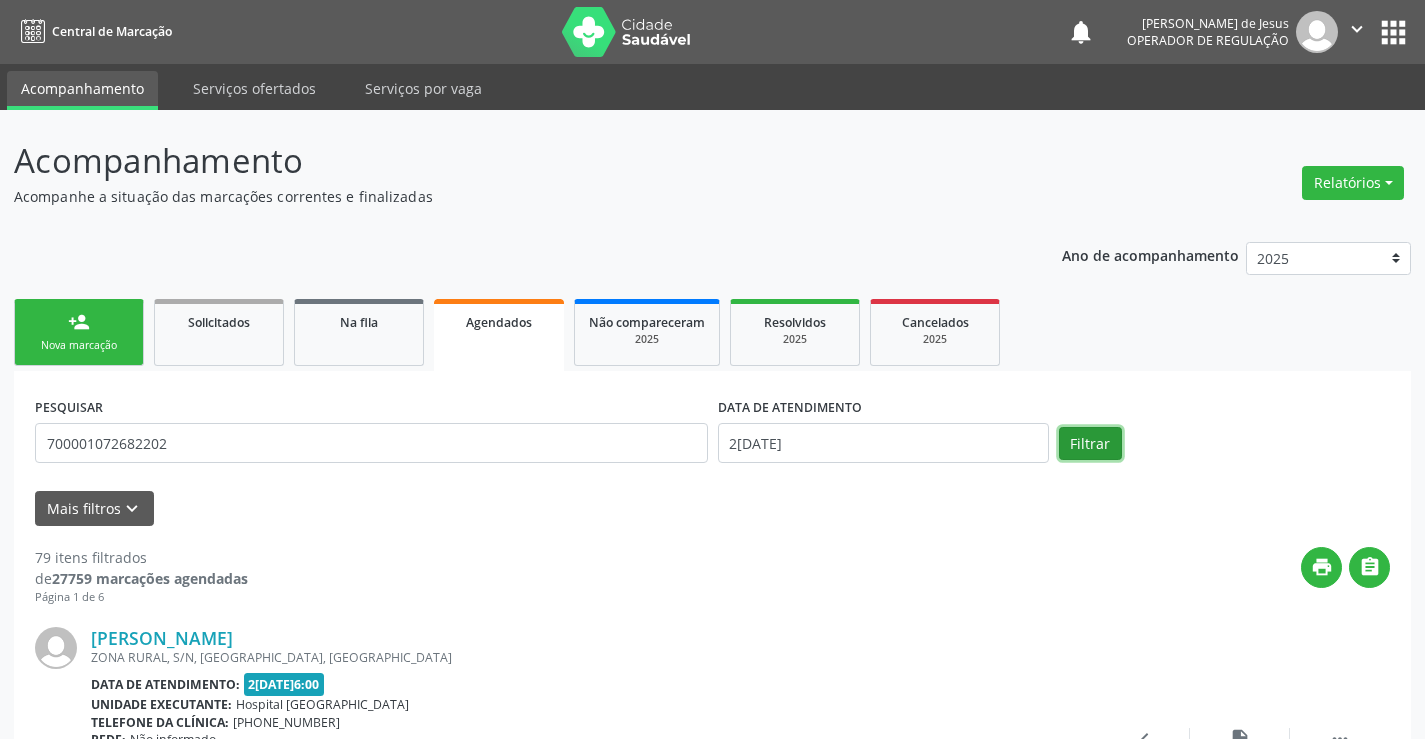 click on "Filtrar" at bounding box center [1090, 444] 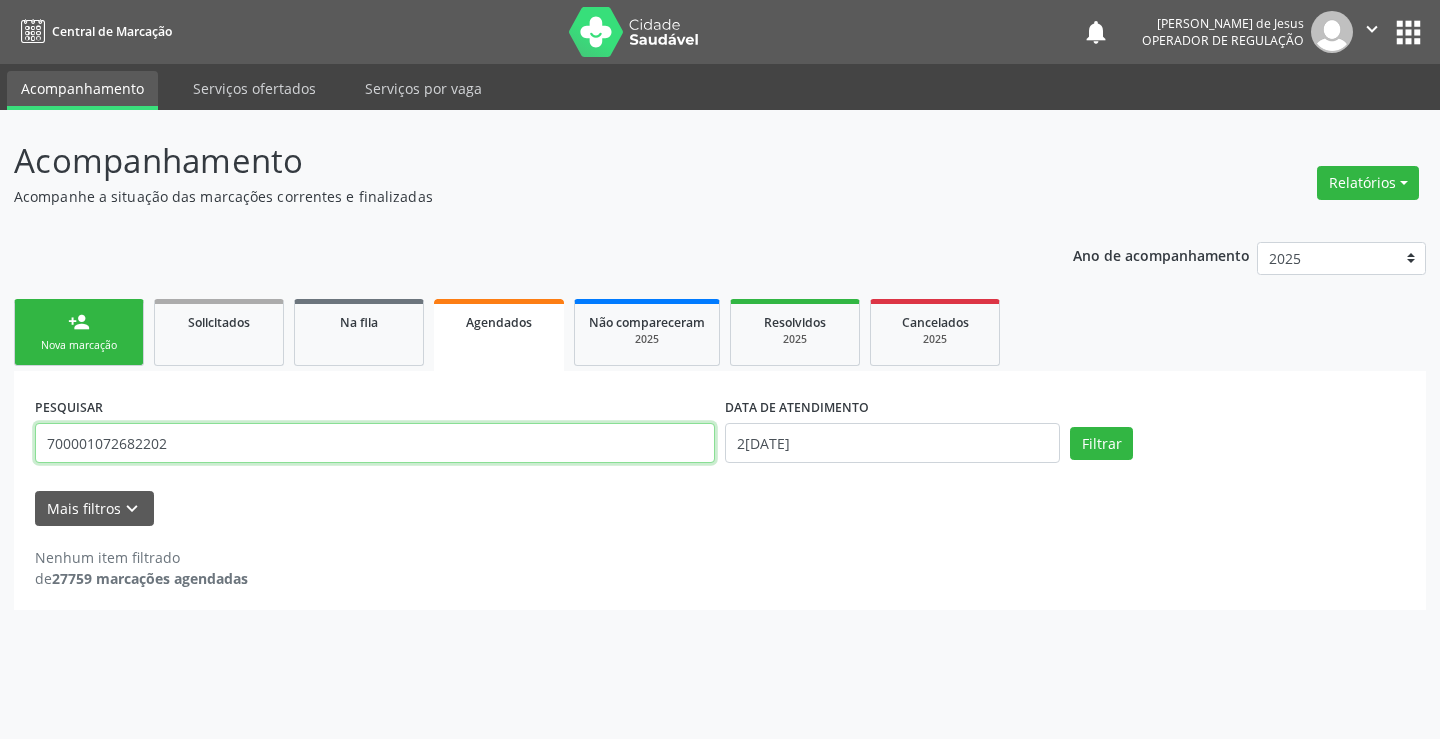 click on "700001072682202" at bounding box center [375, 443] 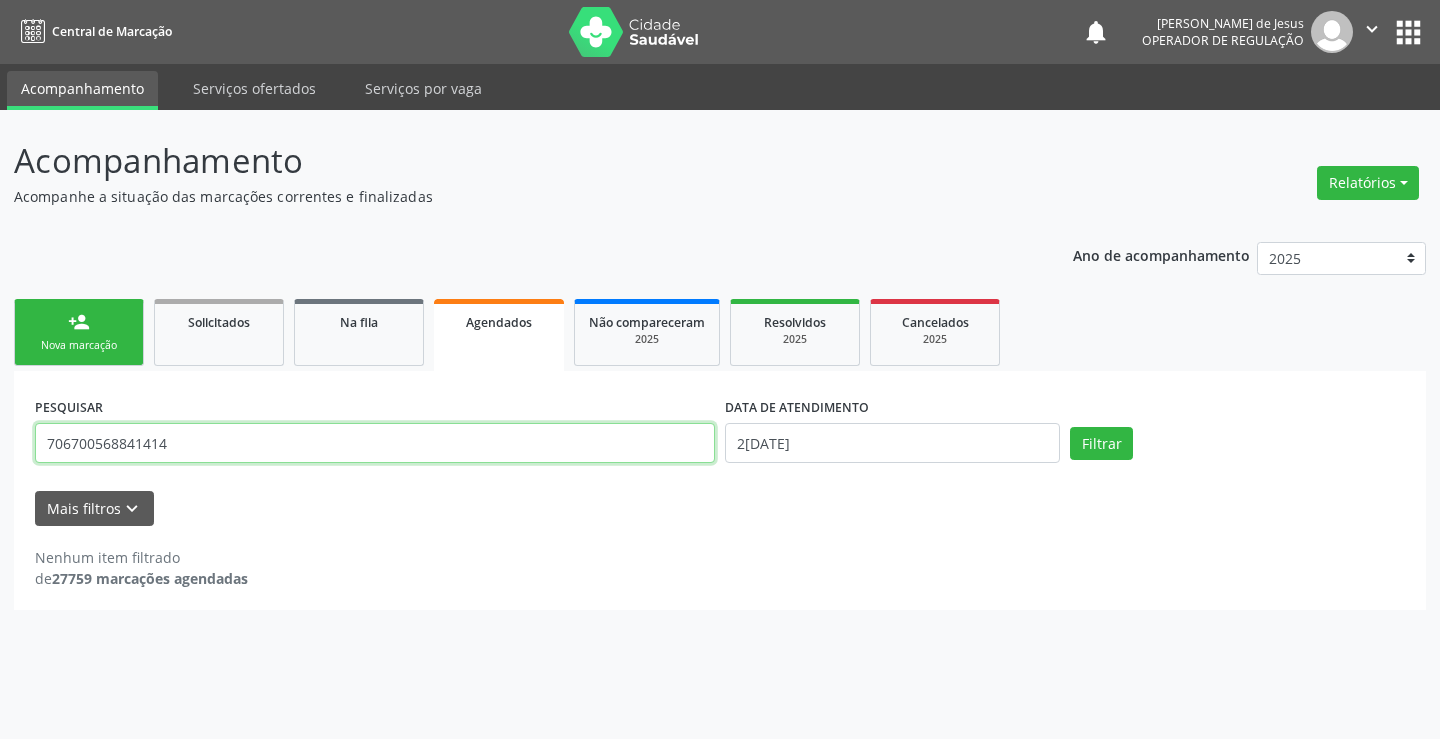 type on "706700568841414" 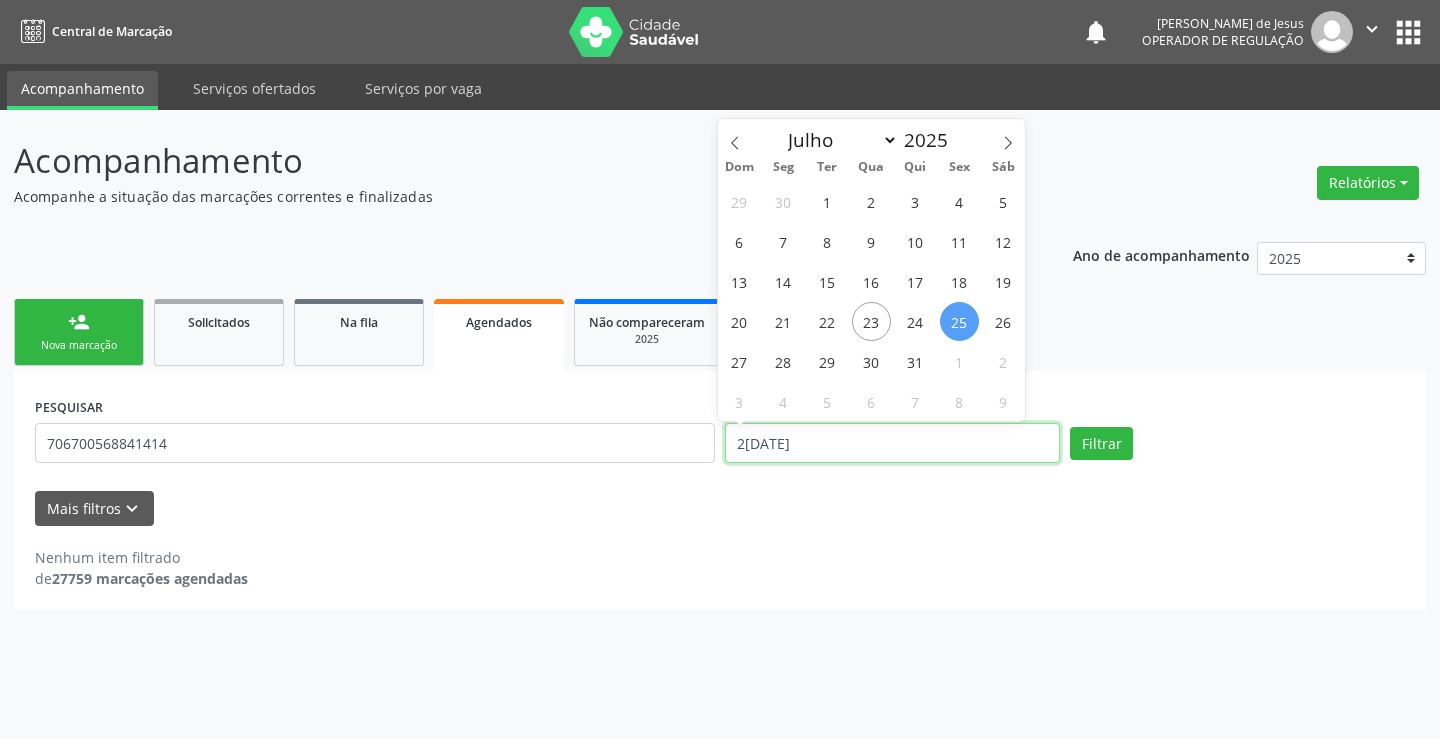click on "2[DATE]" at bounding box center (892, 443) 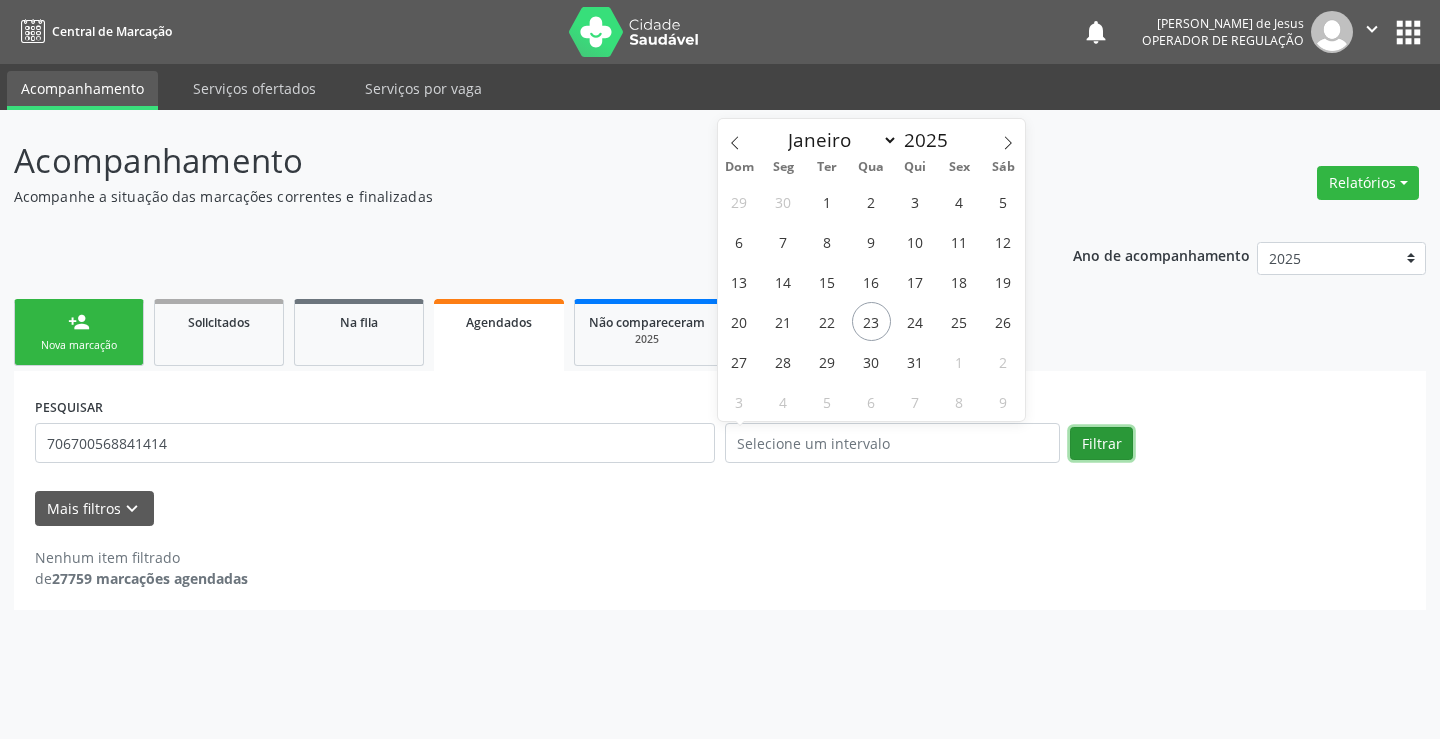 click on "Filtrar" at bounding box center [1101, 444] 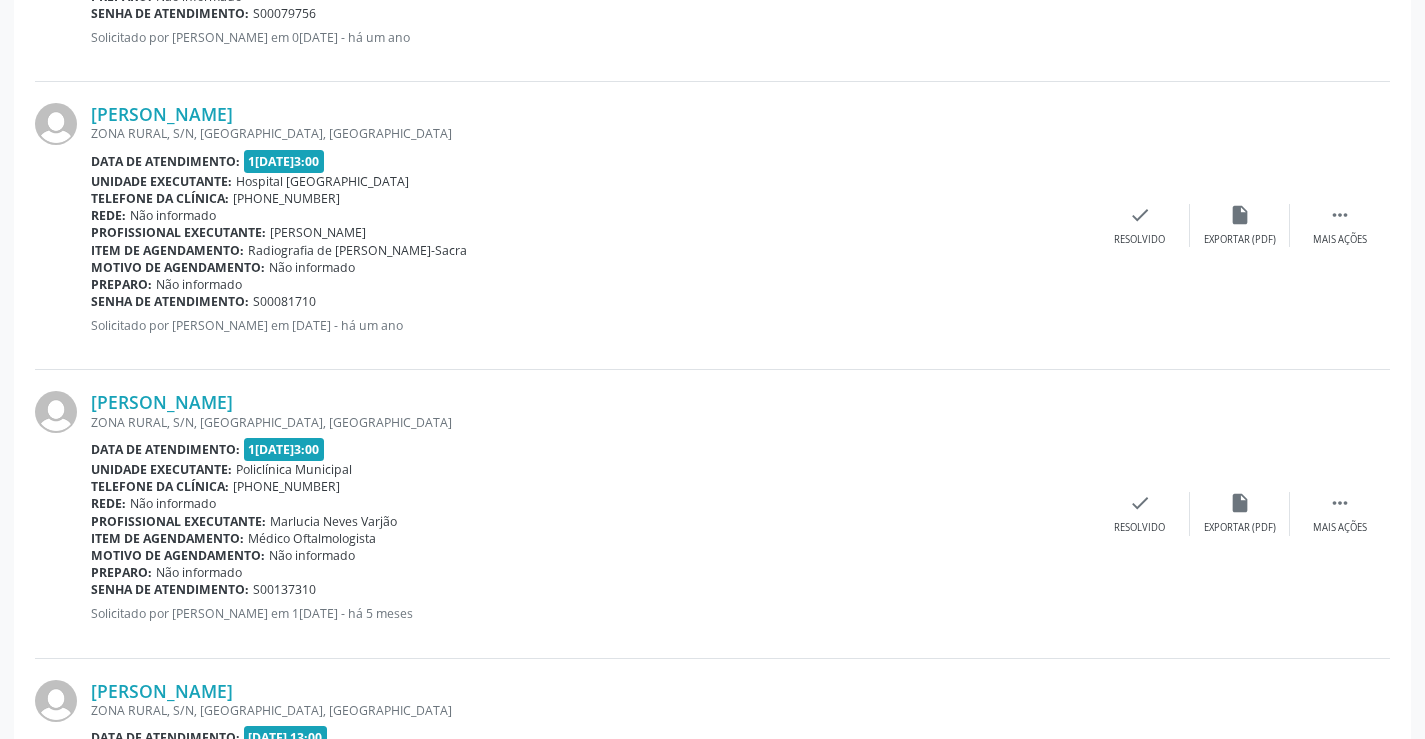 scroll, scrollTop: 1630, scrollLeft: 0, axis: vertical 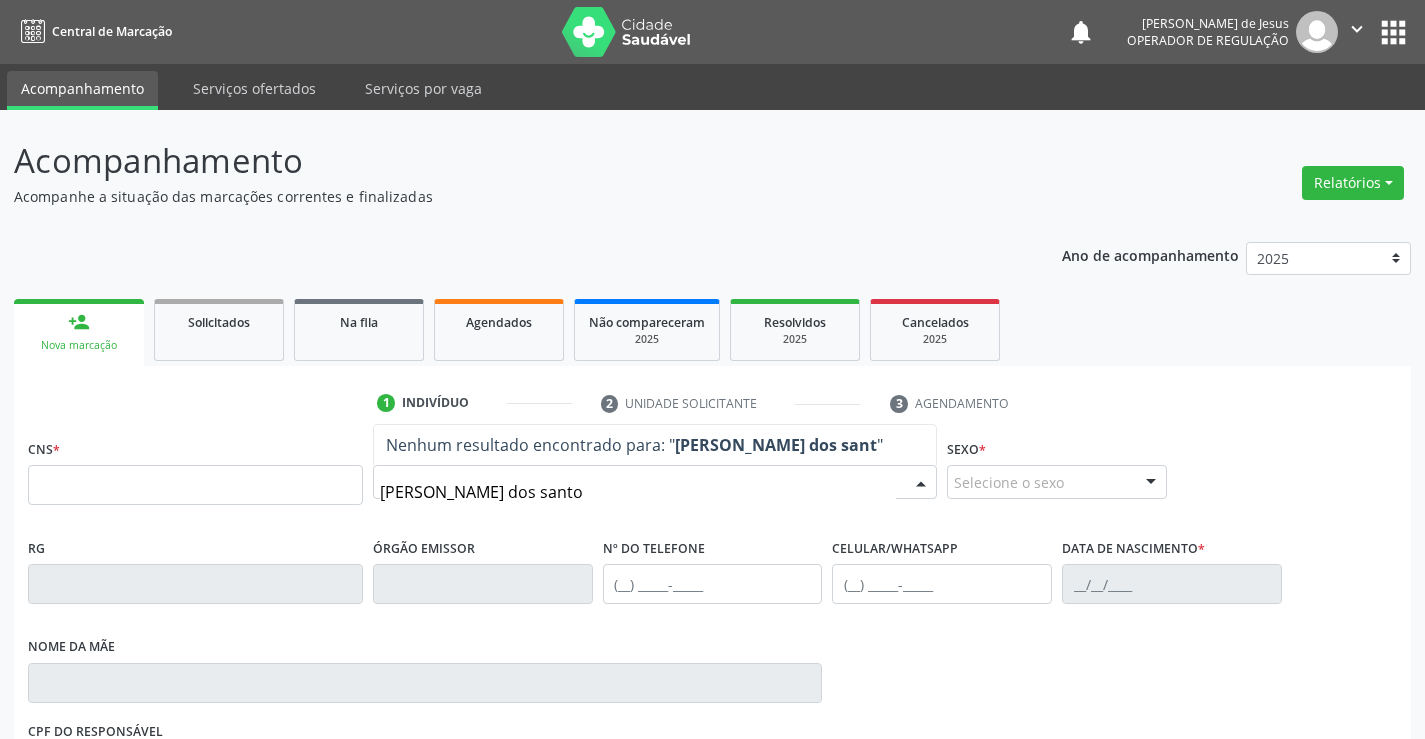 type on "ivonete oliveira dos santos" 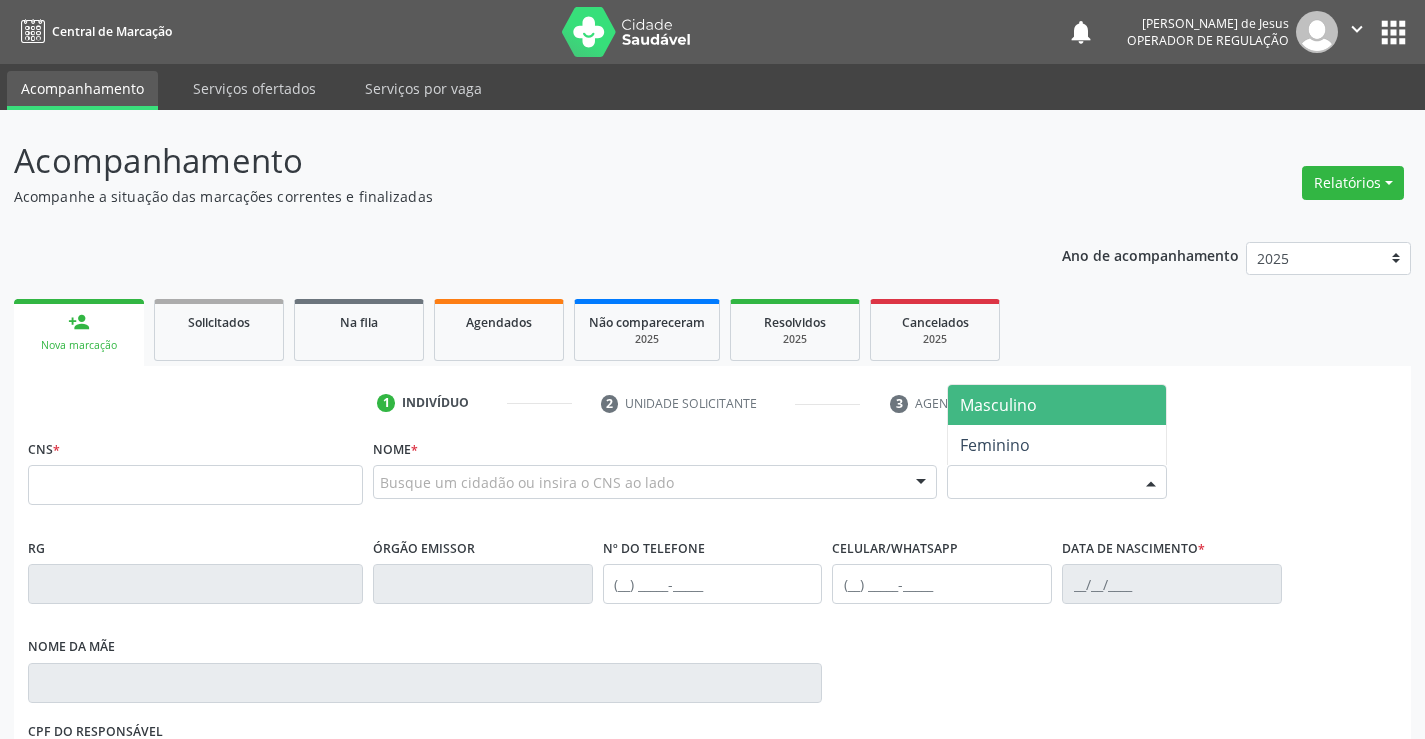 click at bounding box center (1151, 483) 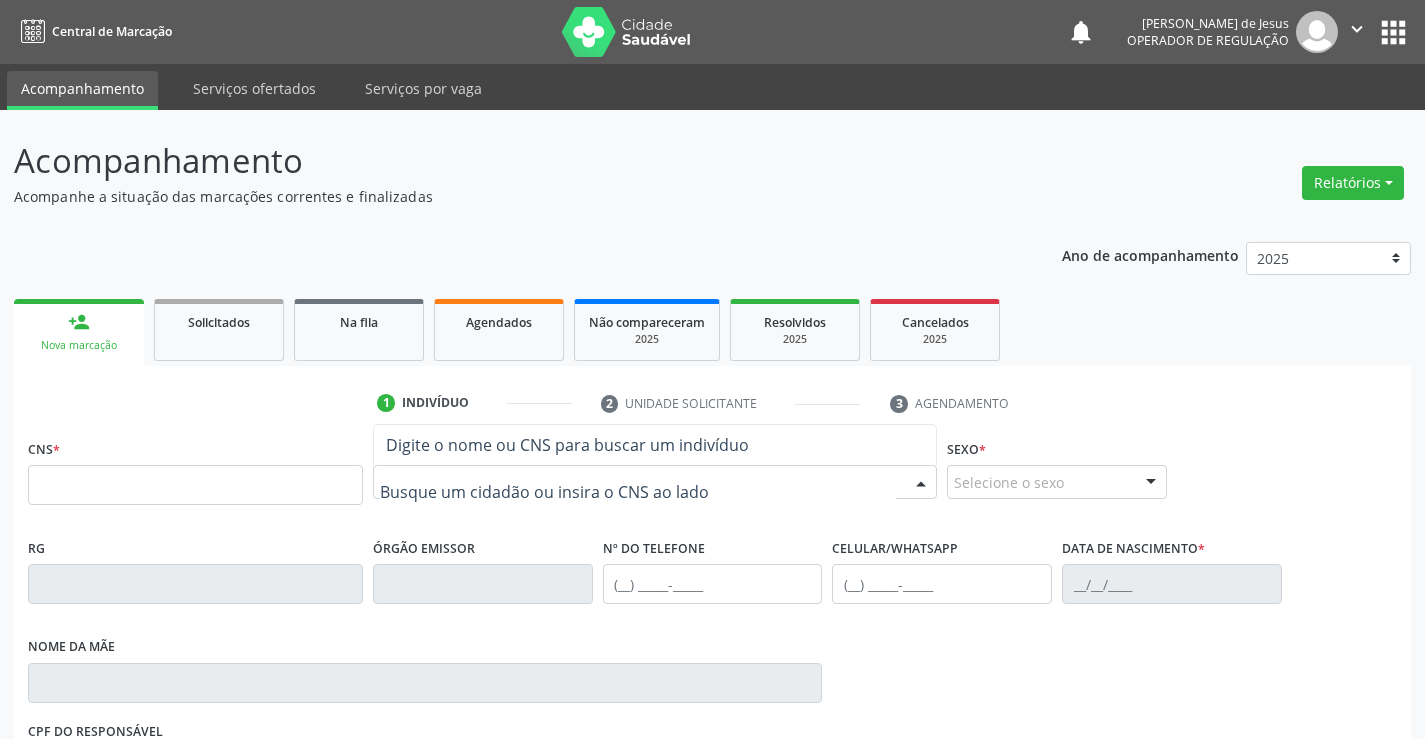 click at bounding box center [655, 482] 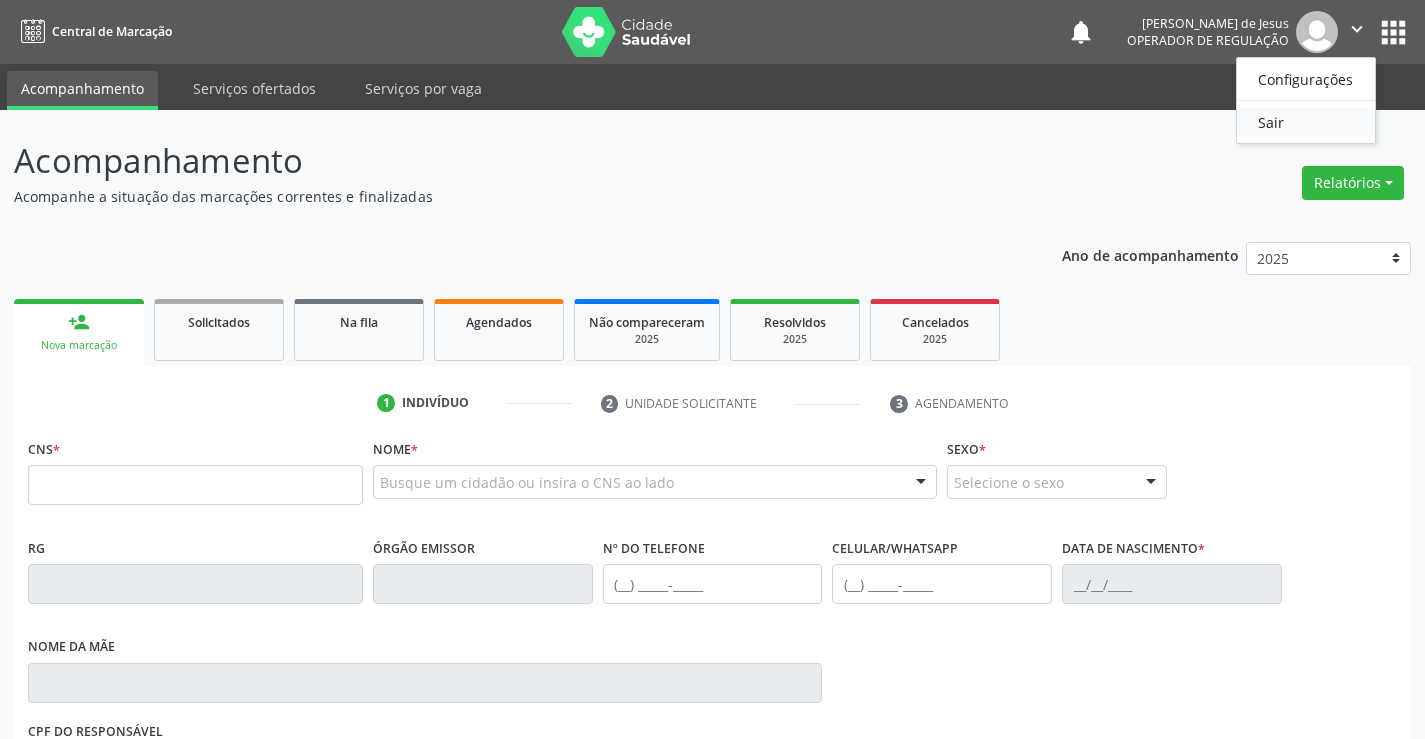 click on "Configurações
Sair" at bounding box center [1306, 100] 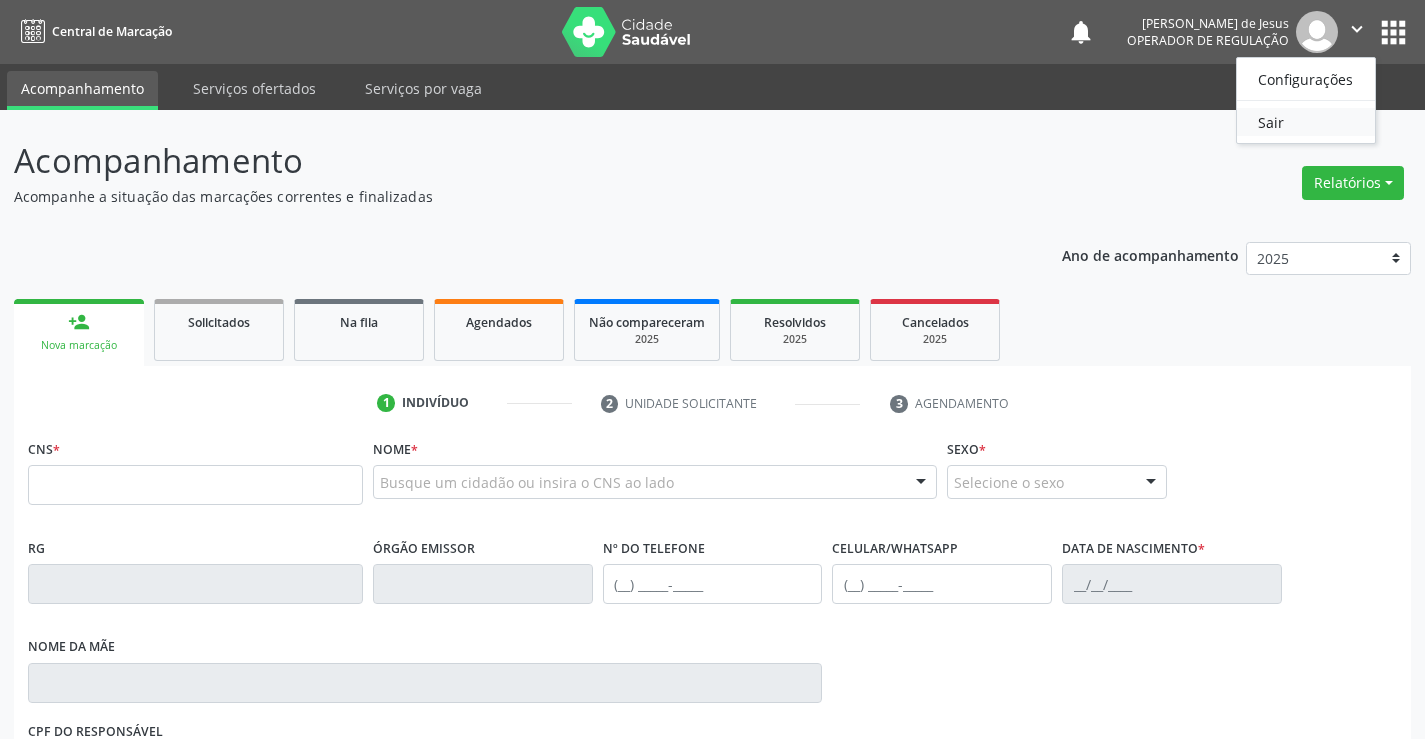 click on "Sair" at bounding box center [1306, 122] 